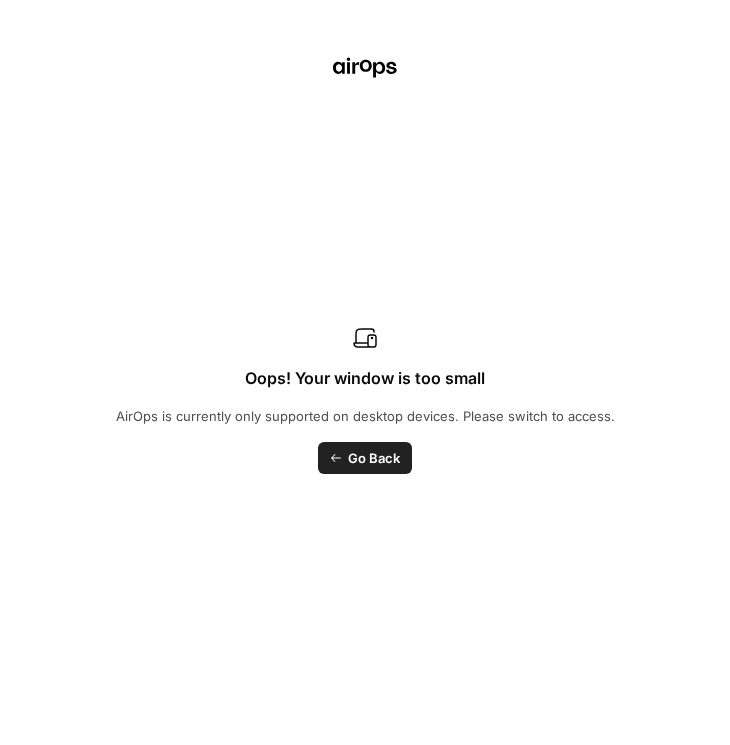 scroll, scrollTop: 0, scrollLeft: 0, axis: both 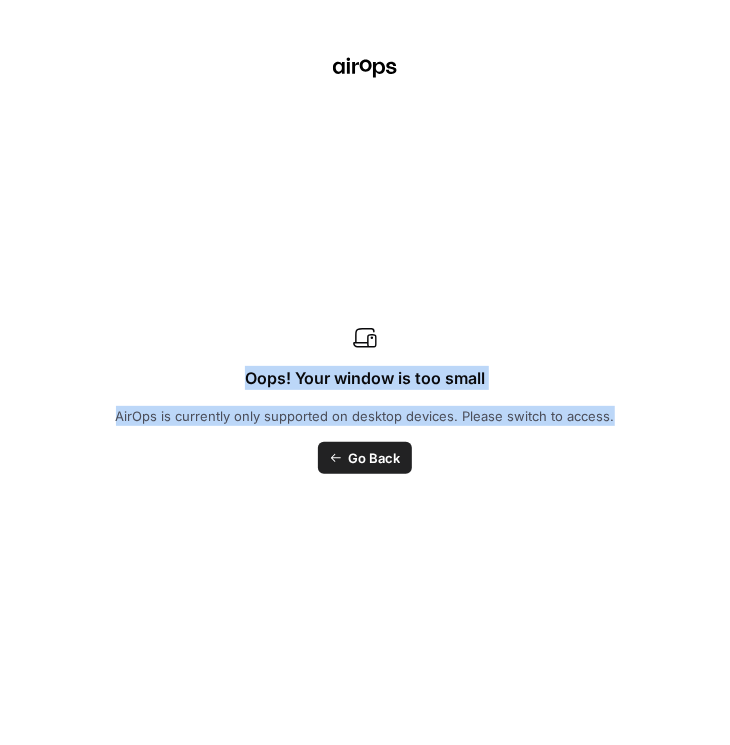 click on "Rhetoric New Home Browse Your Data Usage Settings Recent Grids [PERSON] Test Workflow - Copilot Example Grid [PERSON] Test Workflow - SERP Overview Grid Recent Workflows Deposition Prep - Grading Deposition Prep - Question Creator Oral Argument - Grading (AIO) AirOps Academy What's new? Help + Support ******* Filter Create Actions Name Total Runs (7d) Last Edited Actions Sentiment Regenerate with Feedback Studio 2.0 ReWrite 0 1 month ago Actions Jurisprudence Regenerate with Feedback Studio 2.0 ReWrite 0 1 month ago Actions Rewrite Reduction Regenerate with Feedback Studio 2.0 ReWrite 0 1 month ago Actions Rewrite Reduction Studio 2.0 ReWrite 0 23 days ago Actions Sentiment Rewrite Studio 2.0 ReWrite 0 1 month ago Actions Jurisprudence Rewrite Studio 2.0 ReWrite 0 1 month ago Actions Tone Rewrite Studio 2.0 ReWrite 0 1 month ago Actions Tone Regenerate with Feedback Studio 2.0 ReWrite 0 1 month ago Actions 8 Items Oops! Your window is too small Go Back" at bounding box center (365, 372) 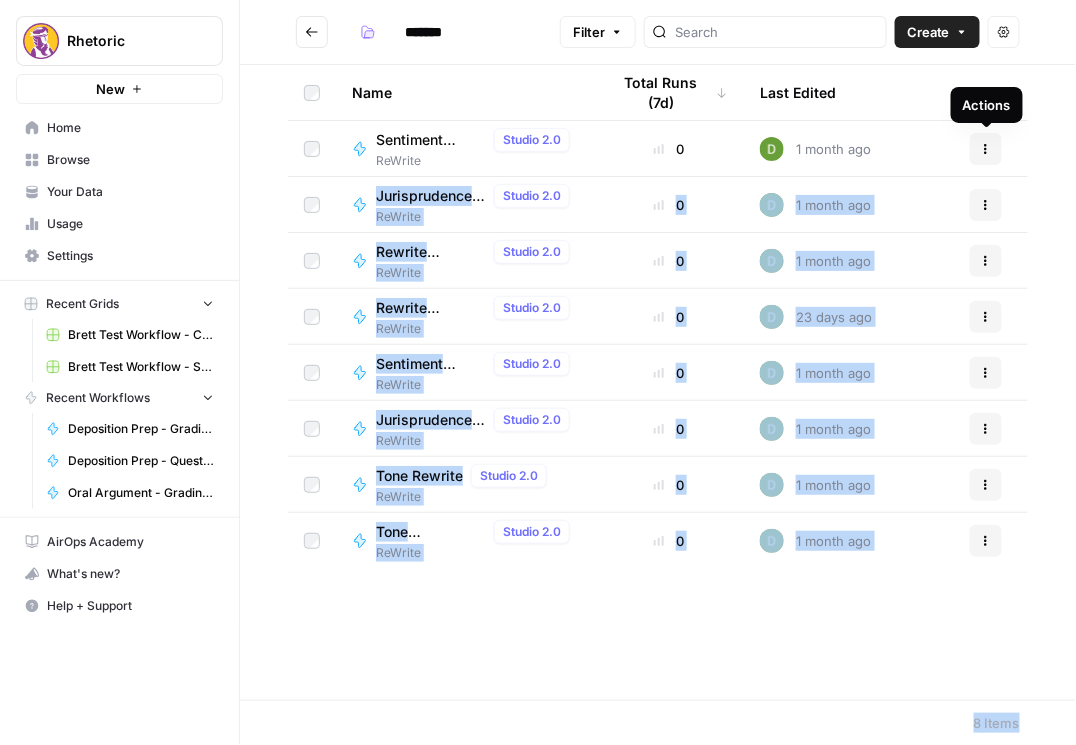 click on "Sentiment Regenerate with Feedback" at bounding box center (431, 140) 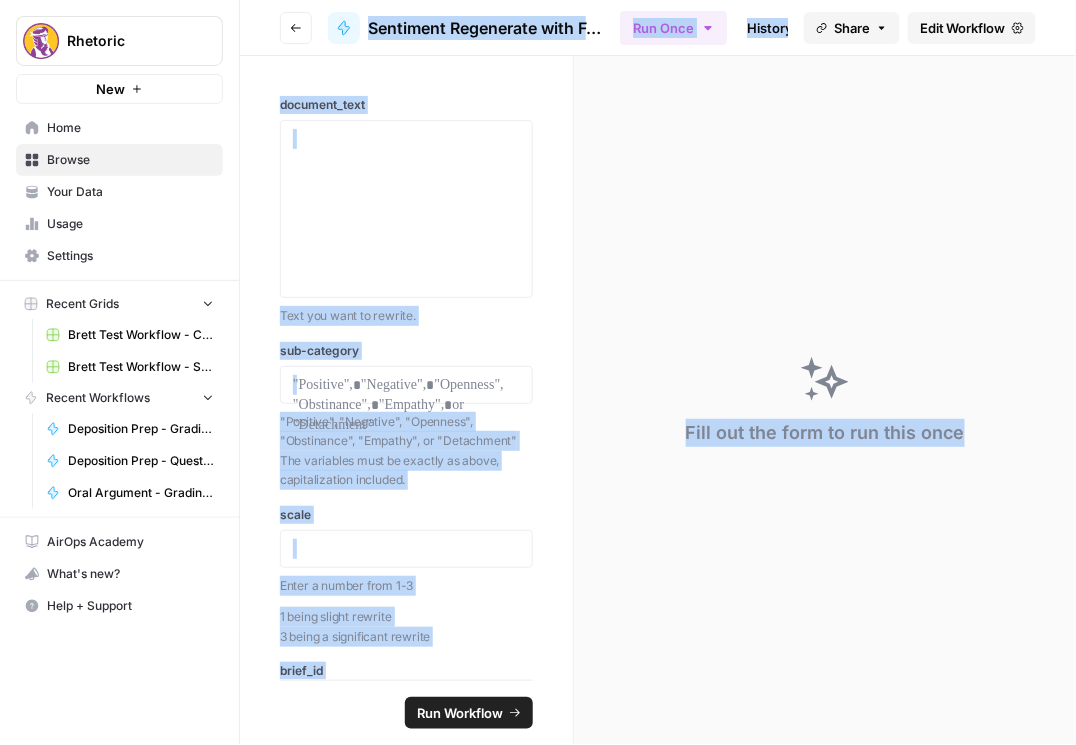 click on "Edit Workflow" at bounding box center [972, 28] 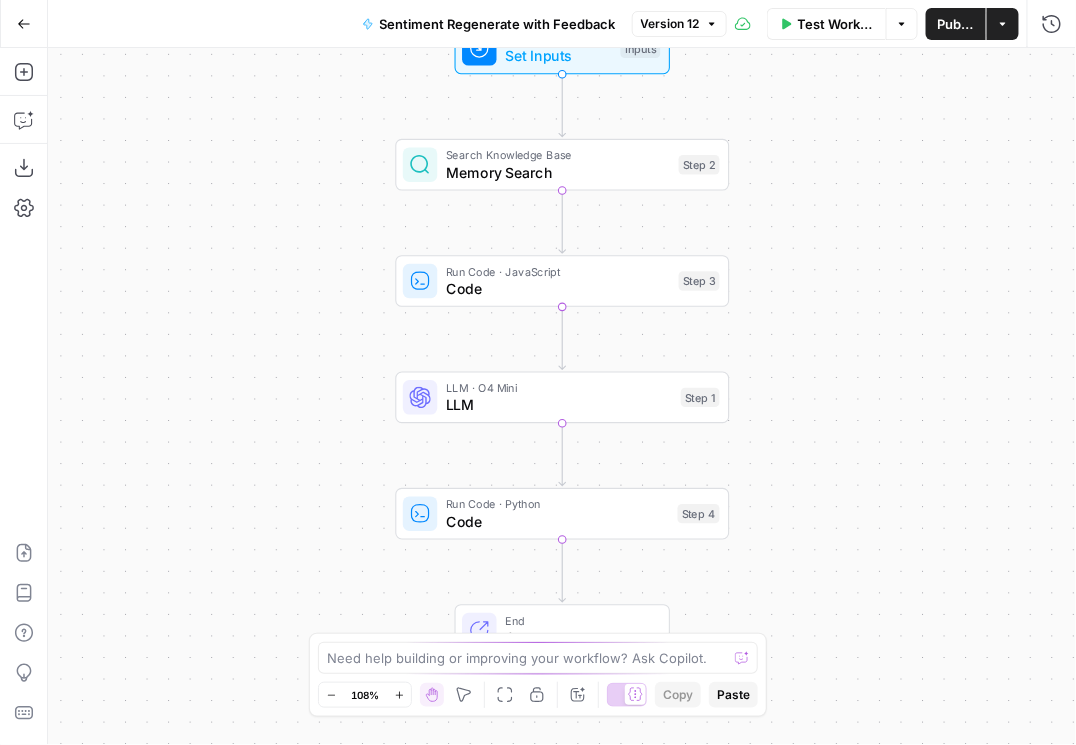 click on "LLM" at bounding box center (559, 405) 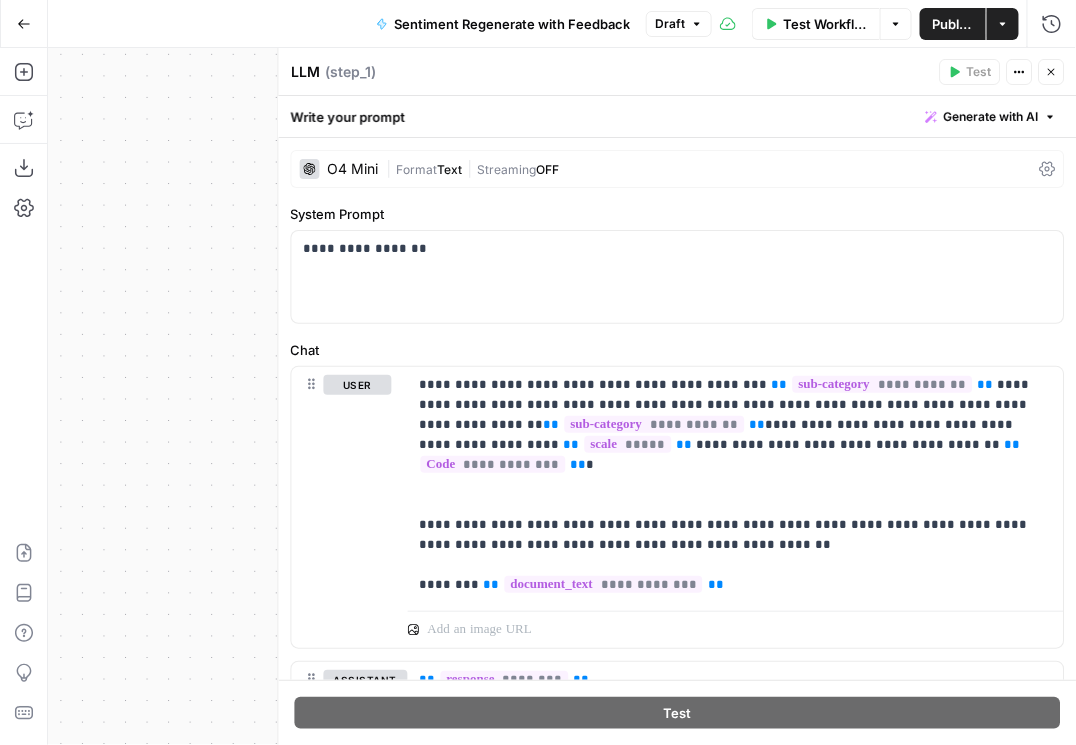 click 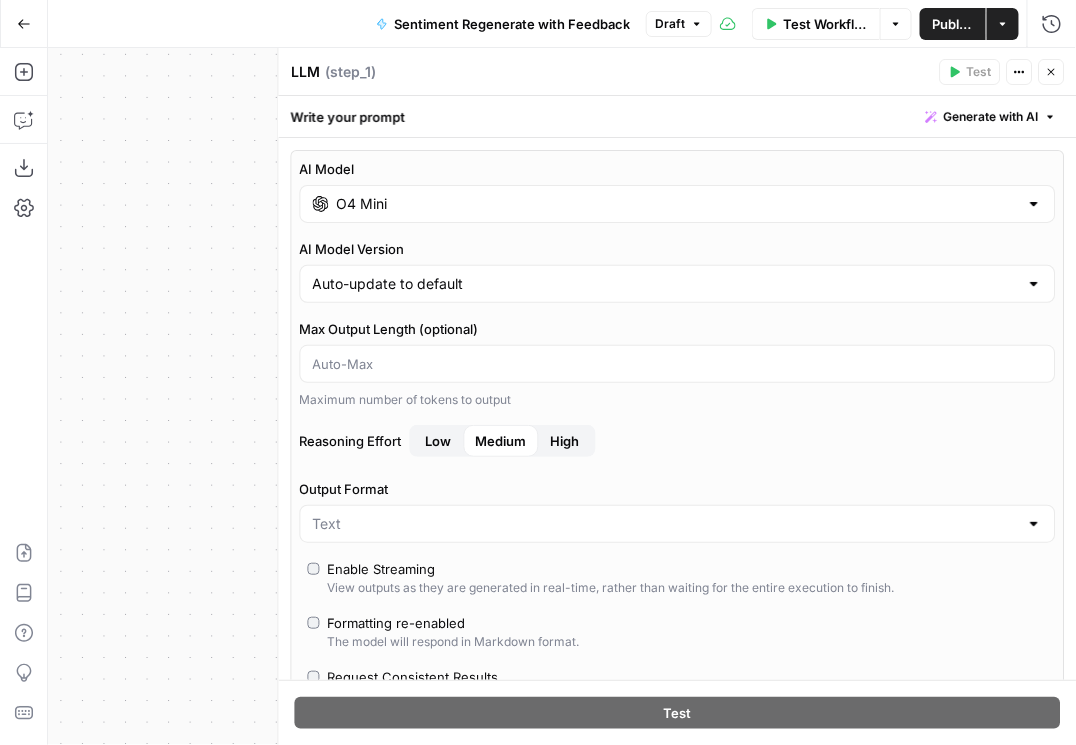 click on "O4 Mini" at bounding box center [678, 204] 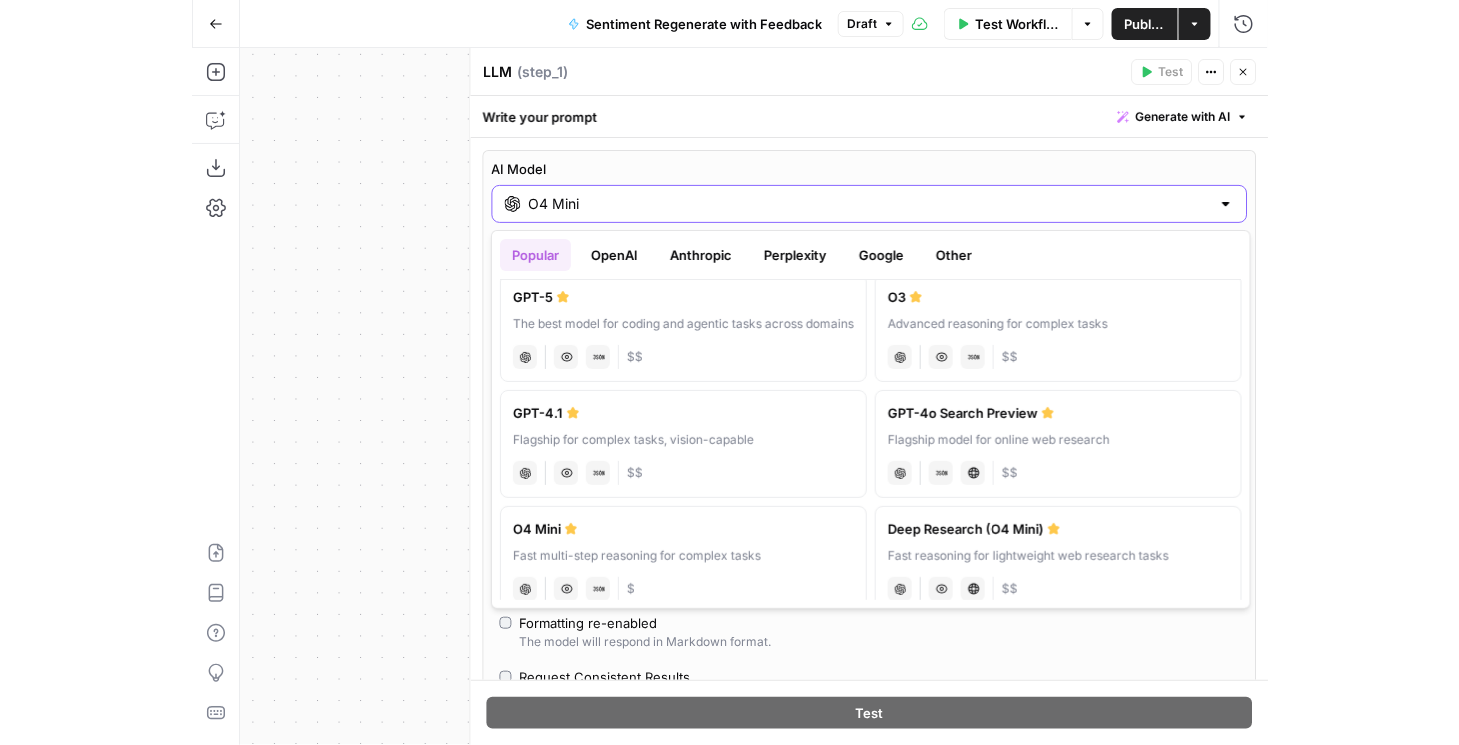 scroll, scrollTop: 0, scrollLeft: 0, axis: both 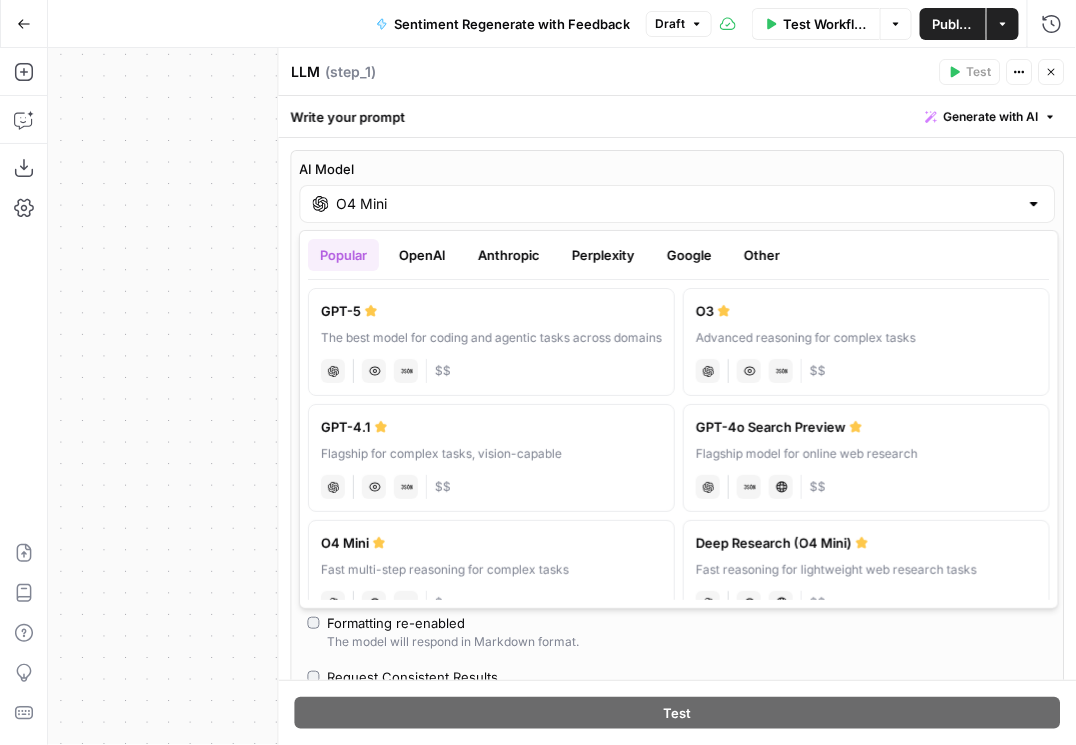 click on "OpenAI" at bounding box center [422, 255] 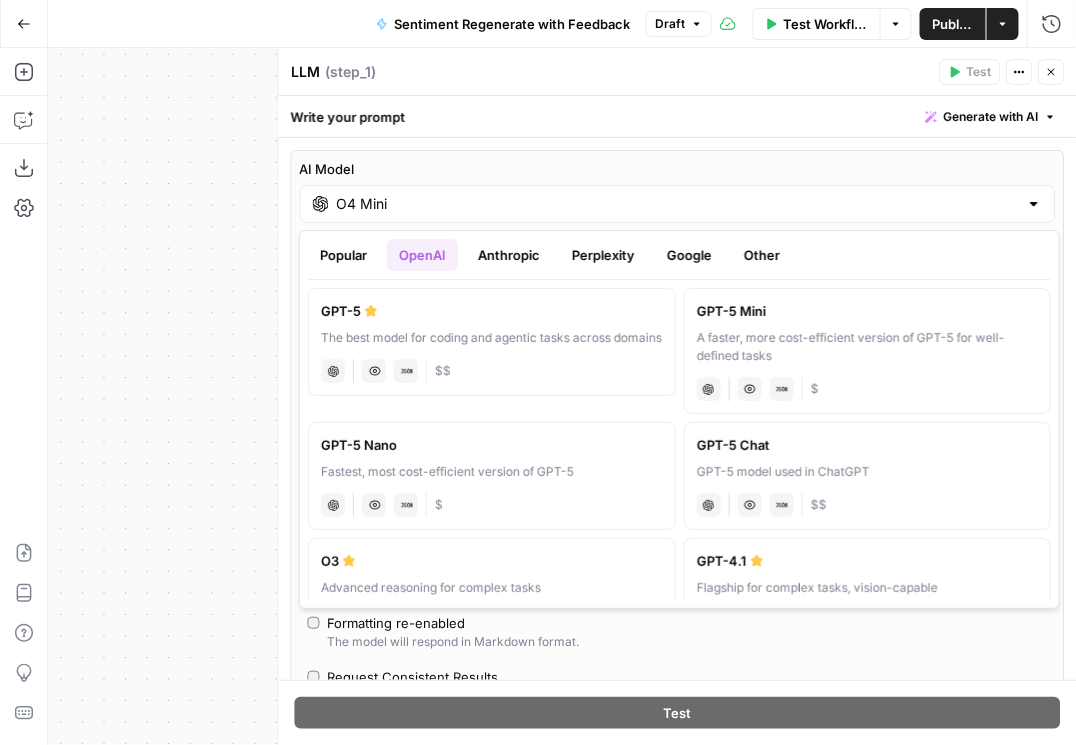 click 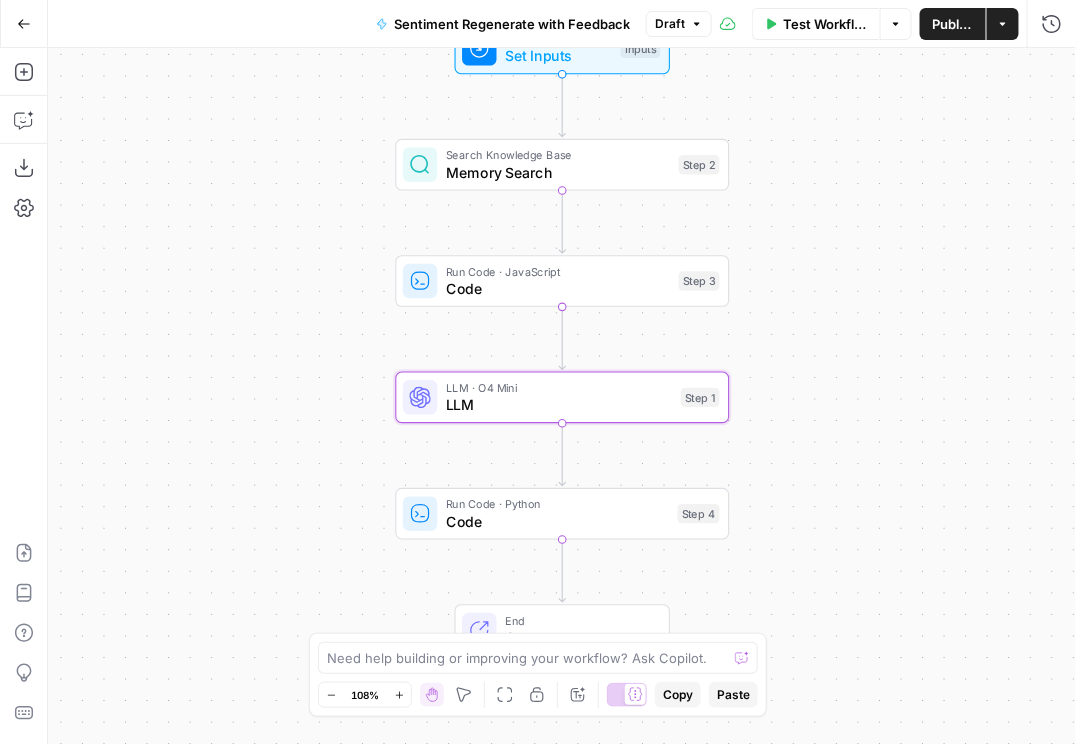 click 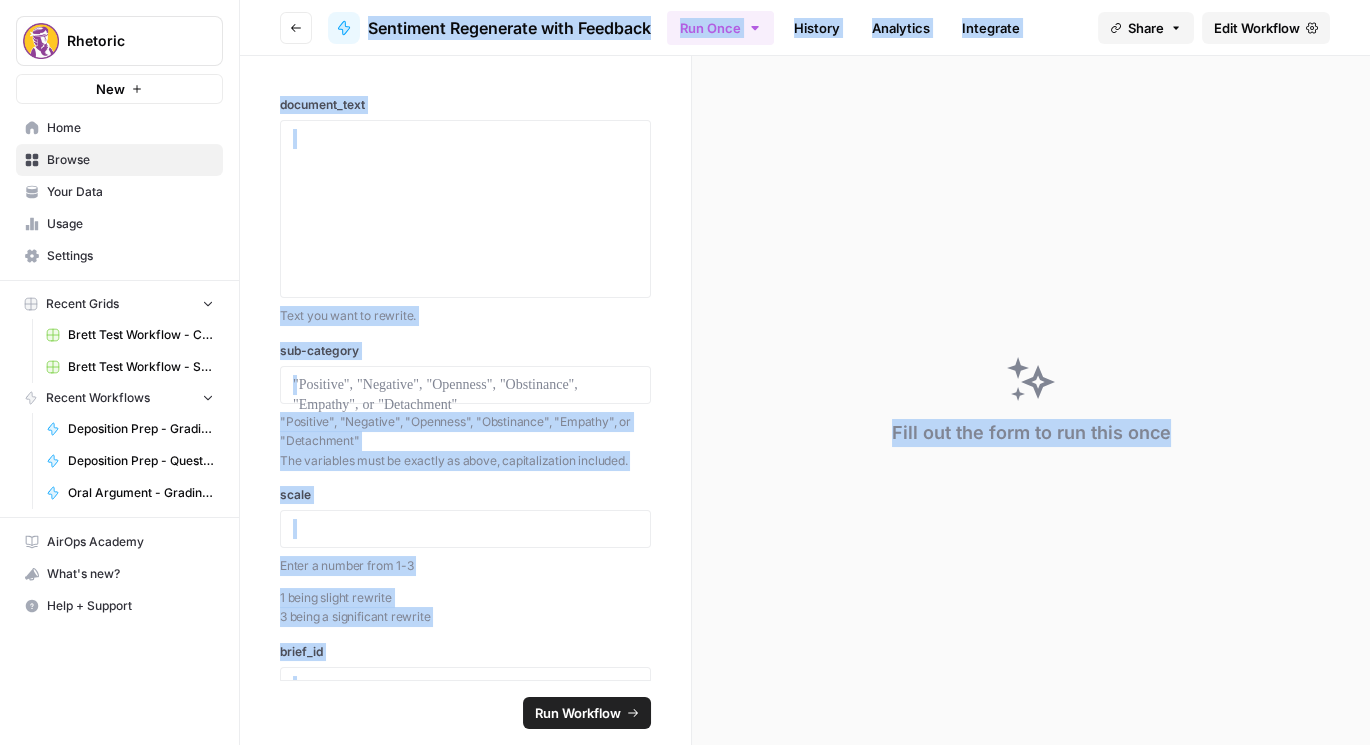click on "Browse" at bounding box center [119, 160] 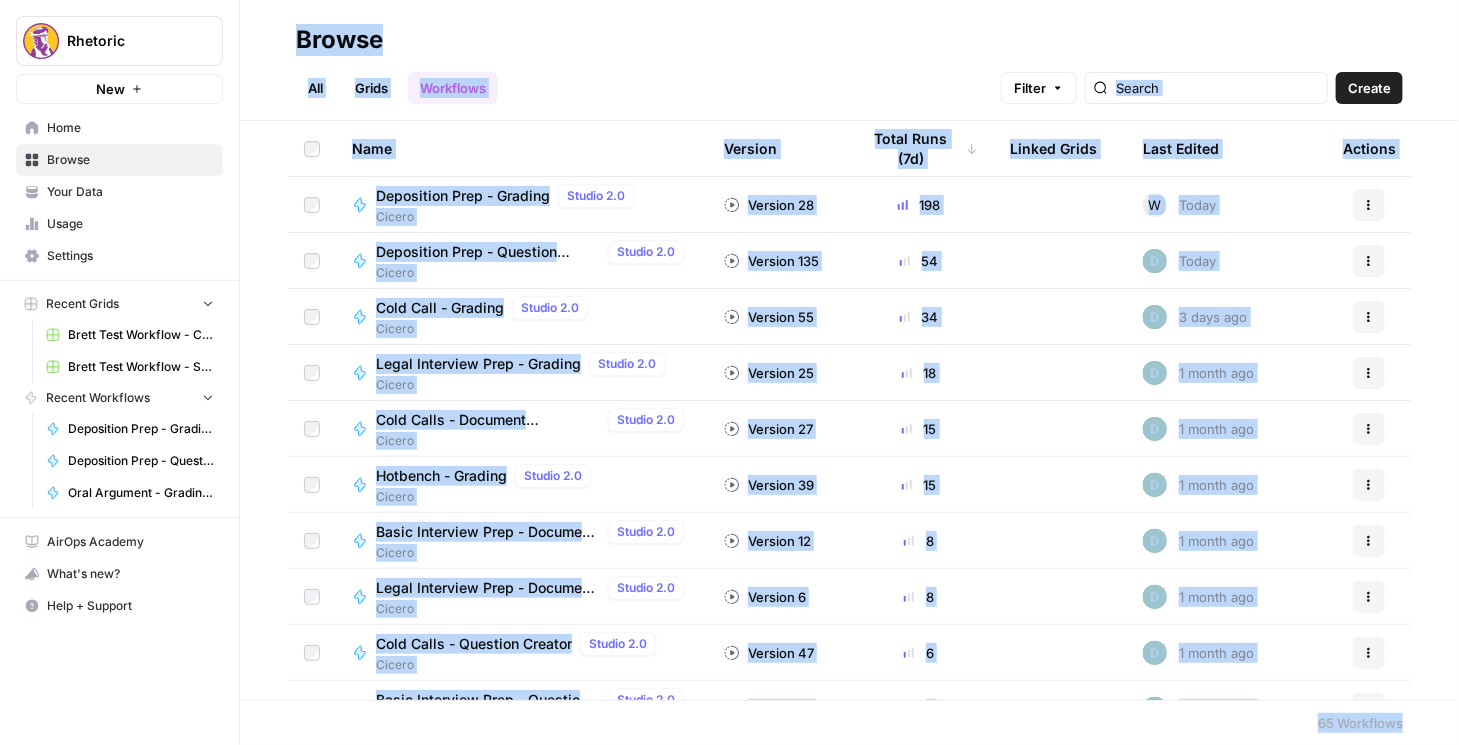 click on "Cold Call - Grading" at bounding box center (440, 308) 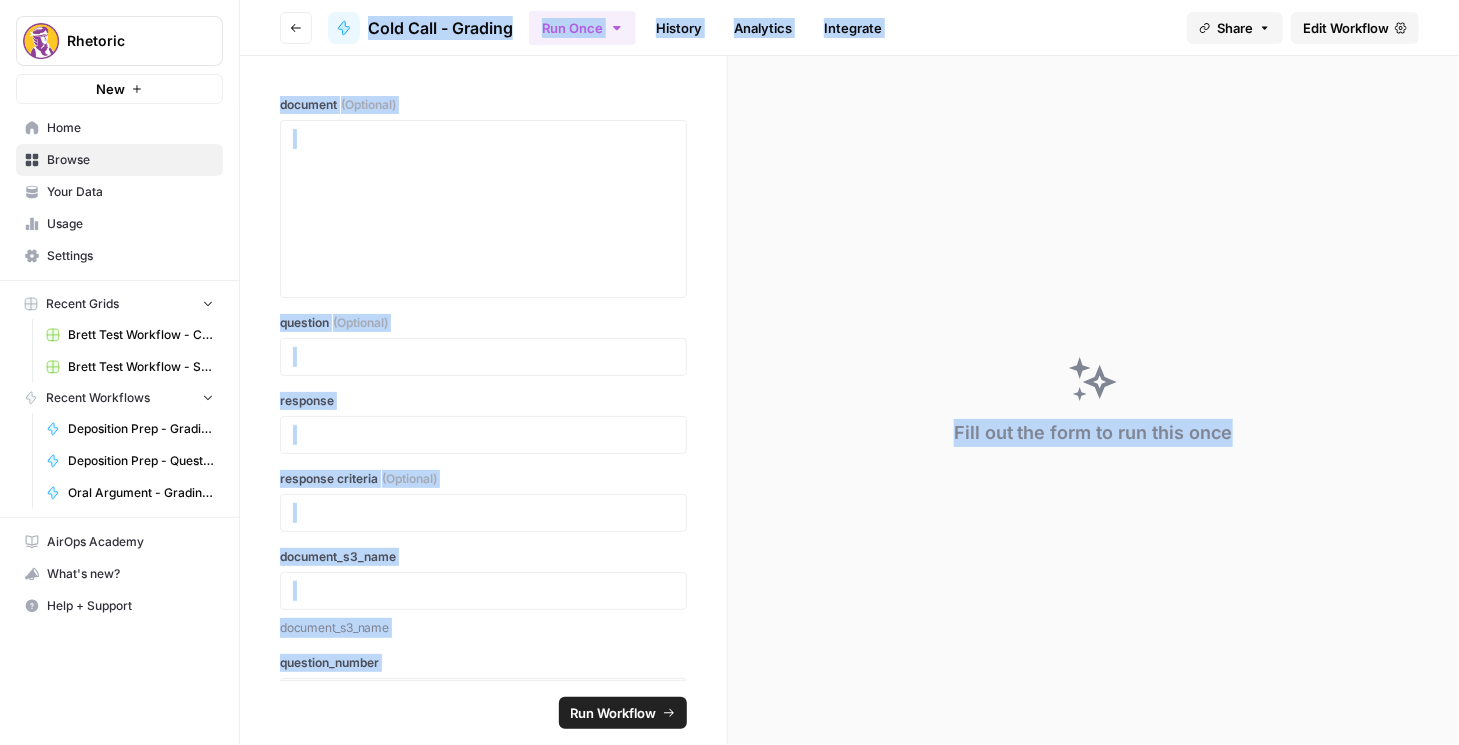 click on "Edit Workflow" at bounding box center (1346, 28) 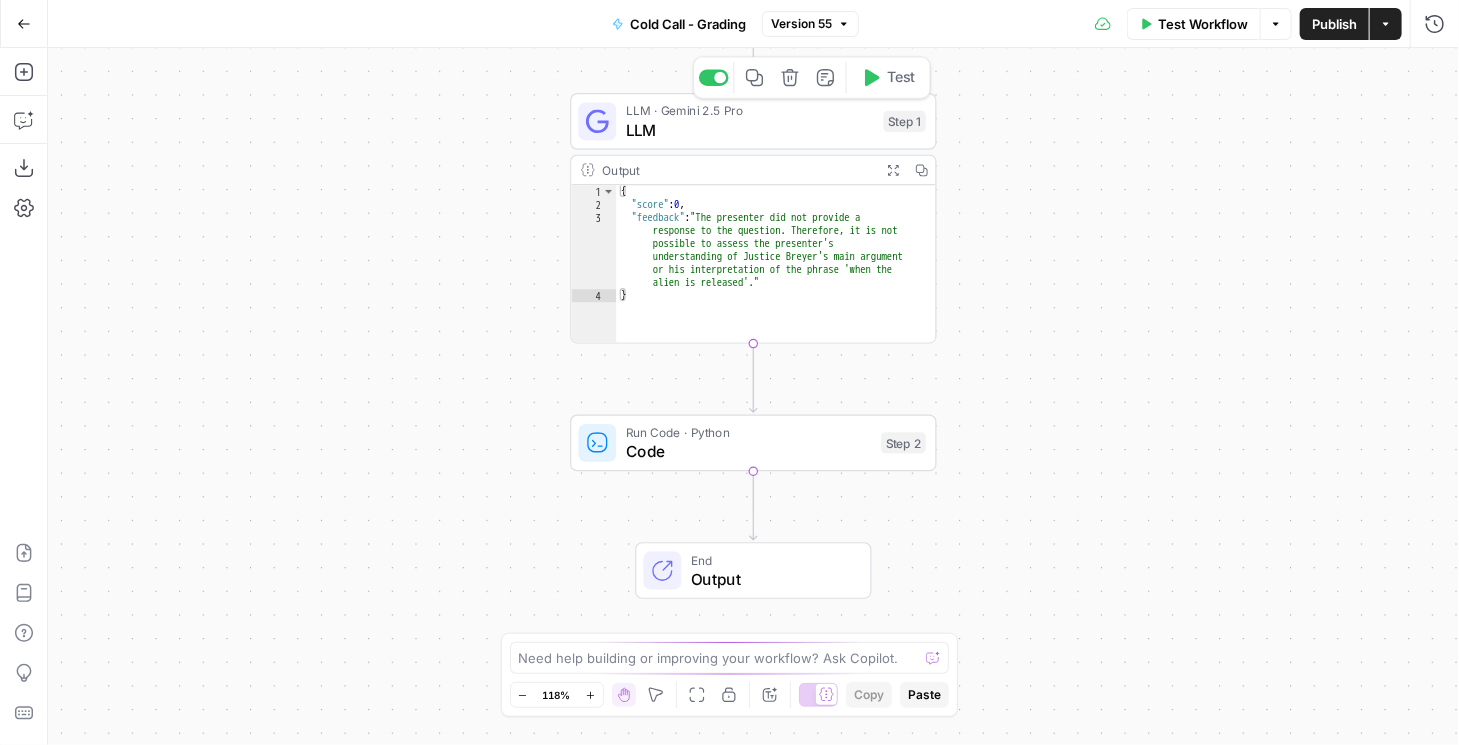 click on "LLM" at bounding box center [750, 130] 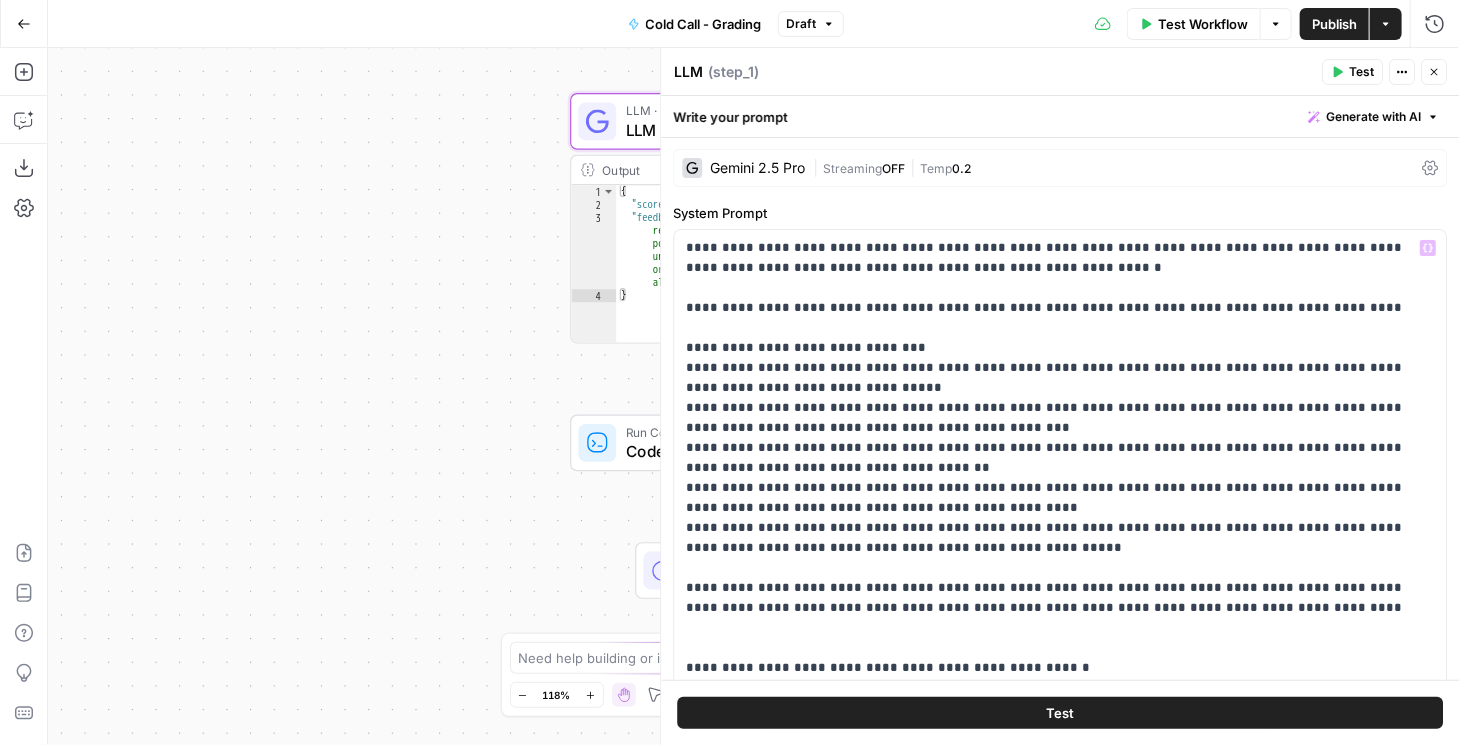 scroll, scrollTop: 0, scrollLeft: 0, axis: both 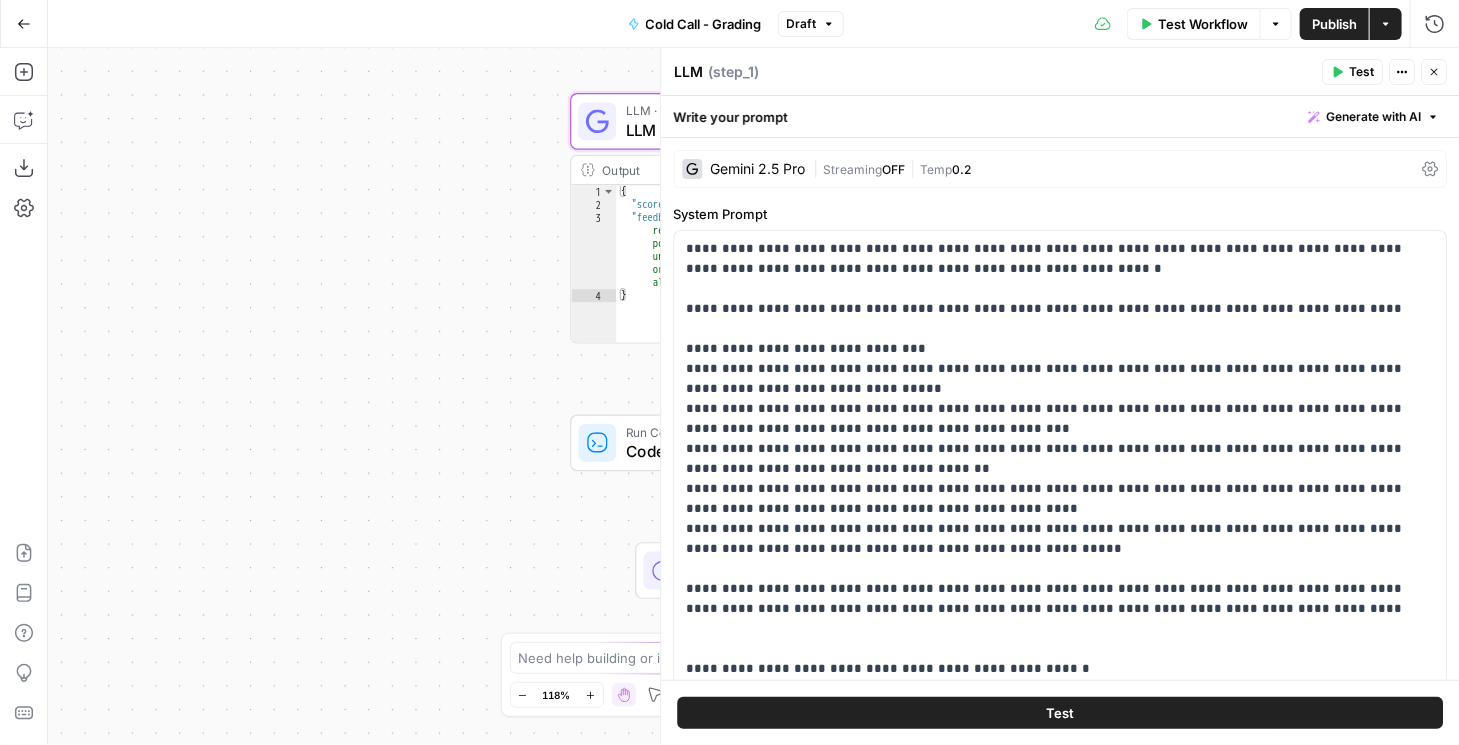 click 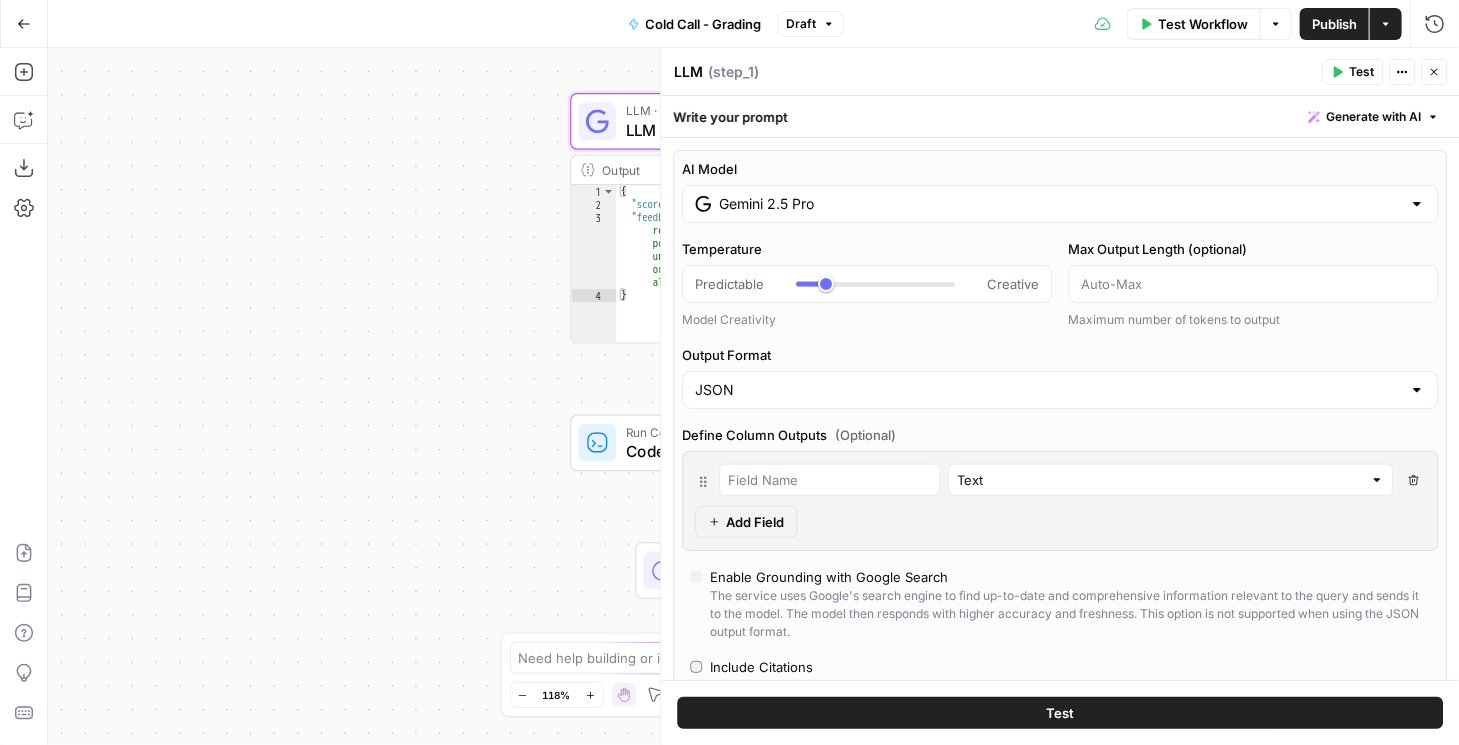 click on "Gemini 2.5 Pro" at bounding box center [1060, 204] 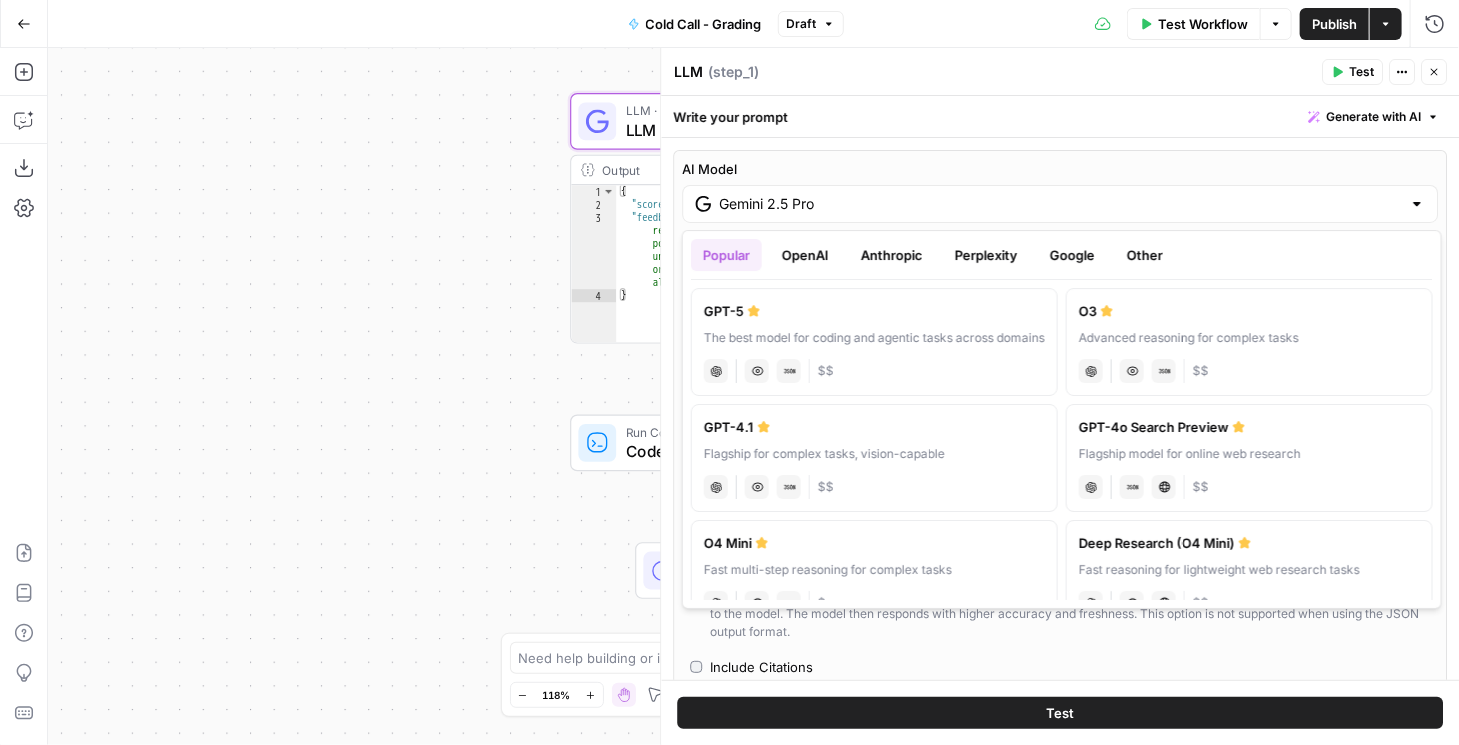 click on "OpenAI" at bounding box center (805, 255) 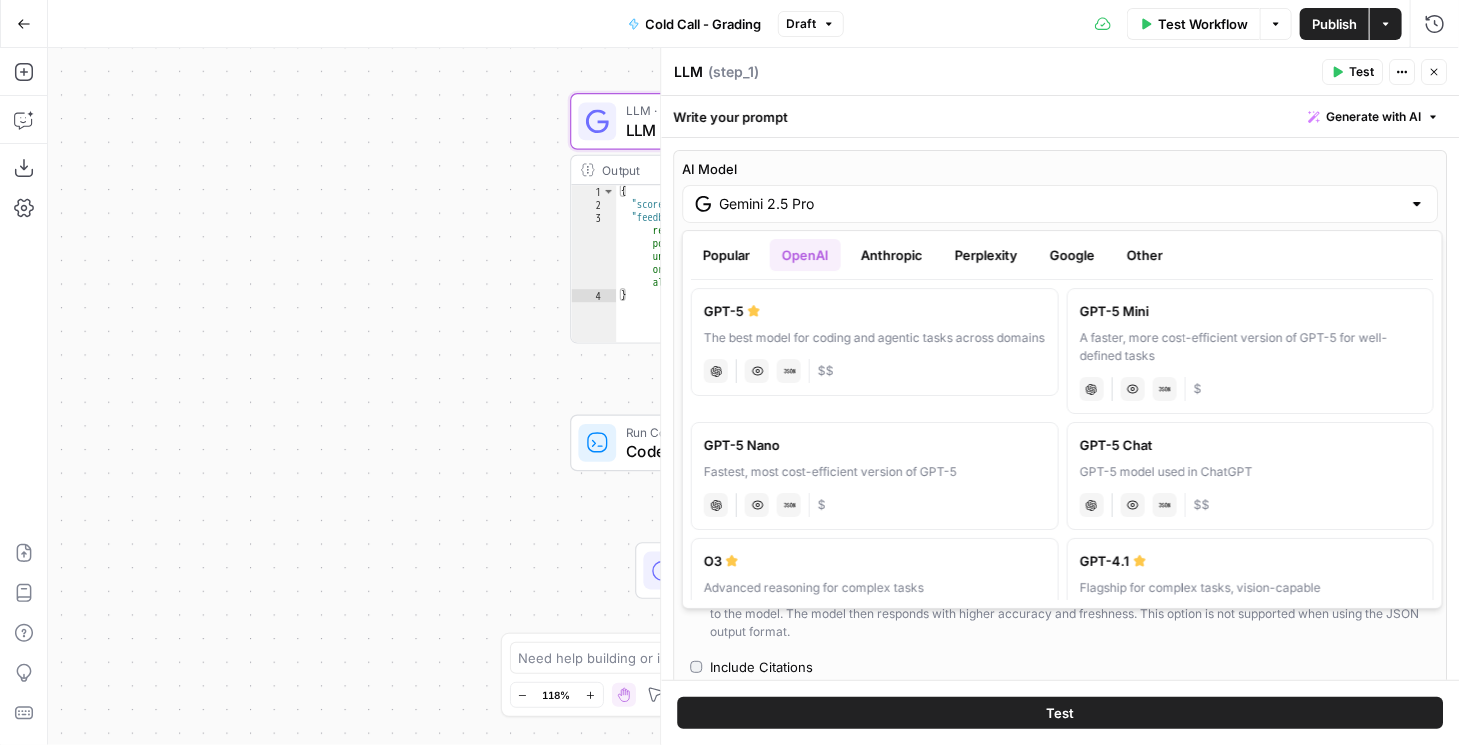 click on "The best model for coding and agentic tasks across domains" at bounding box center [875, 338] 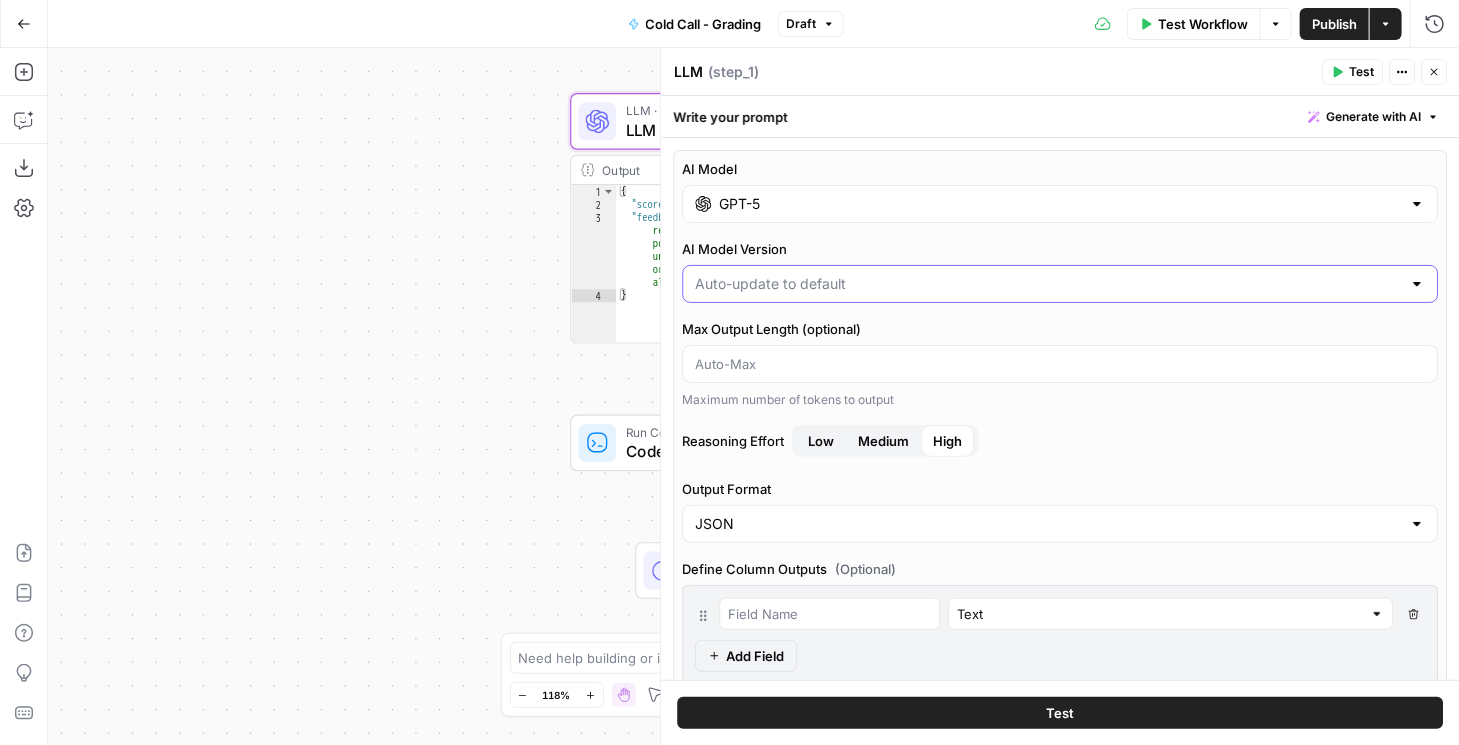 click on "AI Model Version" at bounding box center (1048, 284) 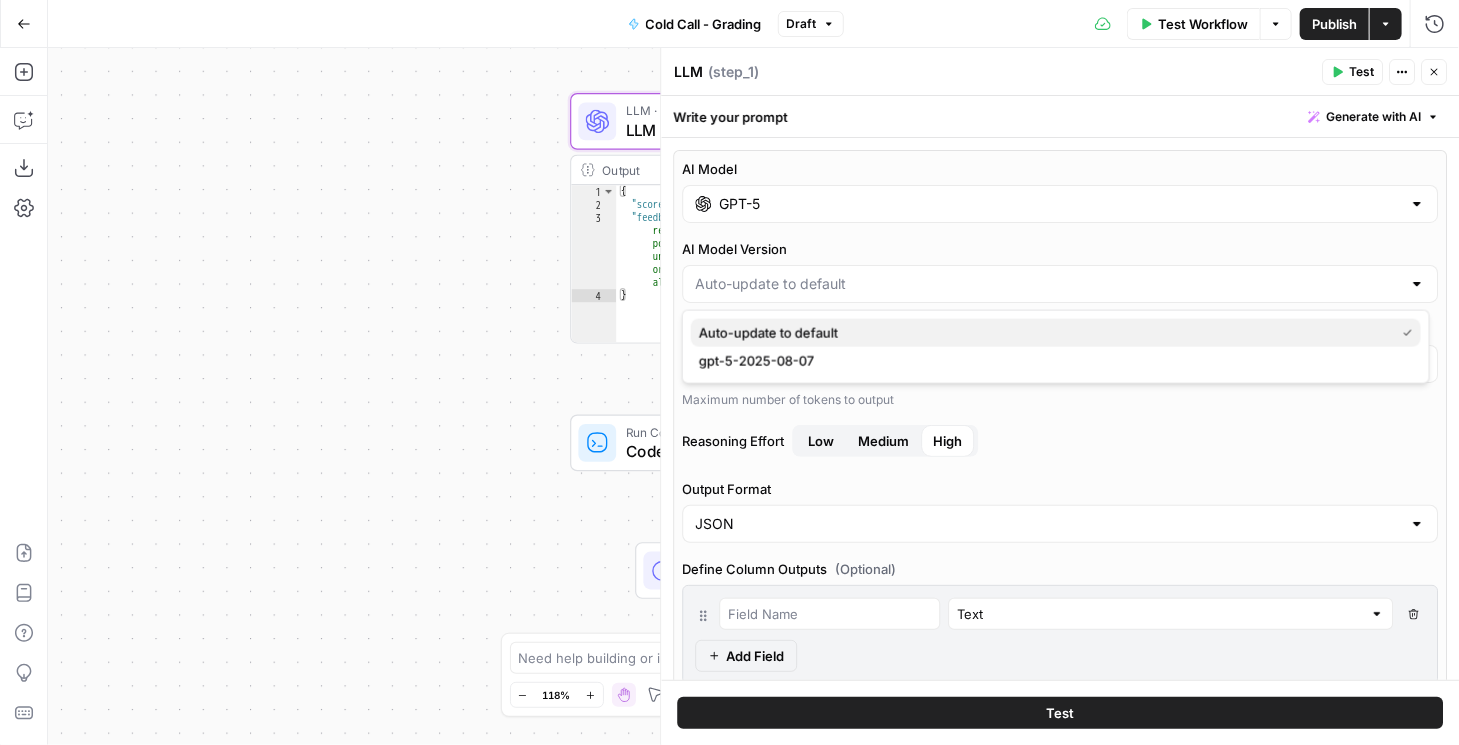 click on "Auto-update to default" at bounding box center (1043, 333) 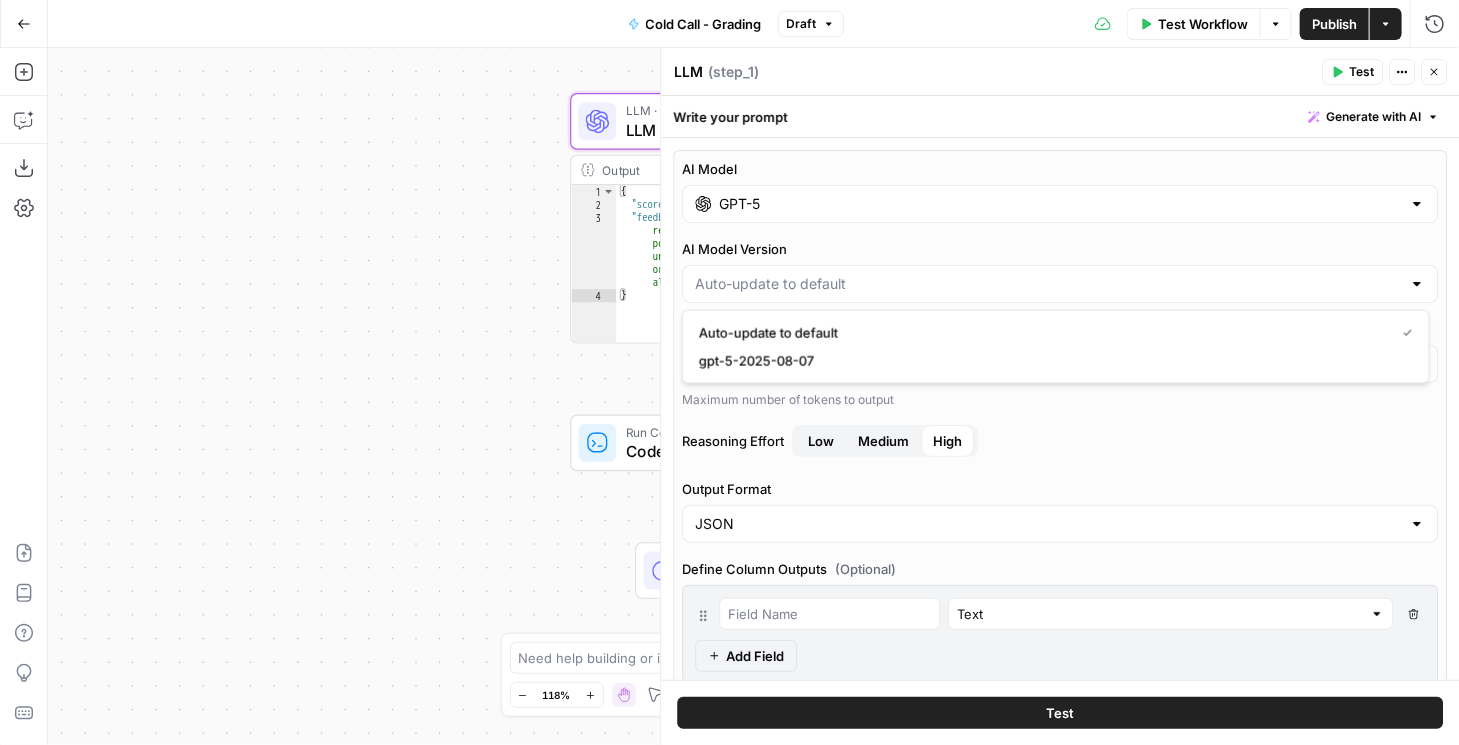 type on "Auto-update to default" 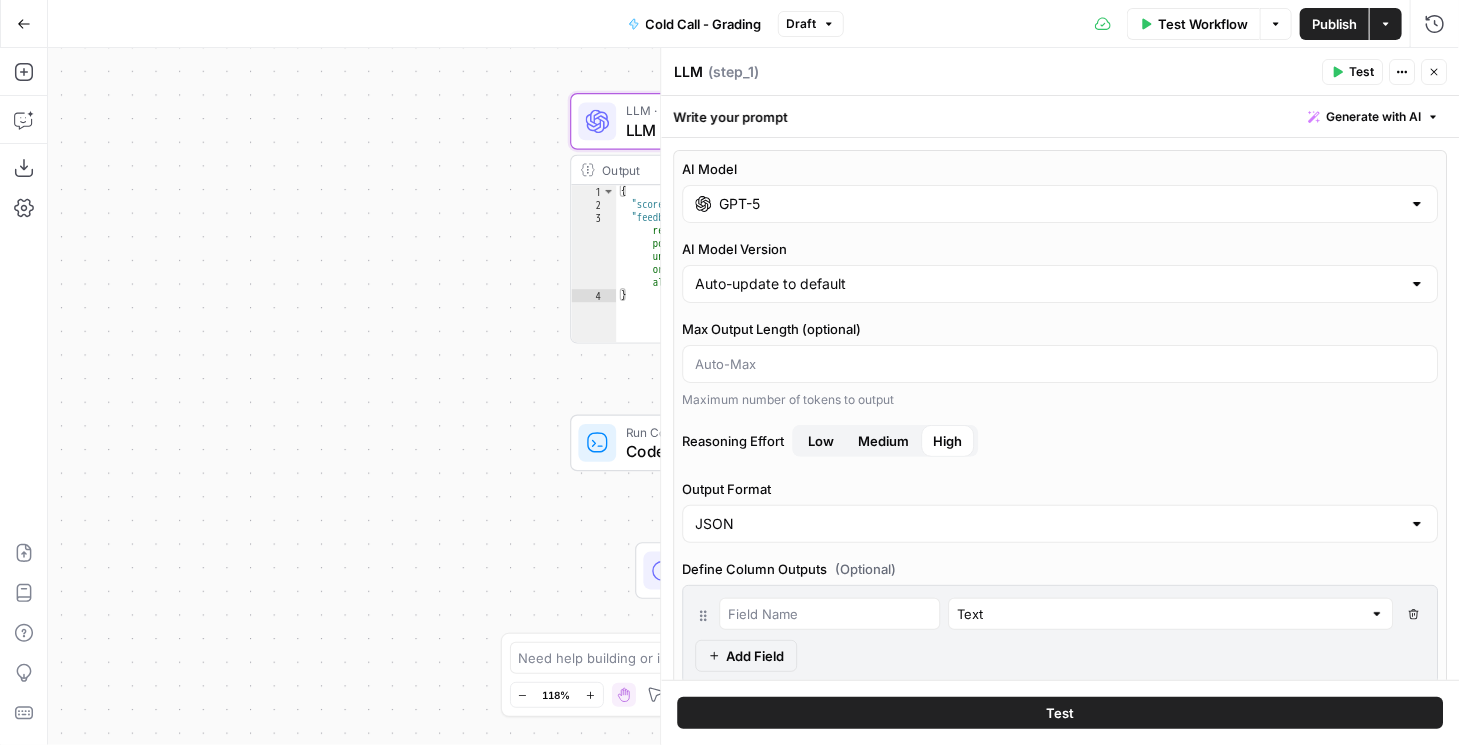 click on "Medium" at bounding box center (883, 441) 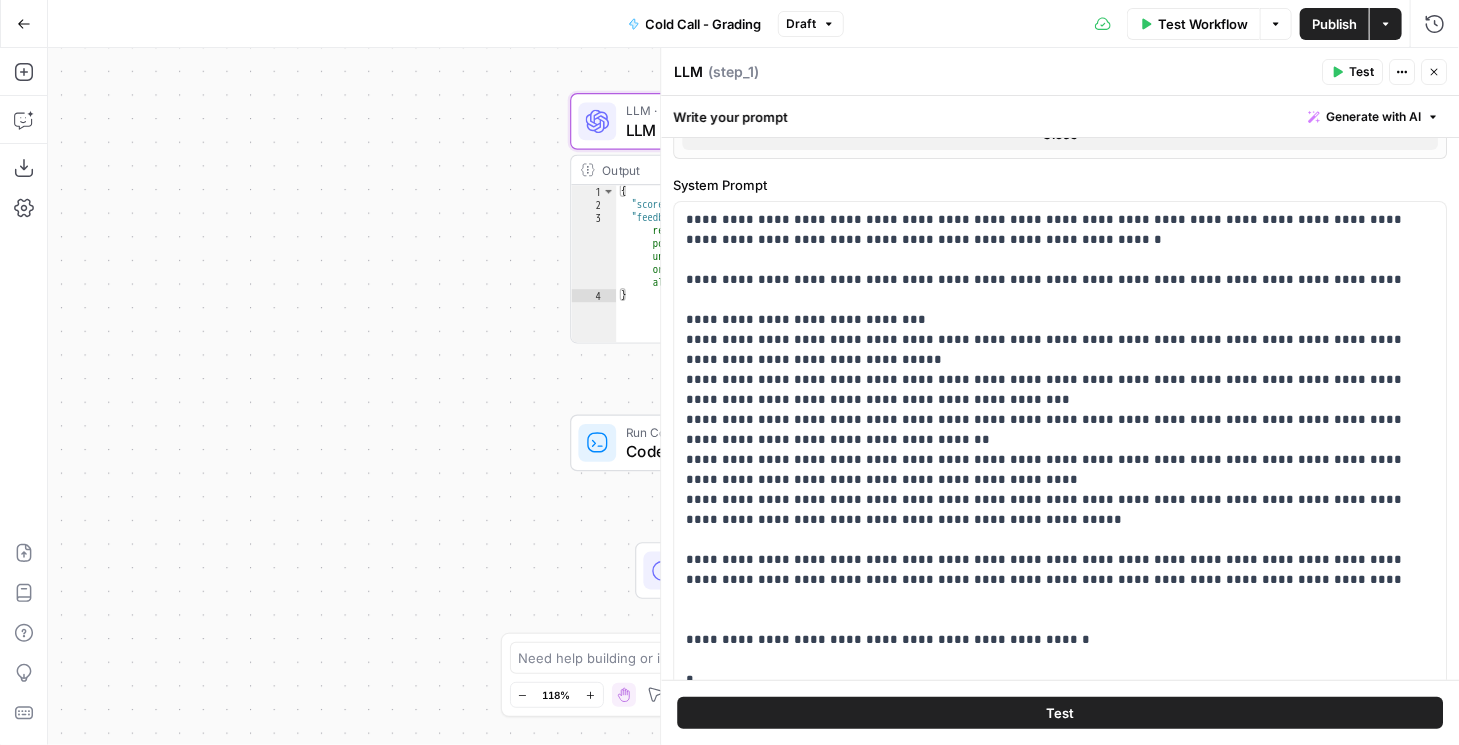 scroll, scrollTop: 650, scrollLeft: 0, axis: vertical 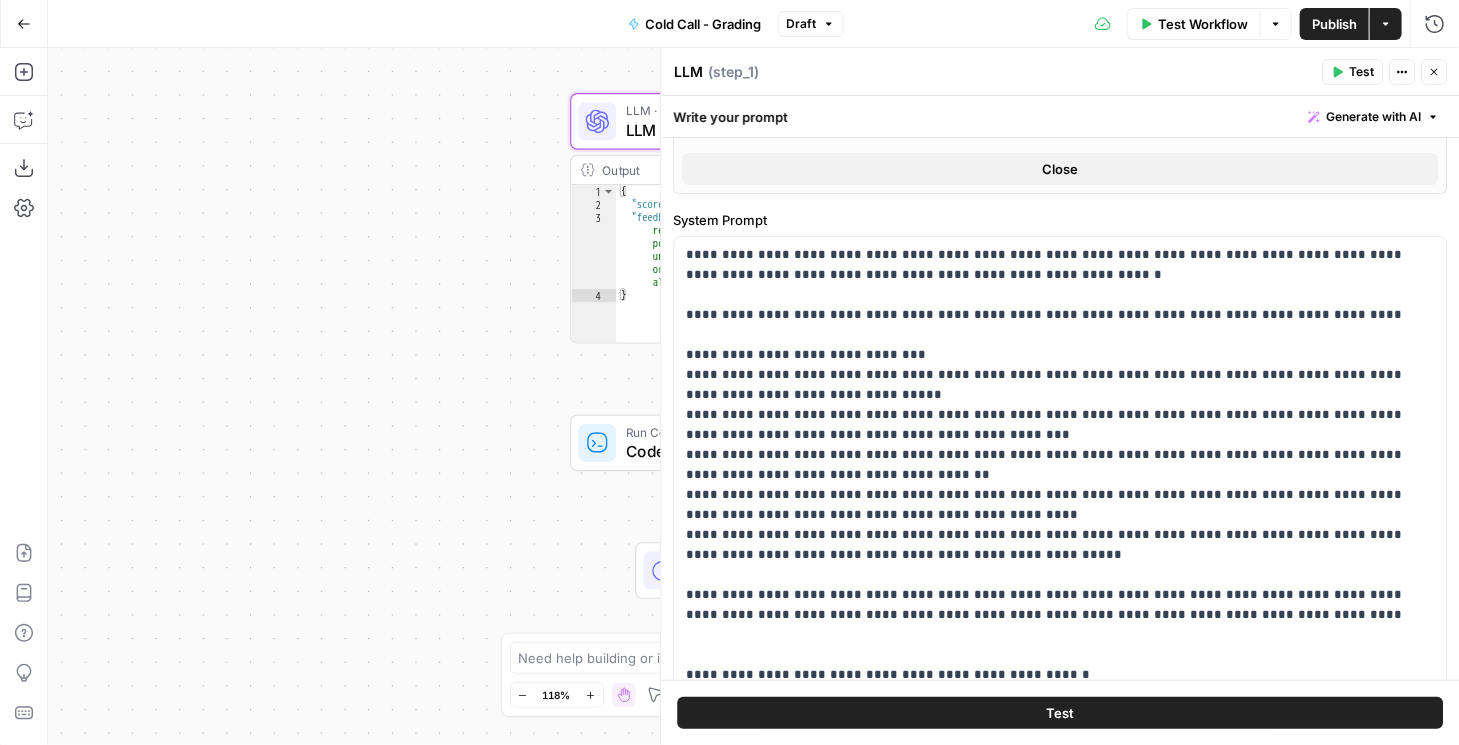 click on "Publish" at bounding box center (1334, 24) 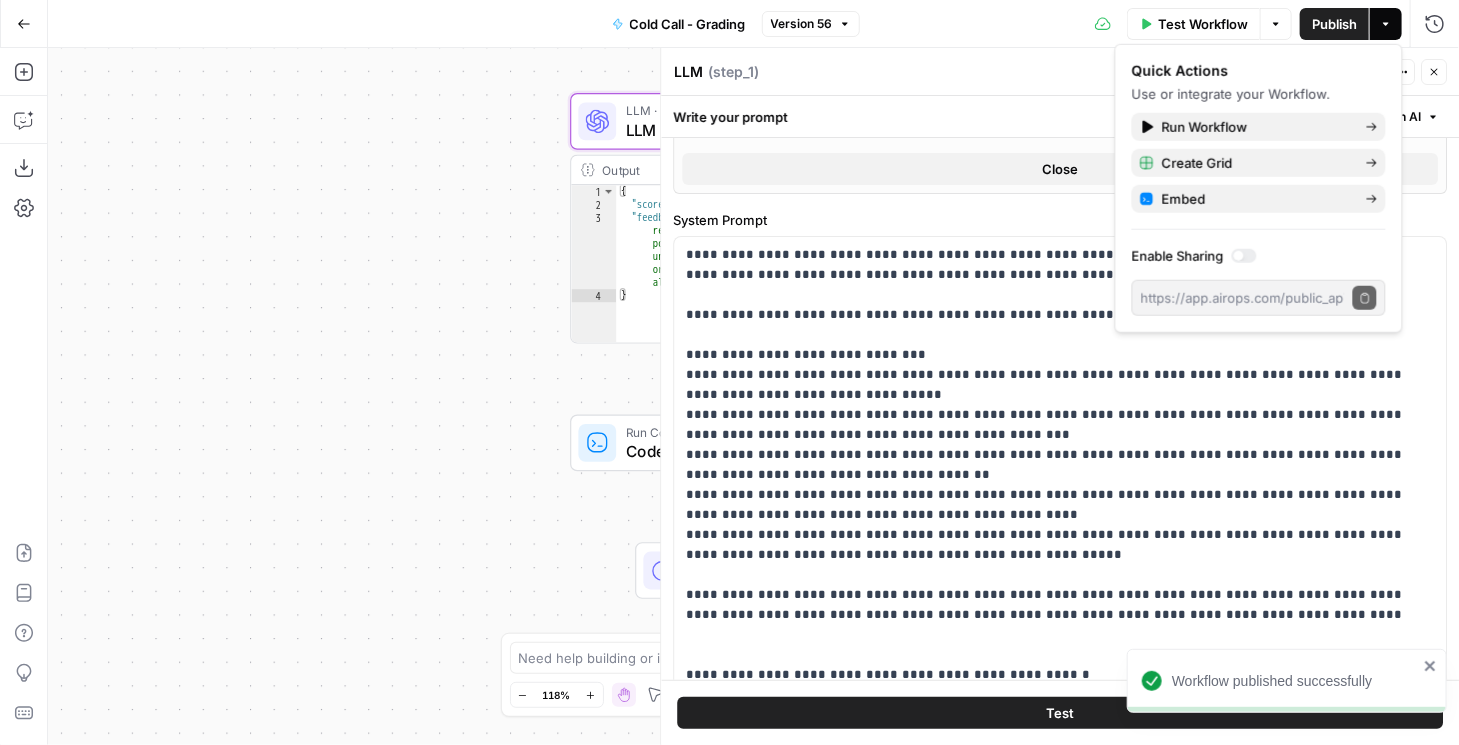 click 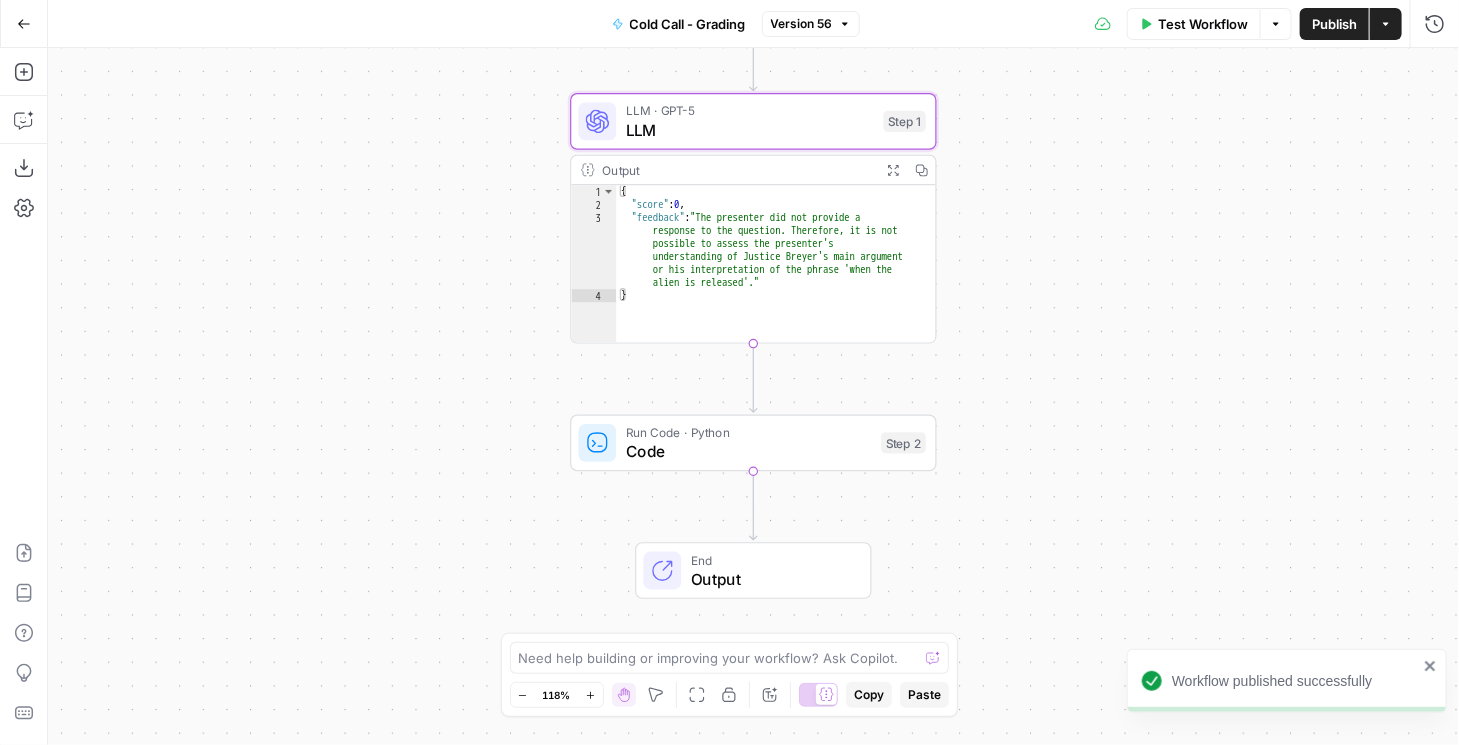 click on "Test Workflow" at bounding box center (1194, 24) 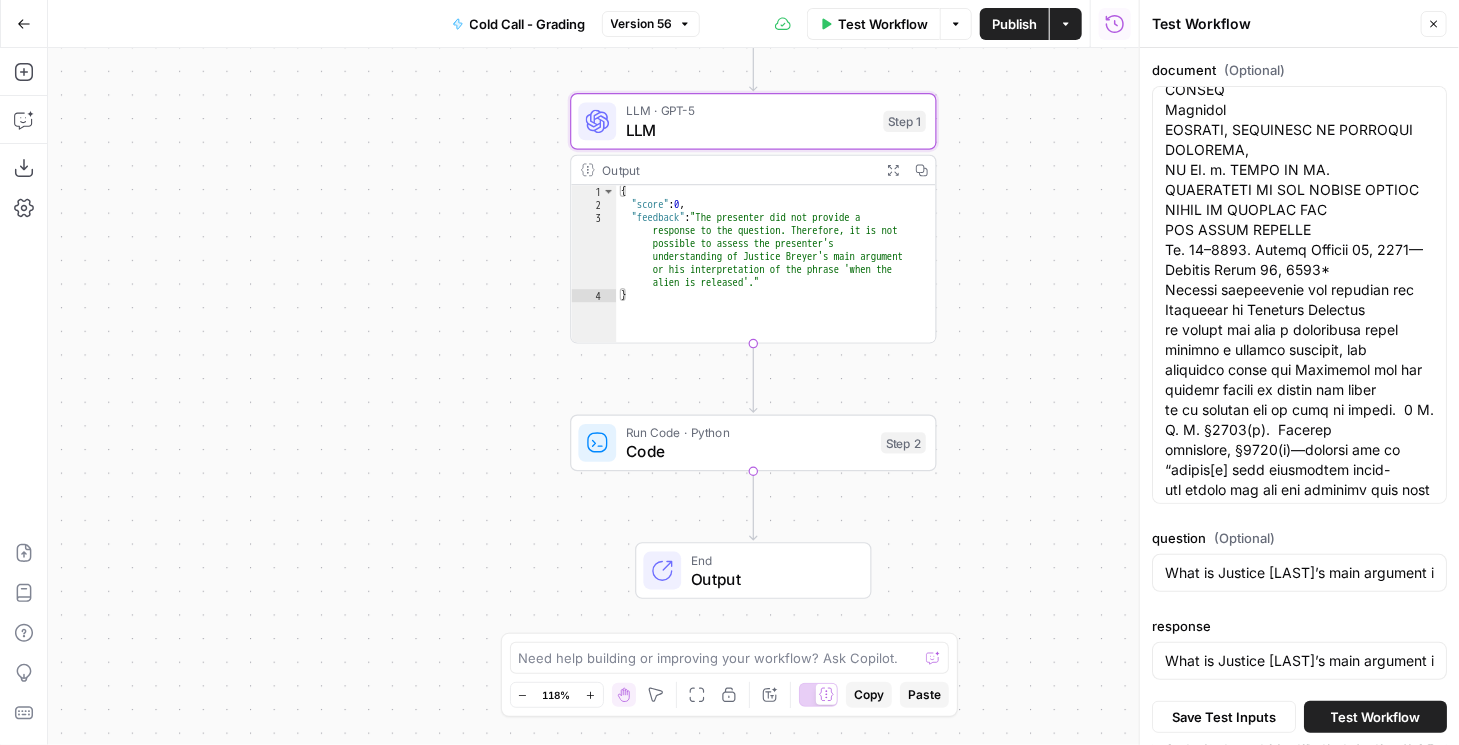 scroll, scrollTop: 228, scrollLeft: 0, axis: vertical 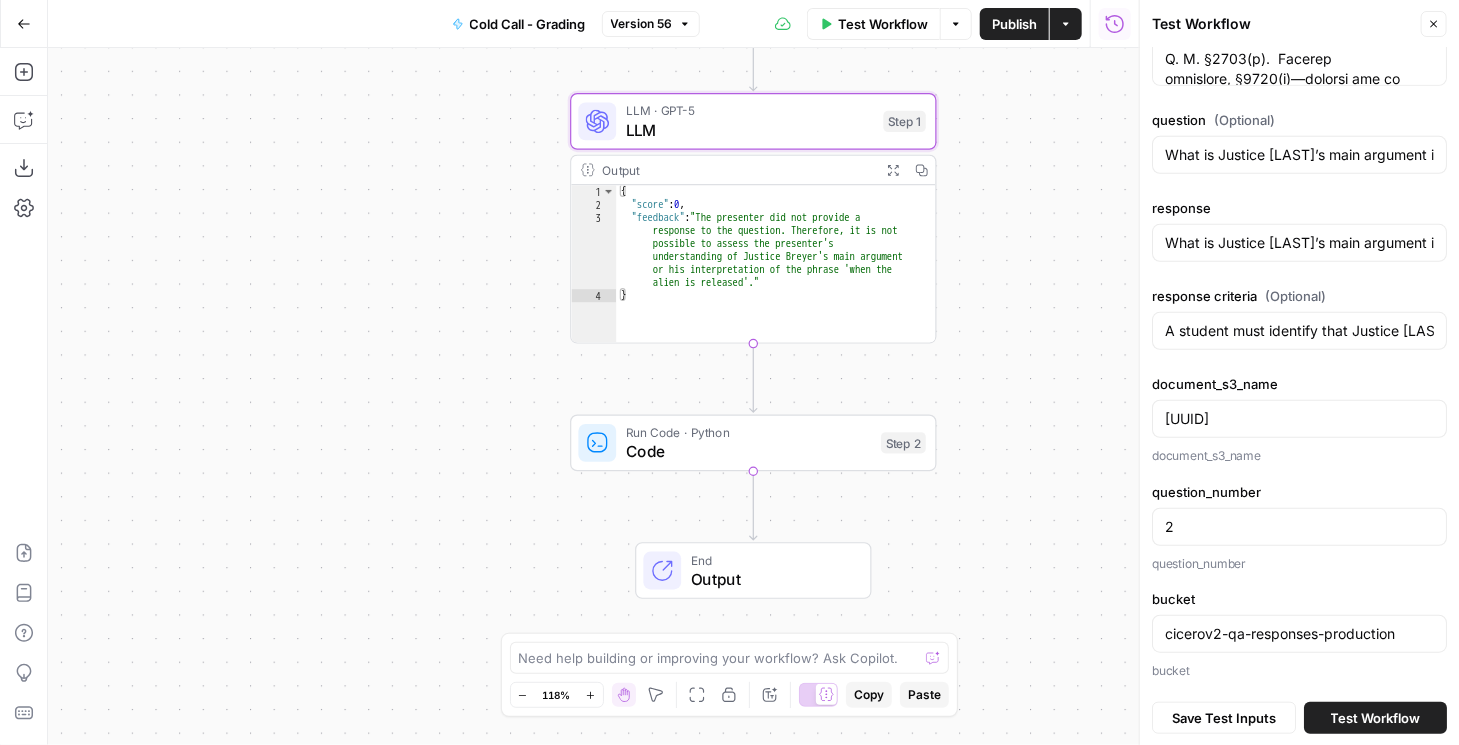 click on "Test Workflow" at bounding box center [1376, 717] 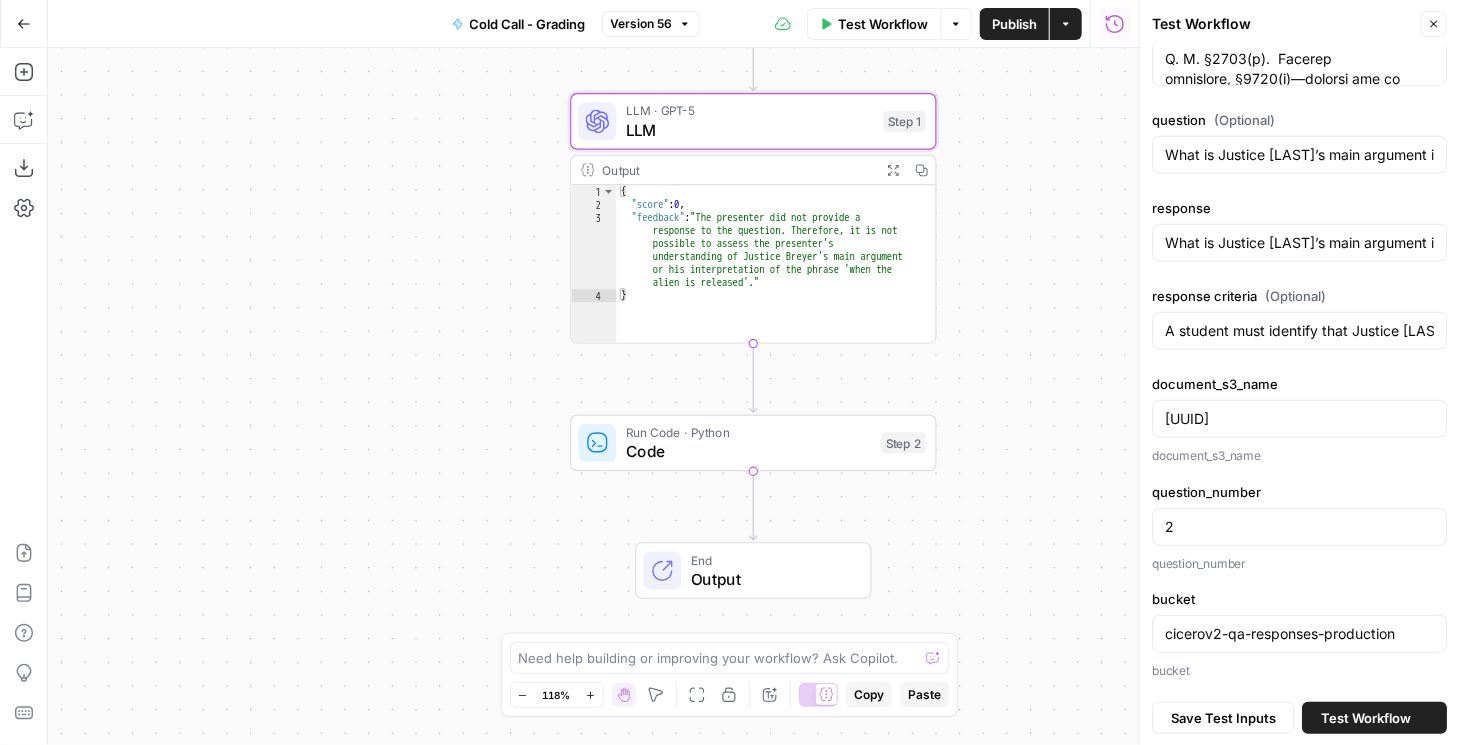 type on "What is Justice [LAST]’s main argument in his dissent regarding the interpretation of §1226(c), and how does he believe the words 'when the alien is released' should be understood?" 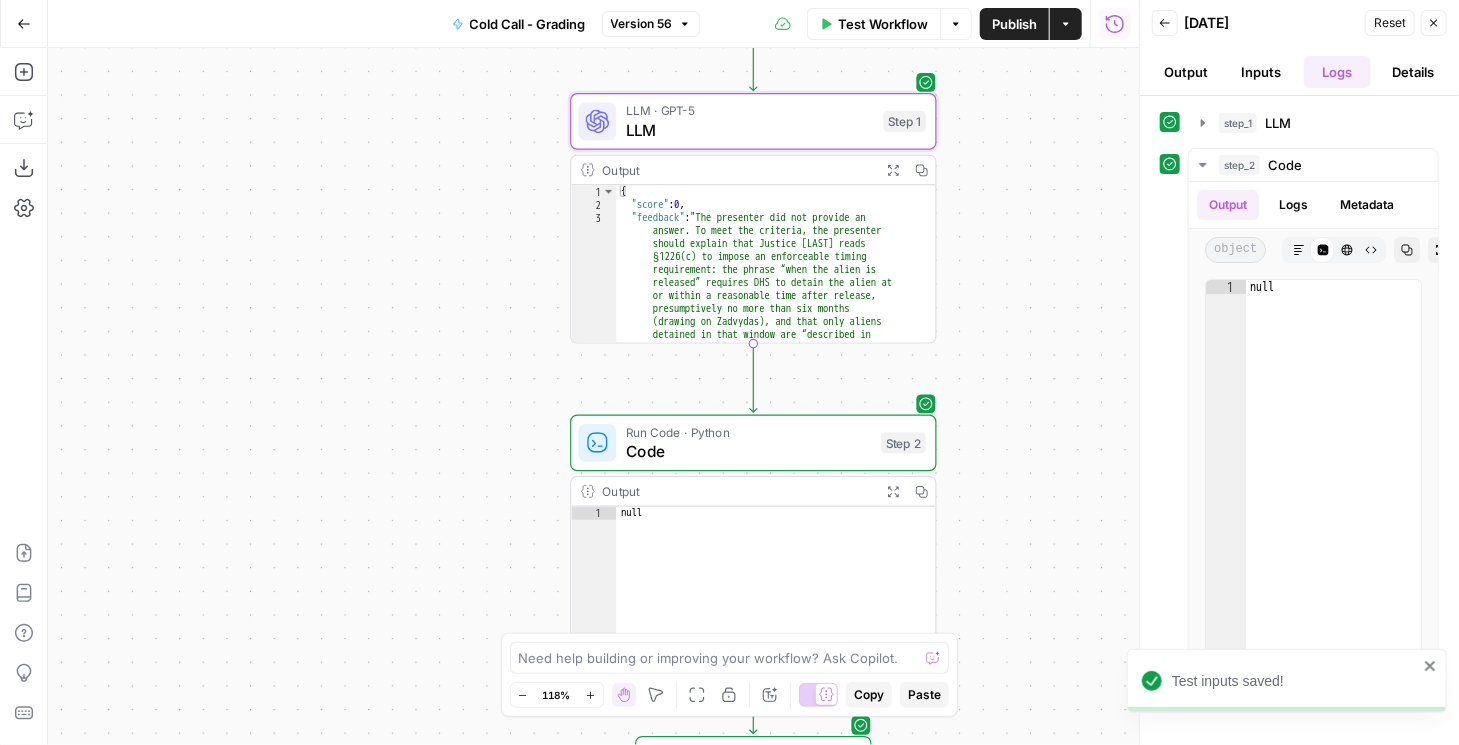 click on "Details" at bounding box center (1413, 72) 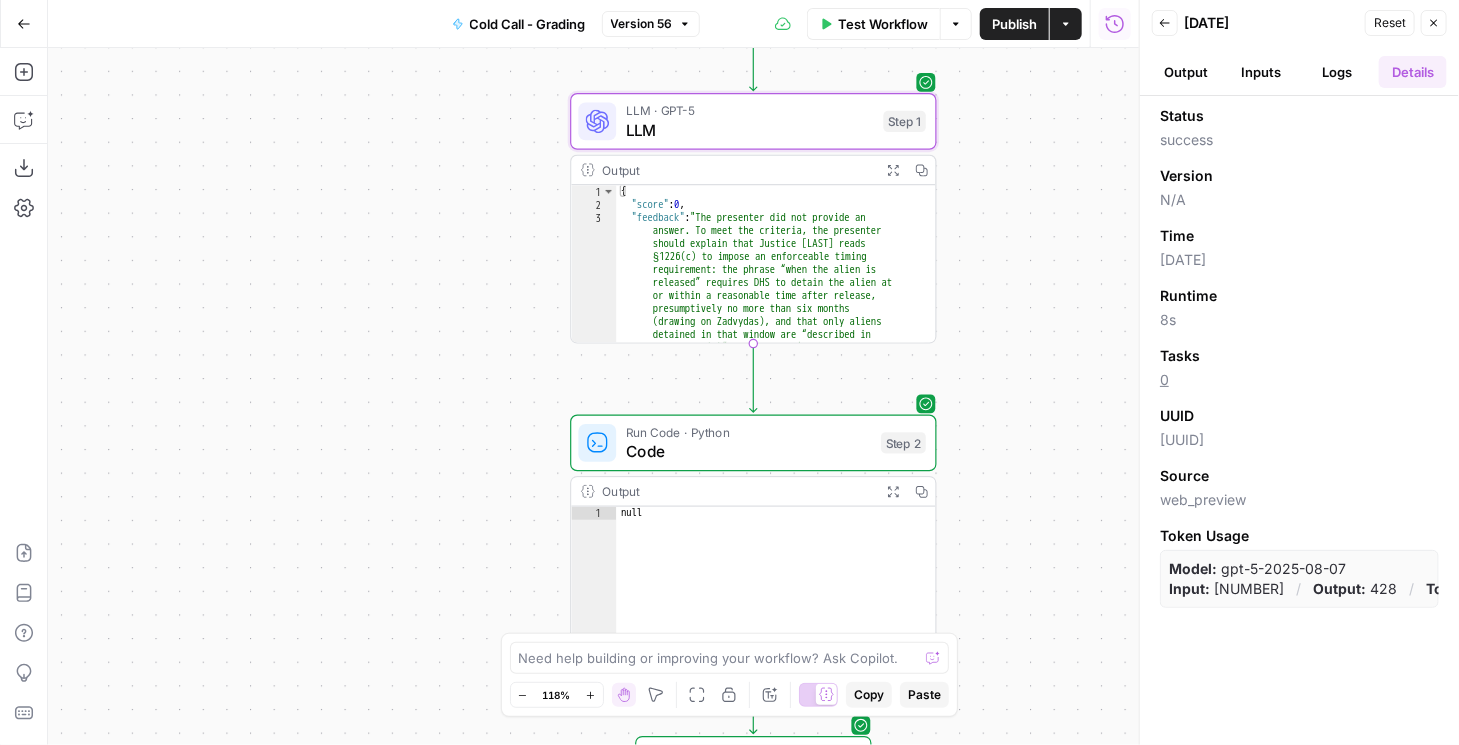 click on "Inputs" at bounding box center (1262, 72) 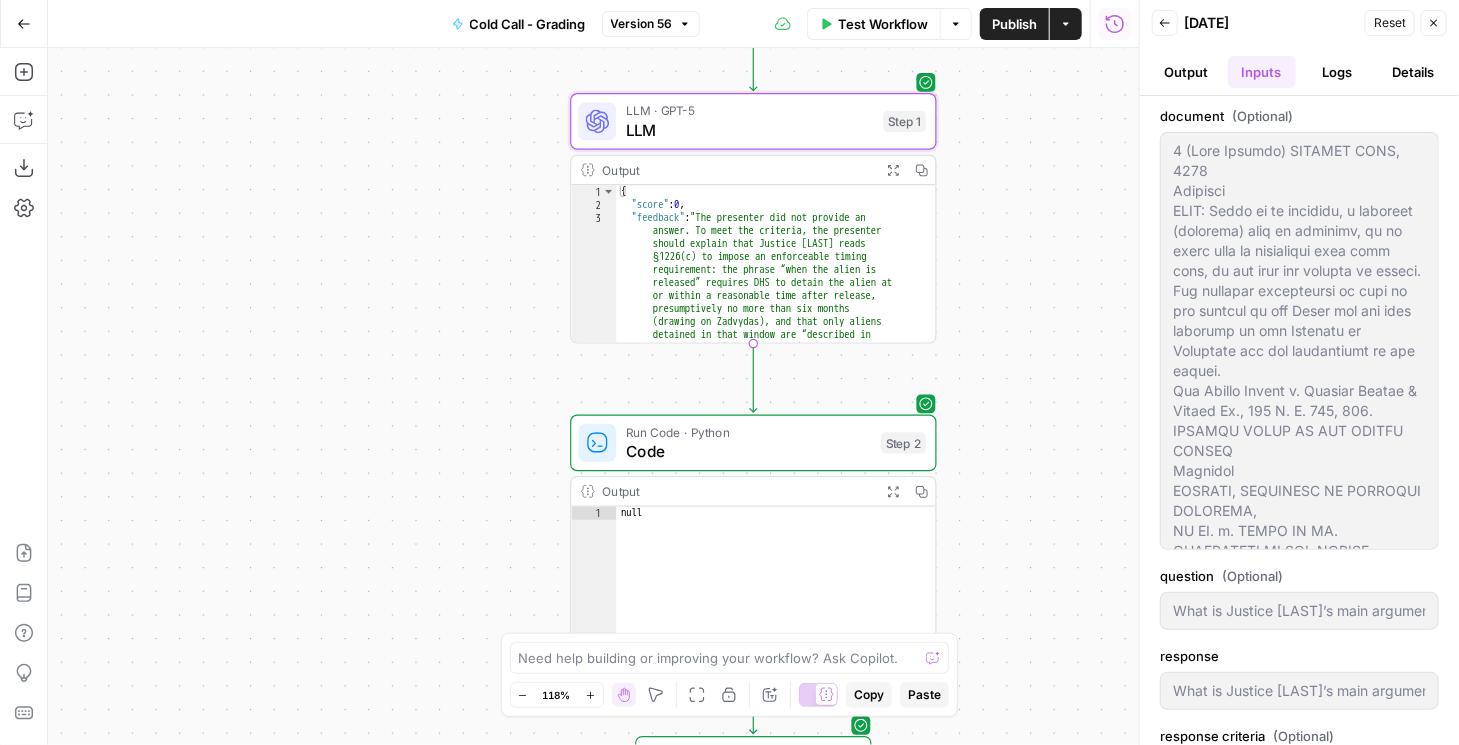 click on "Logs" at bounding box center (1338, 72) 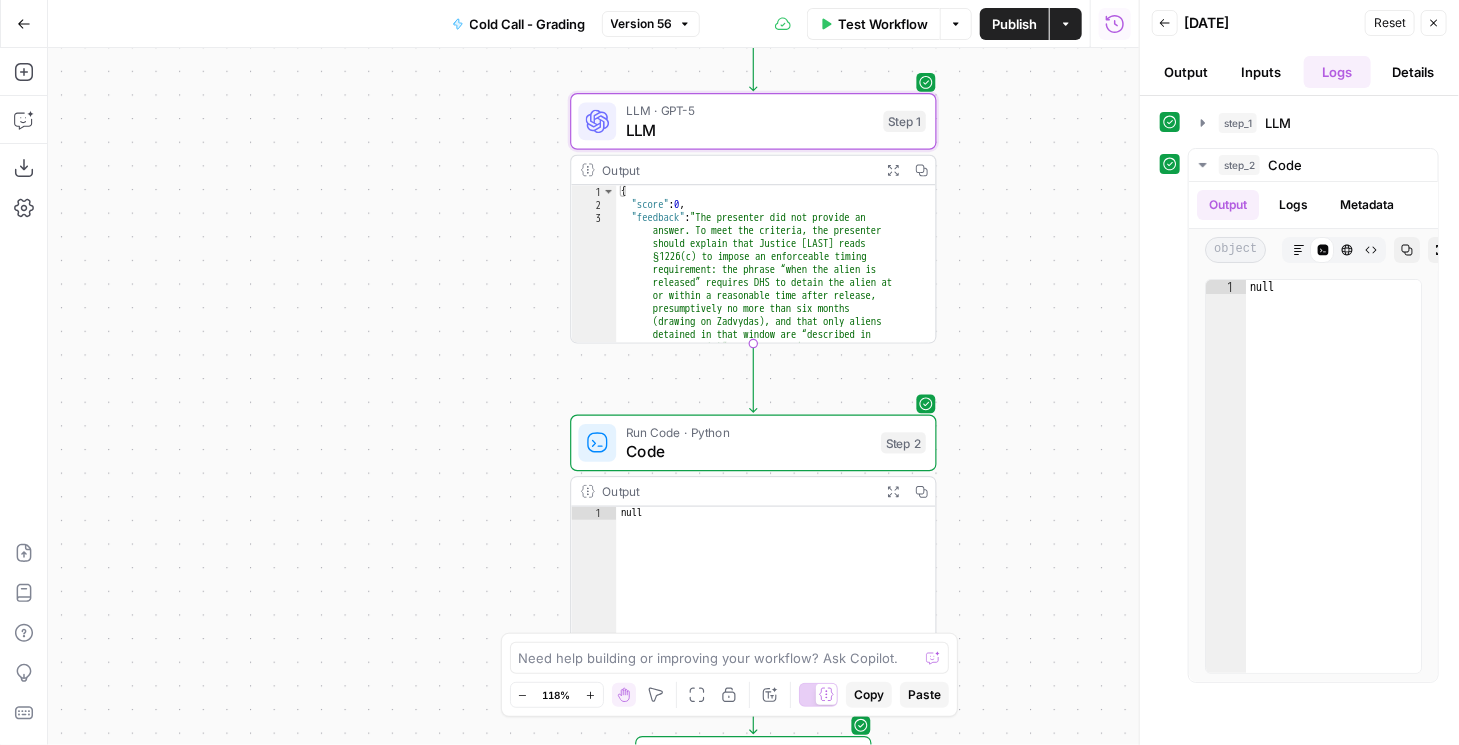 click on "Inputs" at bounding box center [1262, 72] 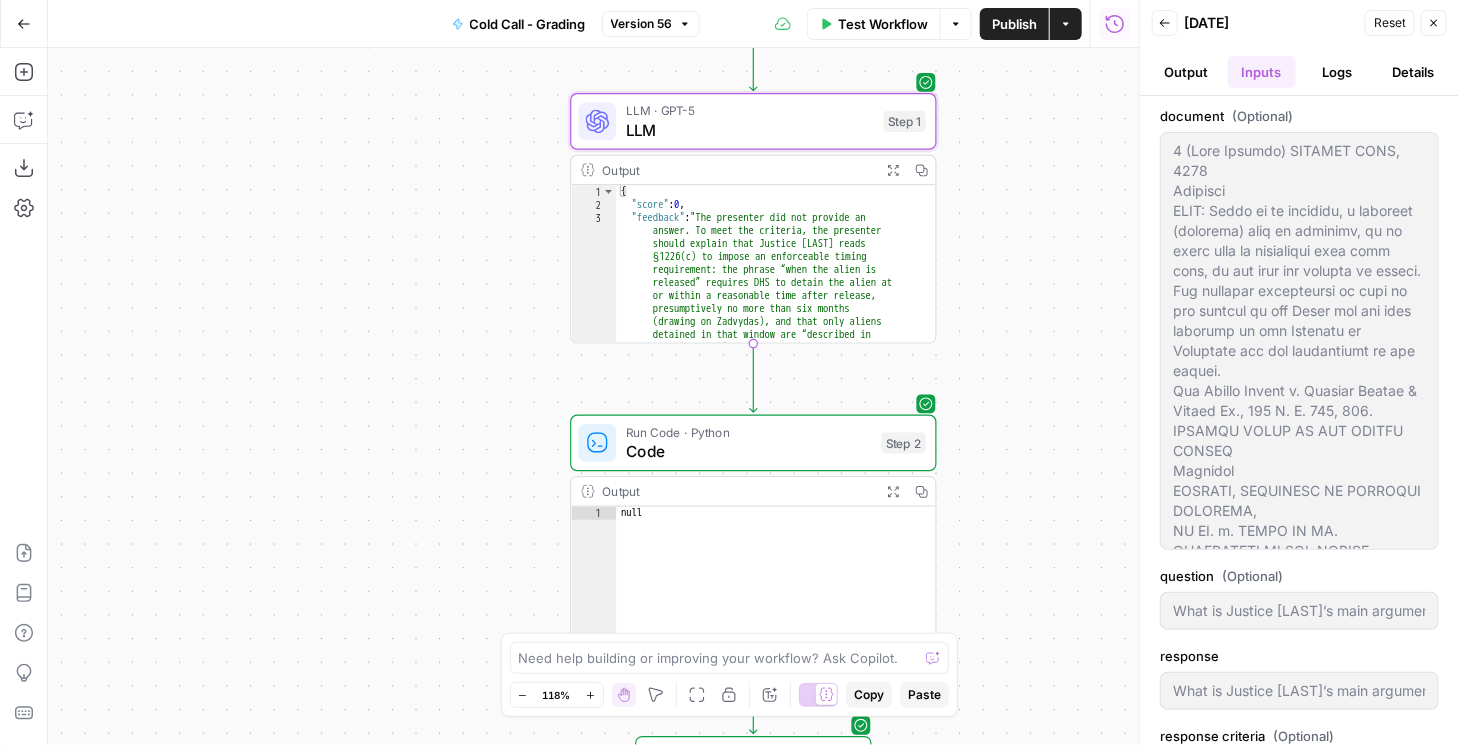 click on "Output" at bounding box center (1186, 72) 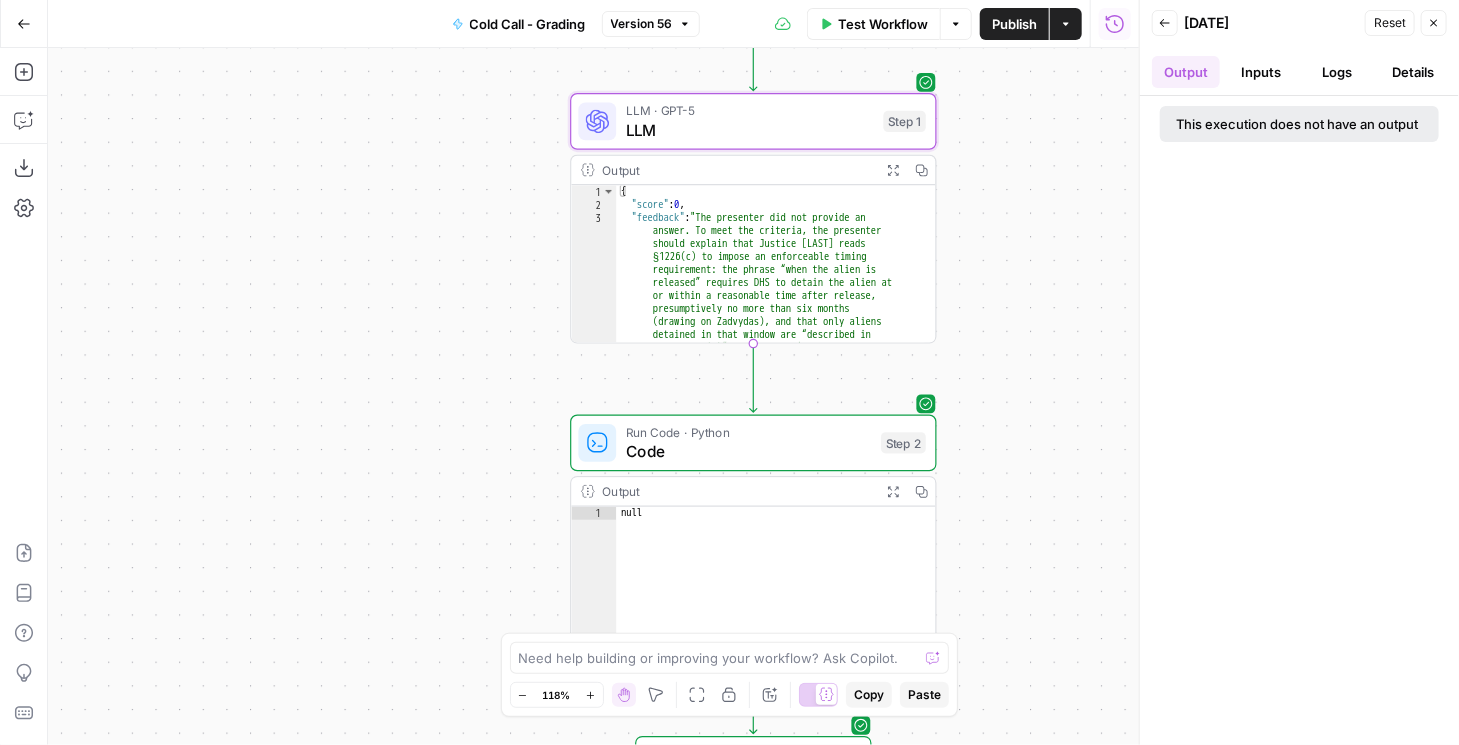 click on "Inputs" at bounding box center (1262, 72) 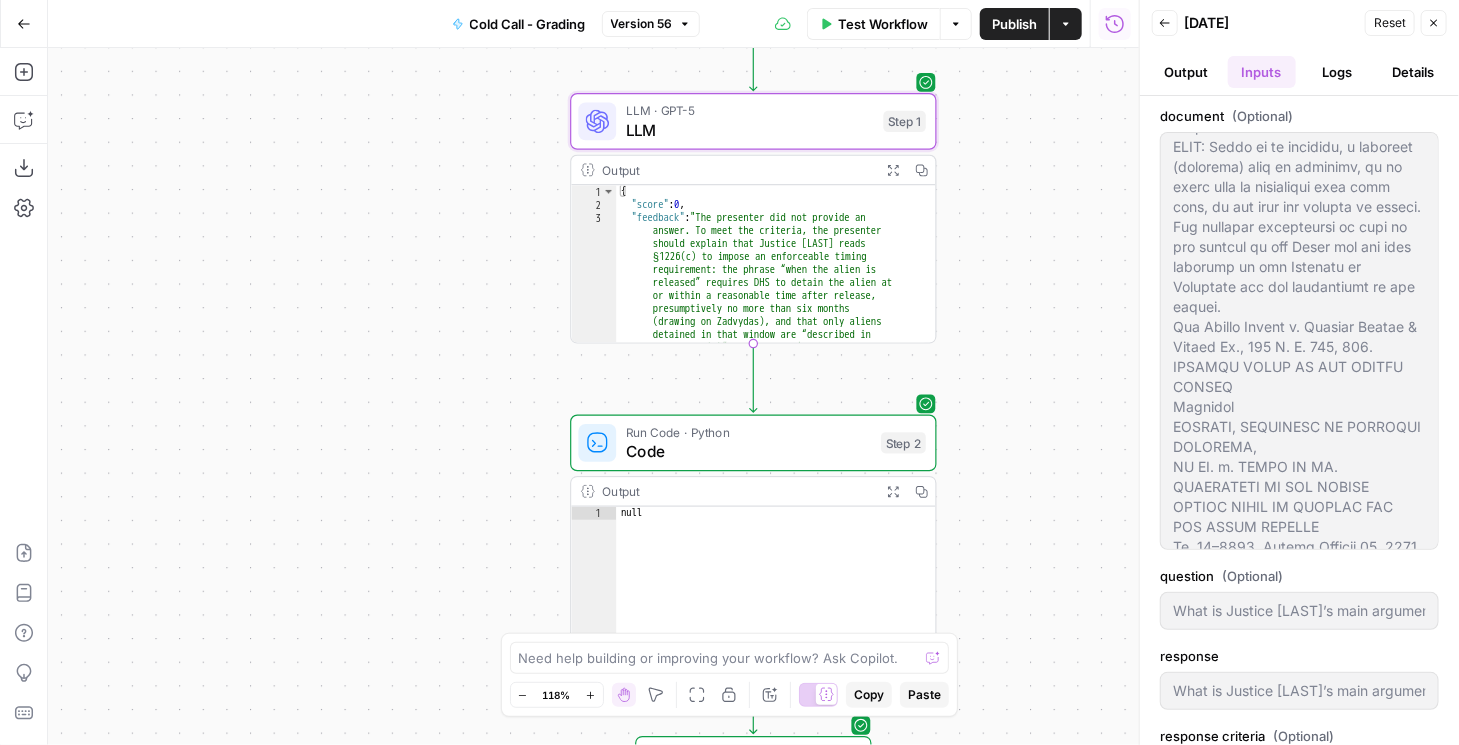 scroll, scrollTop: 342, scrollLeft: 0, axis: vertical 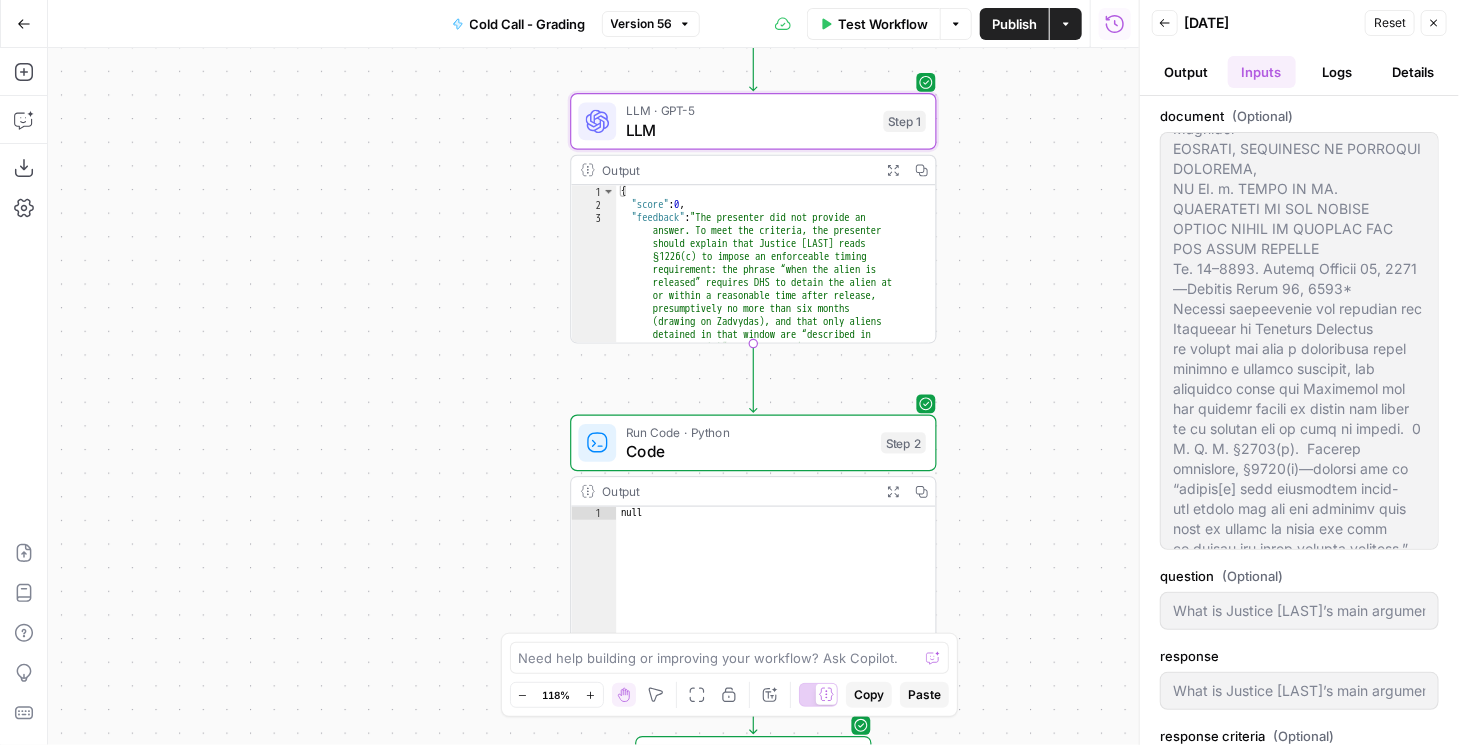 click on "Reset" at bounding box center (1390, 23) 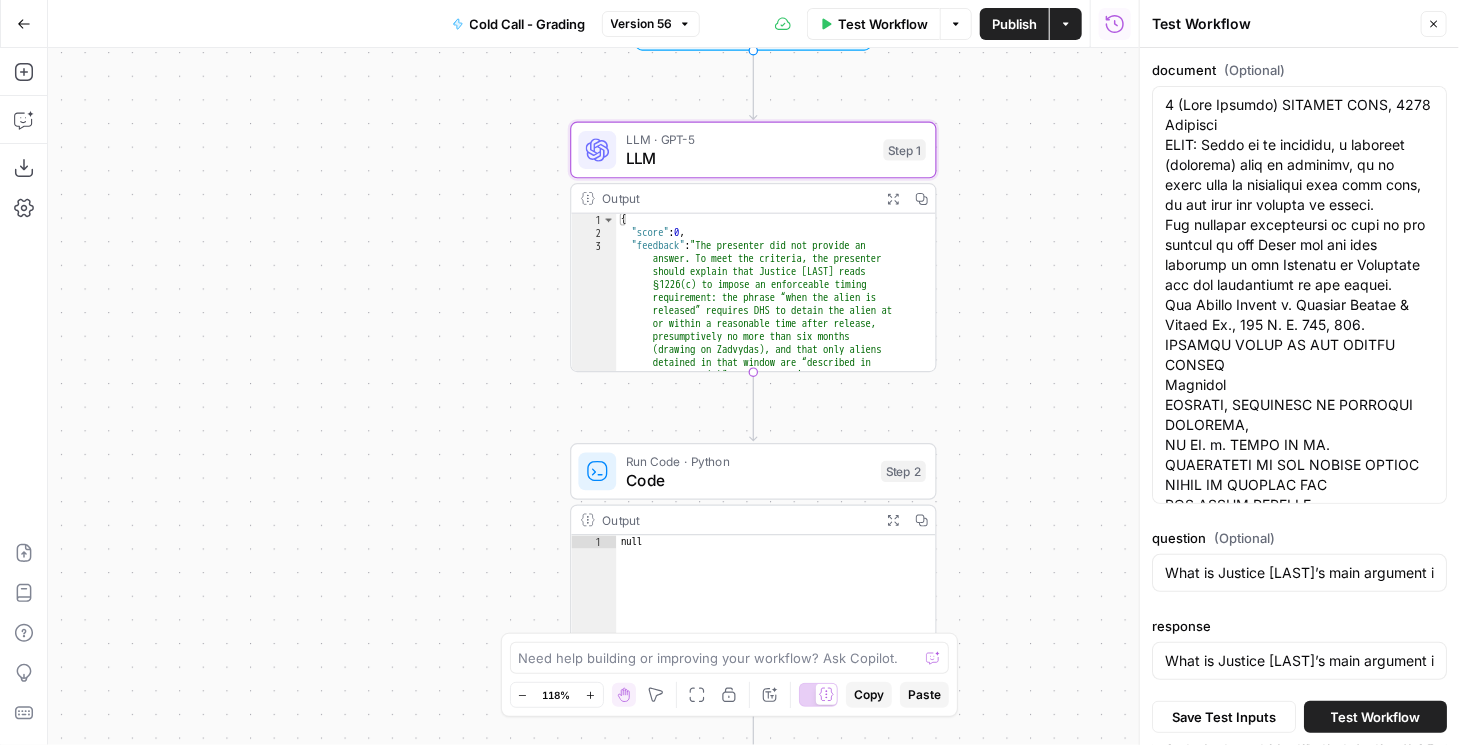 click on "LLM" at bounding box center (750, 158) 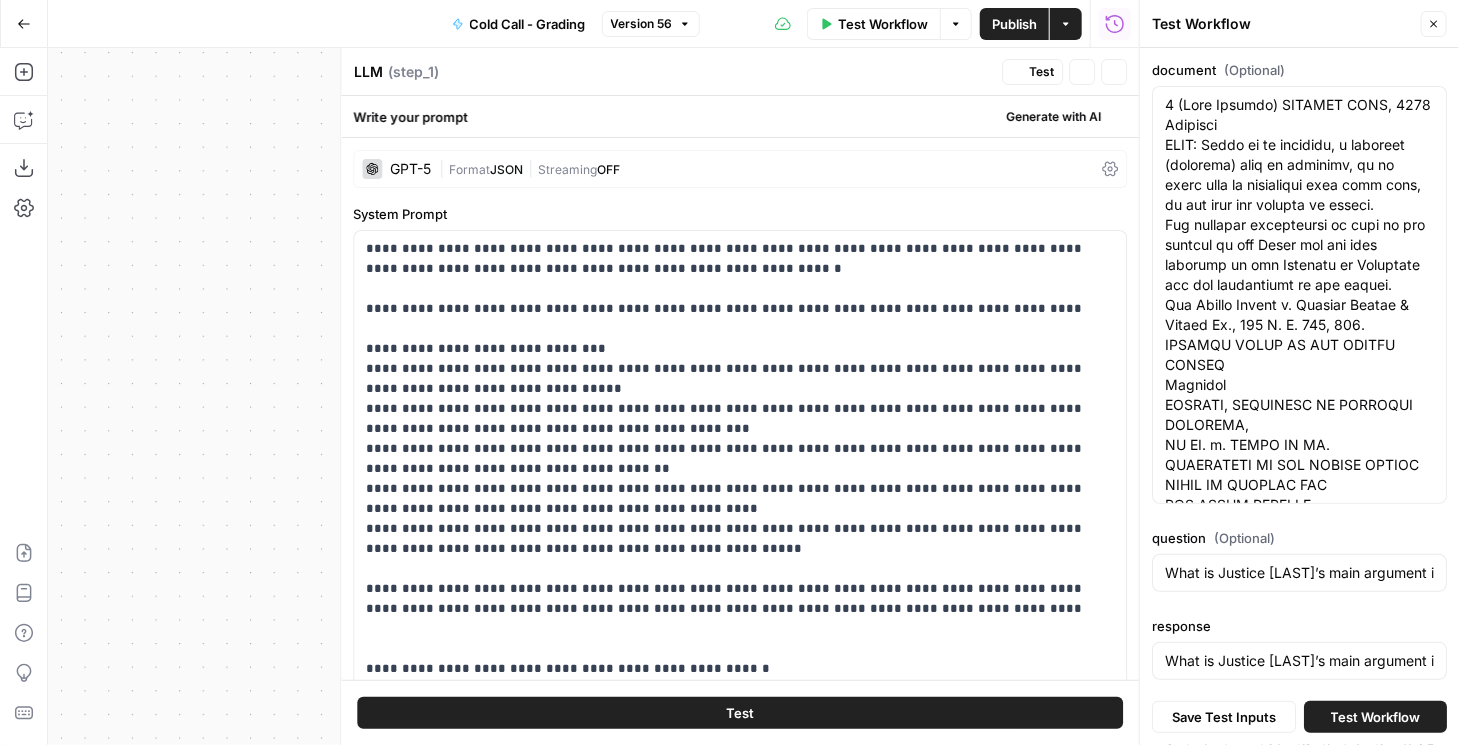 type on "What is Justice [LAST]’s main argument in his dissent regarding the interpretation of §1226(c), and how does he believe the words 'when the alien is released' should be understood?" 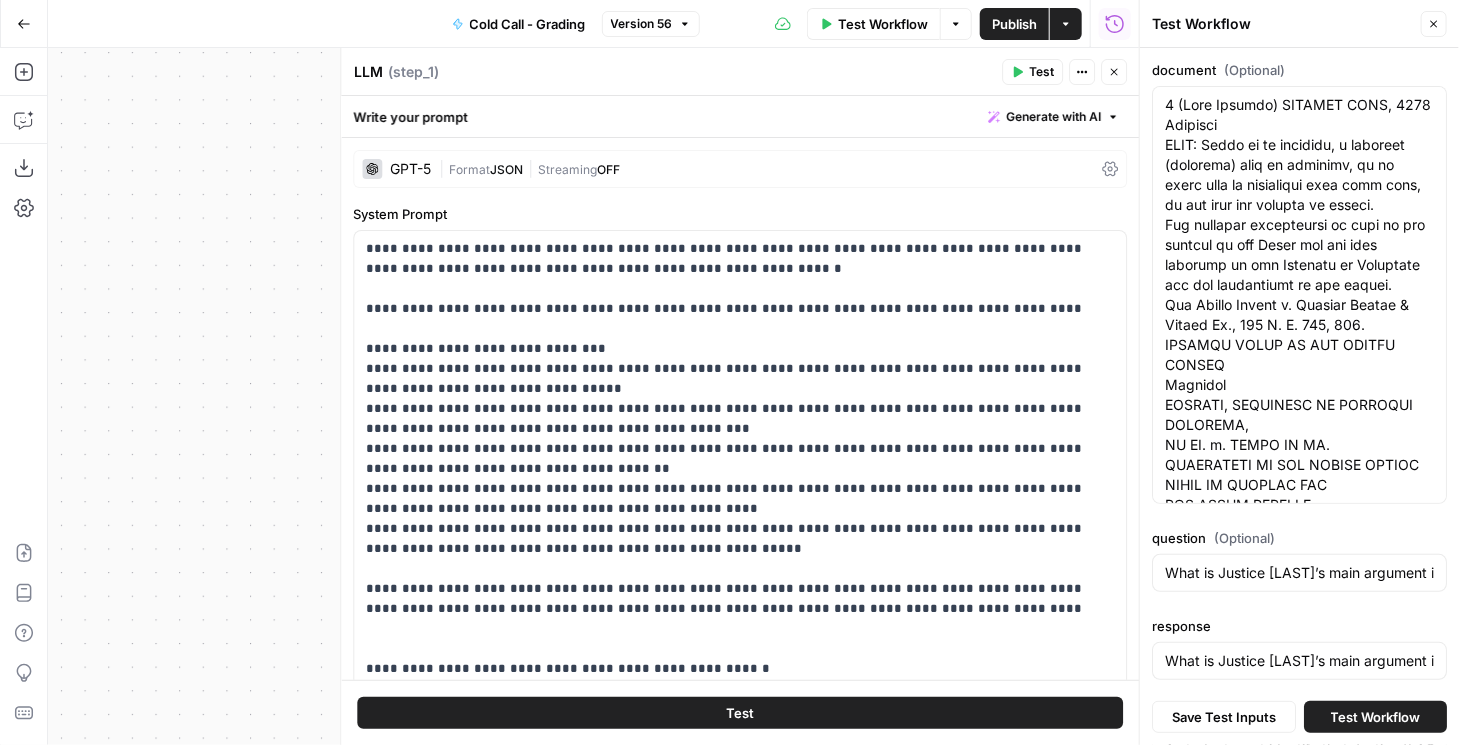 click 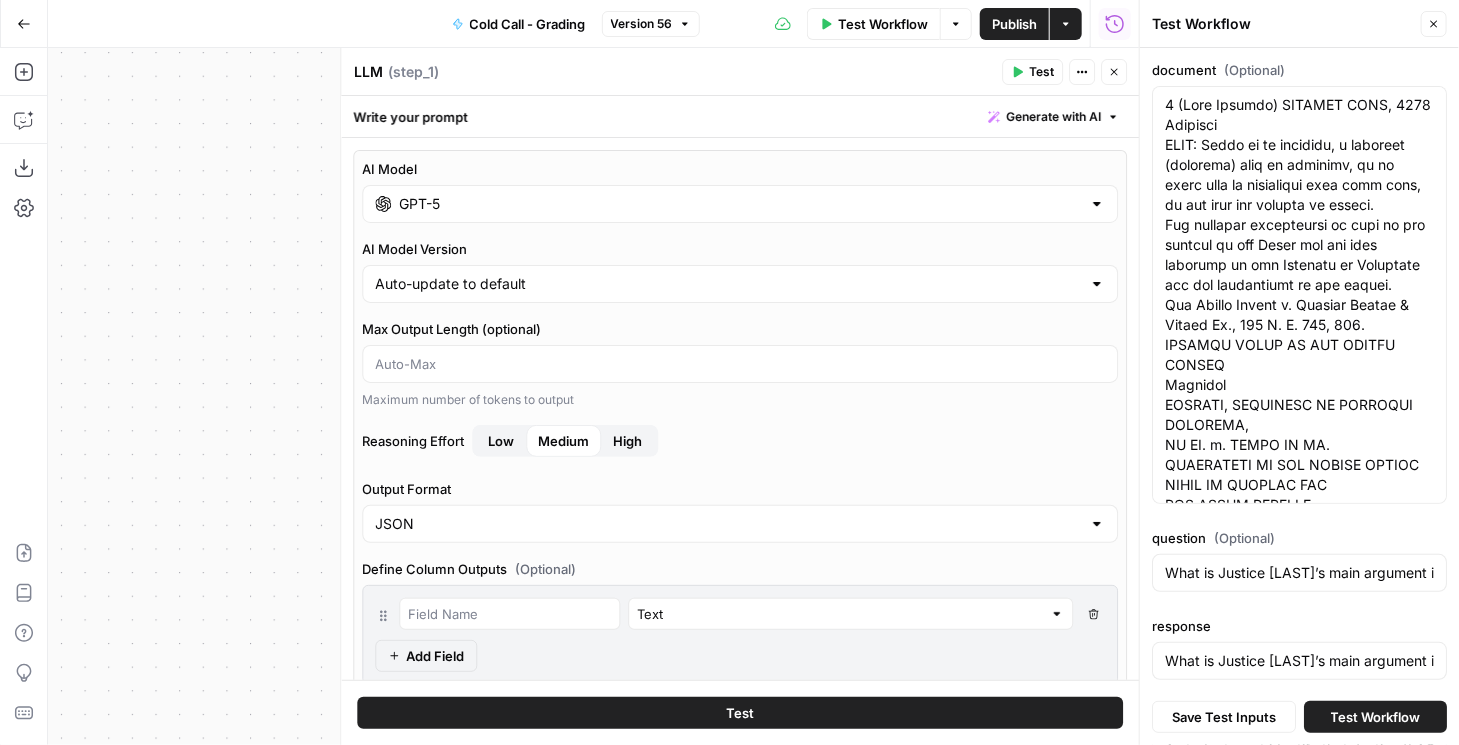 click on "GPT-5" at bounding box center (740, 204) 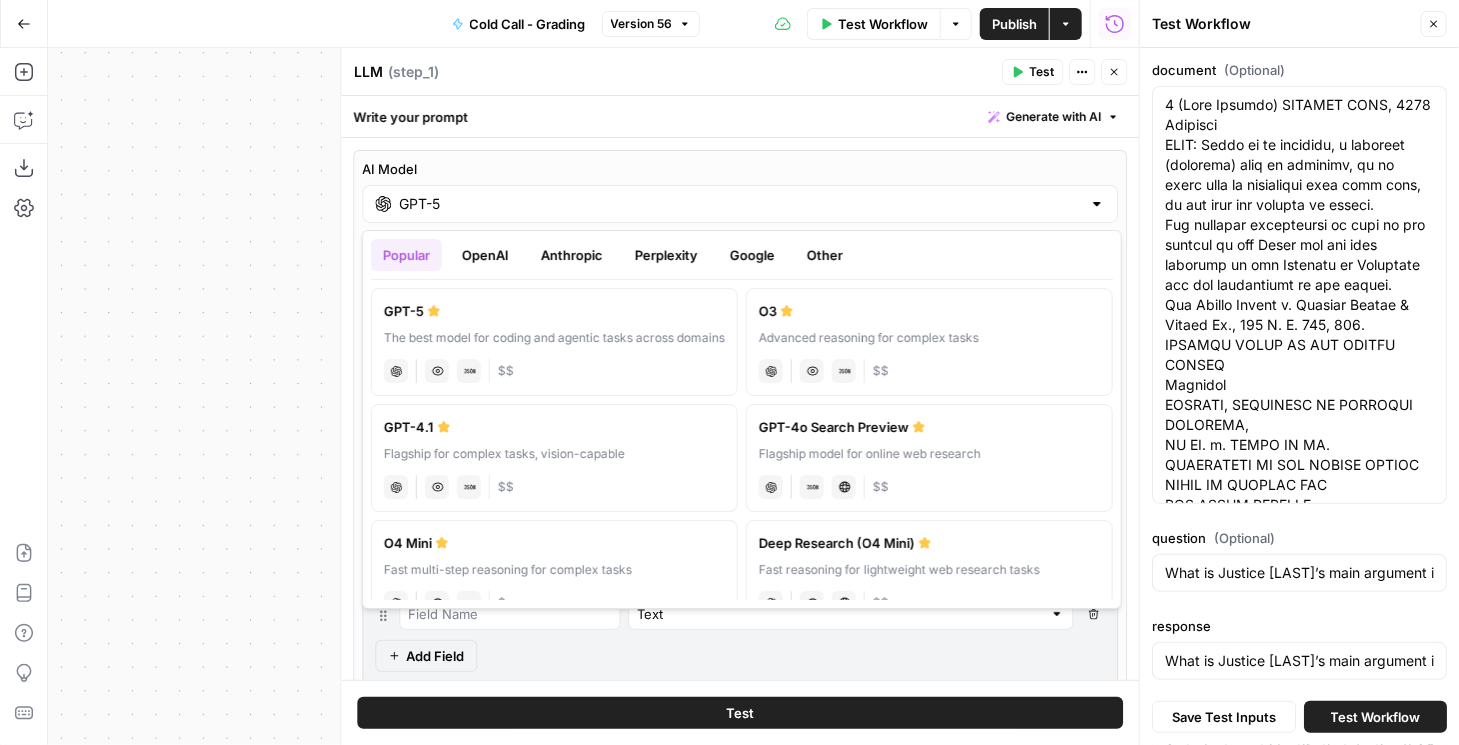 click on "Google" at bounding box center [752, 255] 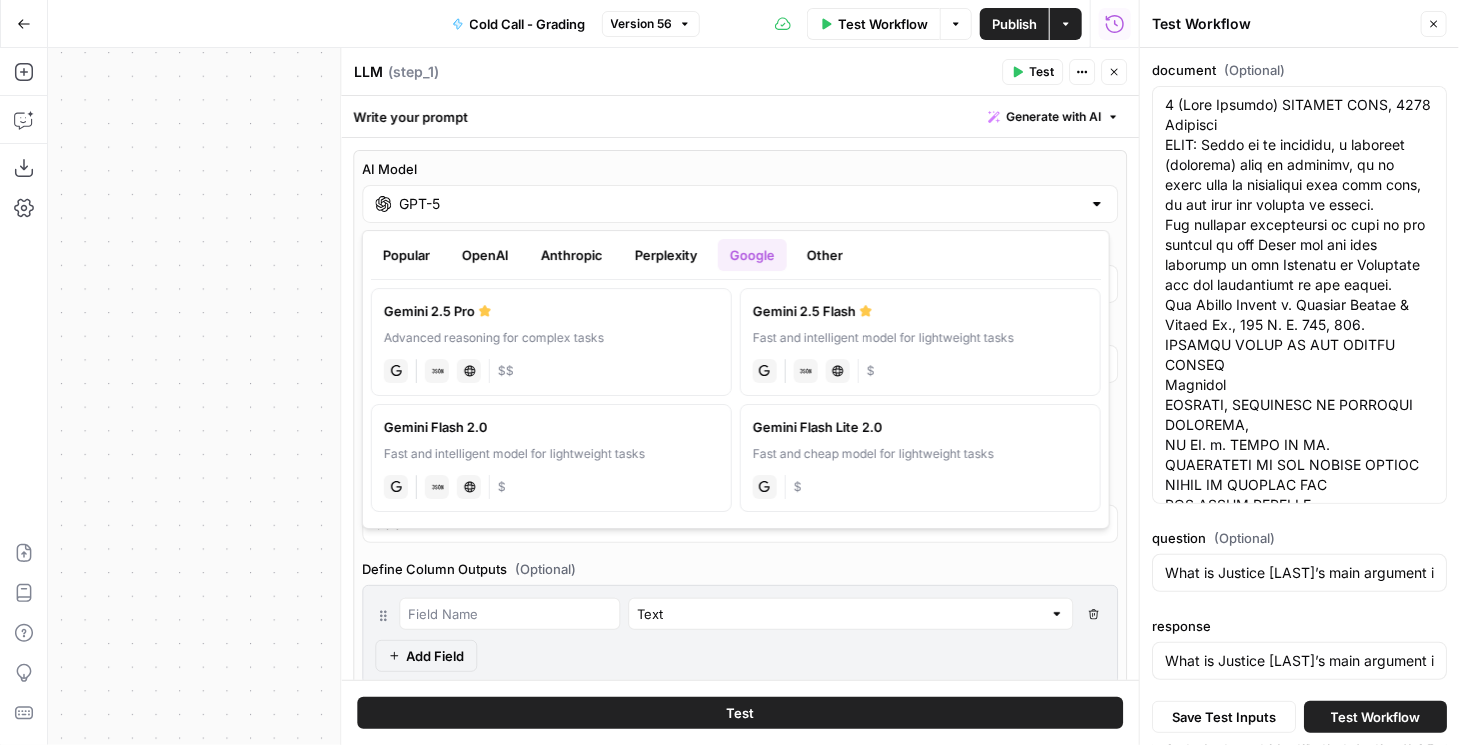 click on "Advanced reasoning for complex tasks" at bounding box center [551, 338] 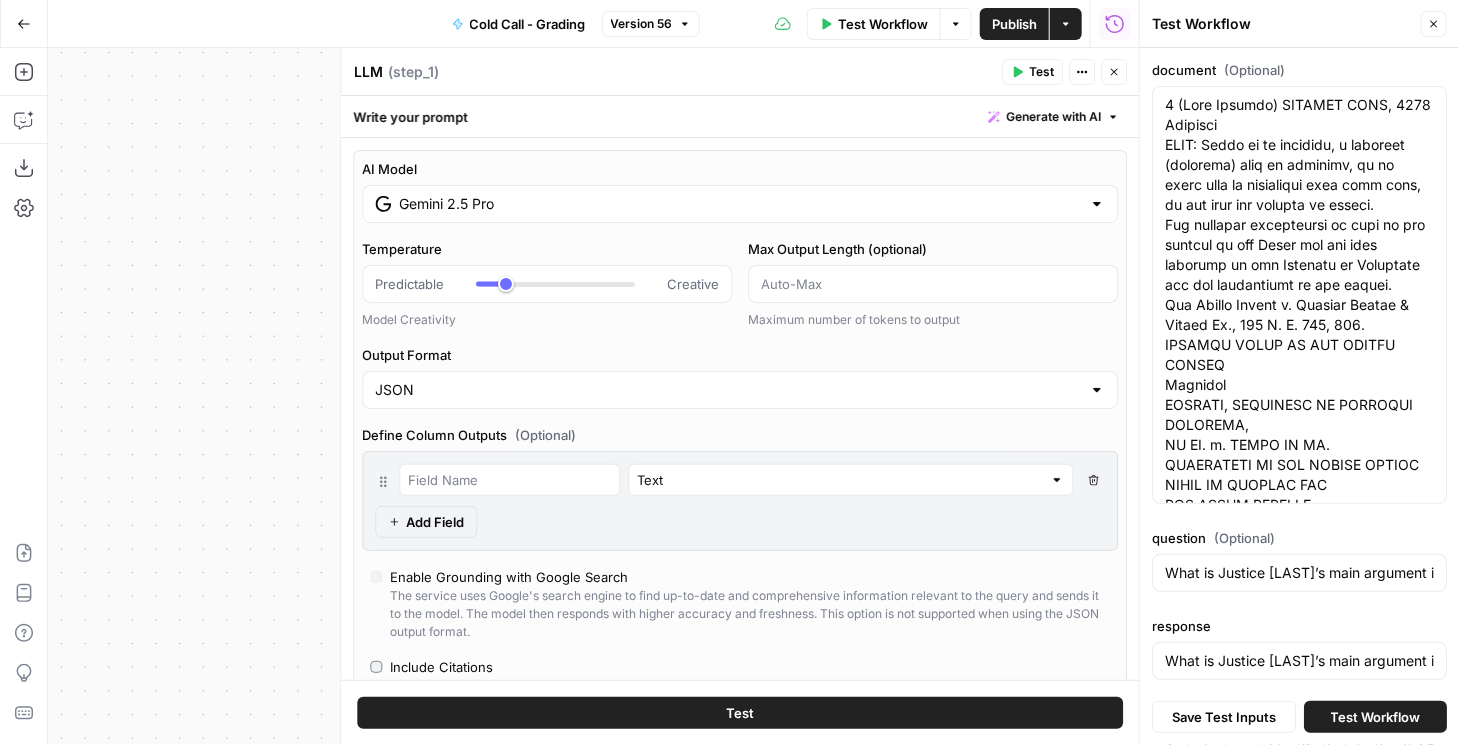 type on "What is Justice [LAST]’s main argument in his dissent regarding the interpretation of §1226(c), and how does he believe the words 'when the alien is released' should be understood?" 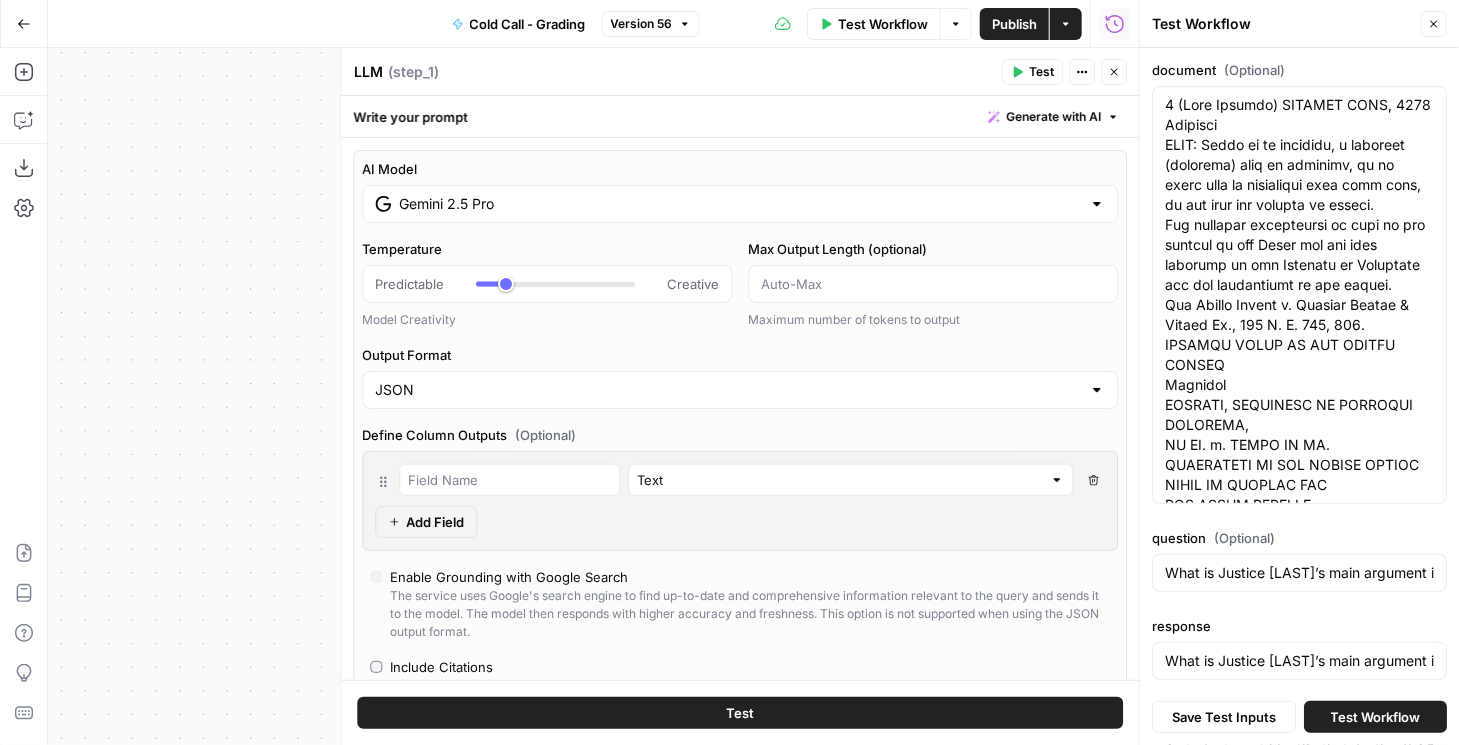 type on "***" 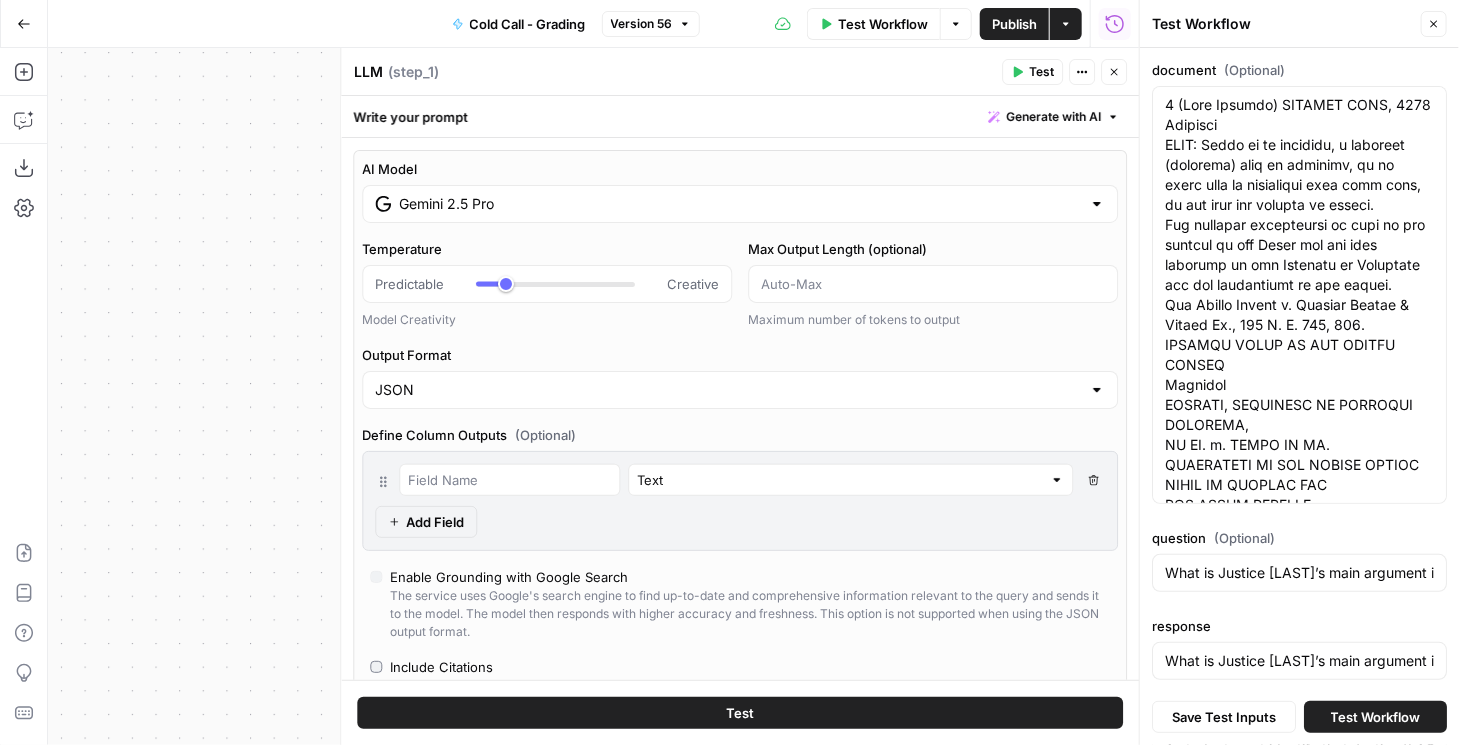type on "What is Justice [LAST]’s main argument in his dissent regarding the interpretation of §1226(c), and how does he believe the words 'when the alien is released' should be understood?" 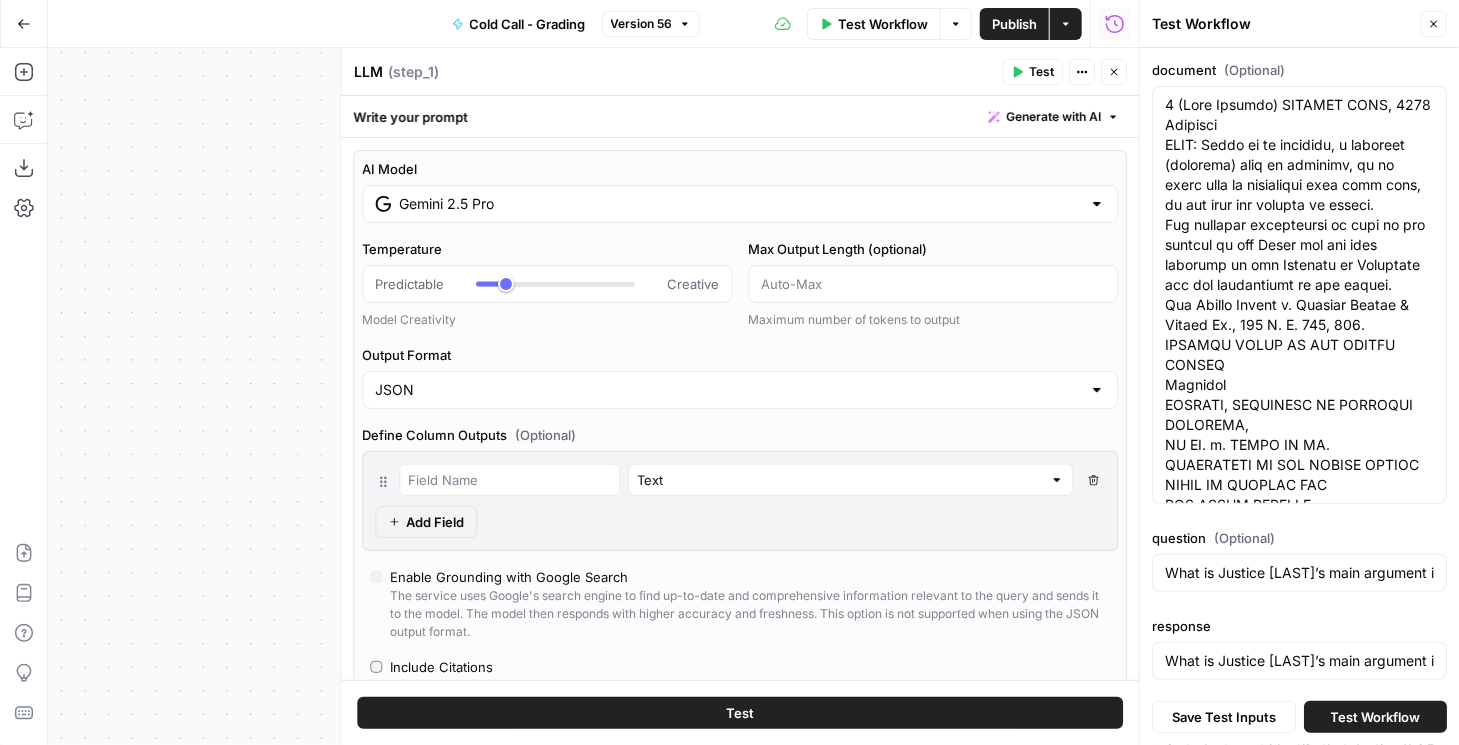 type on "***" 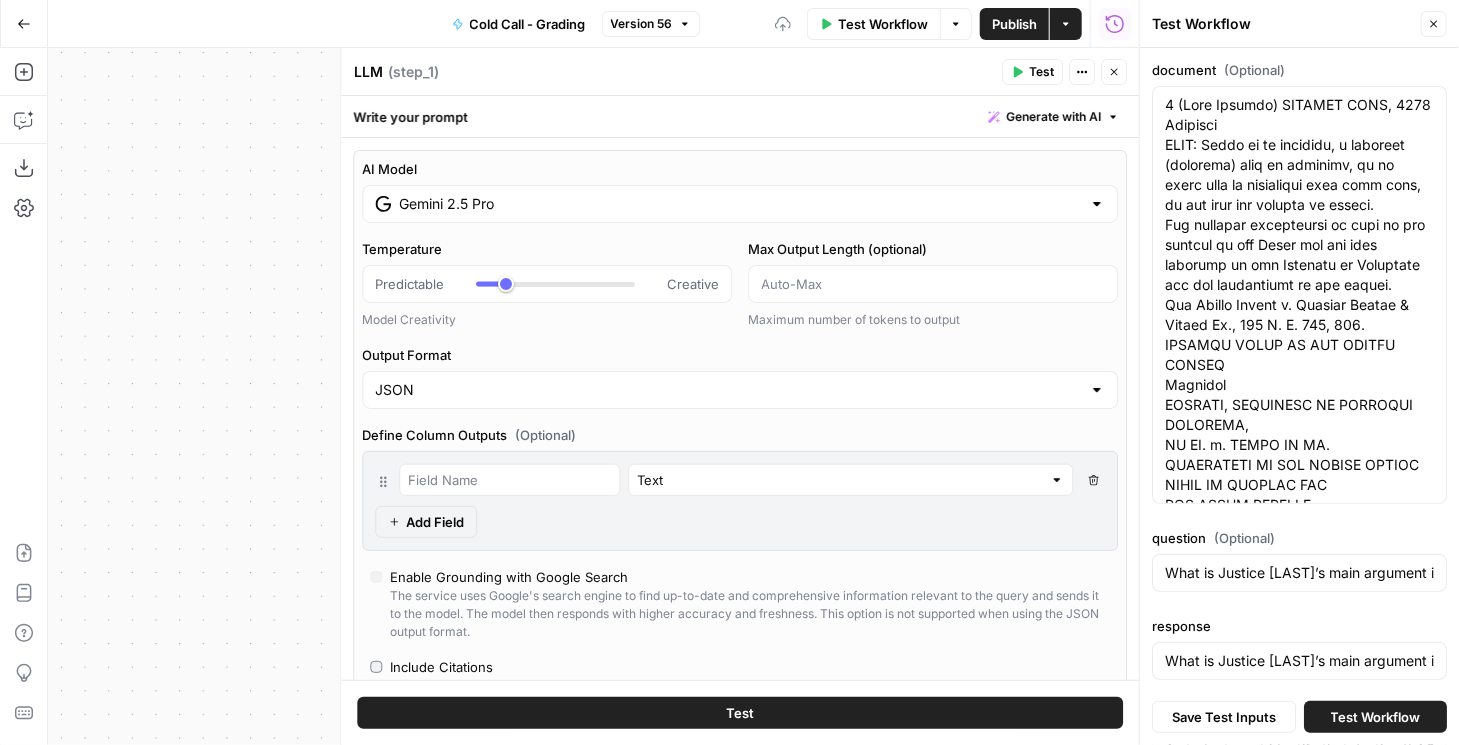 type on "What is Justice [LAST]’s main argument in his dissent regarding the interpretation of §1226(c), and how does he believe the words 'when the alien is released' should be understood?" 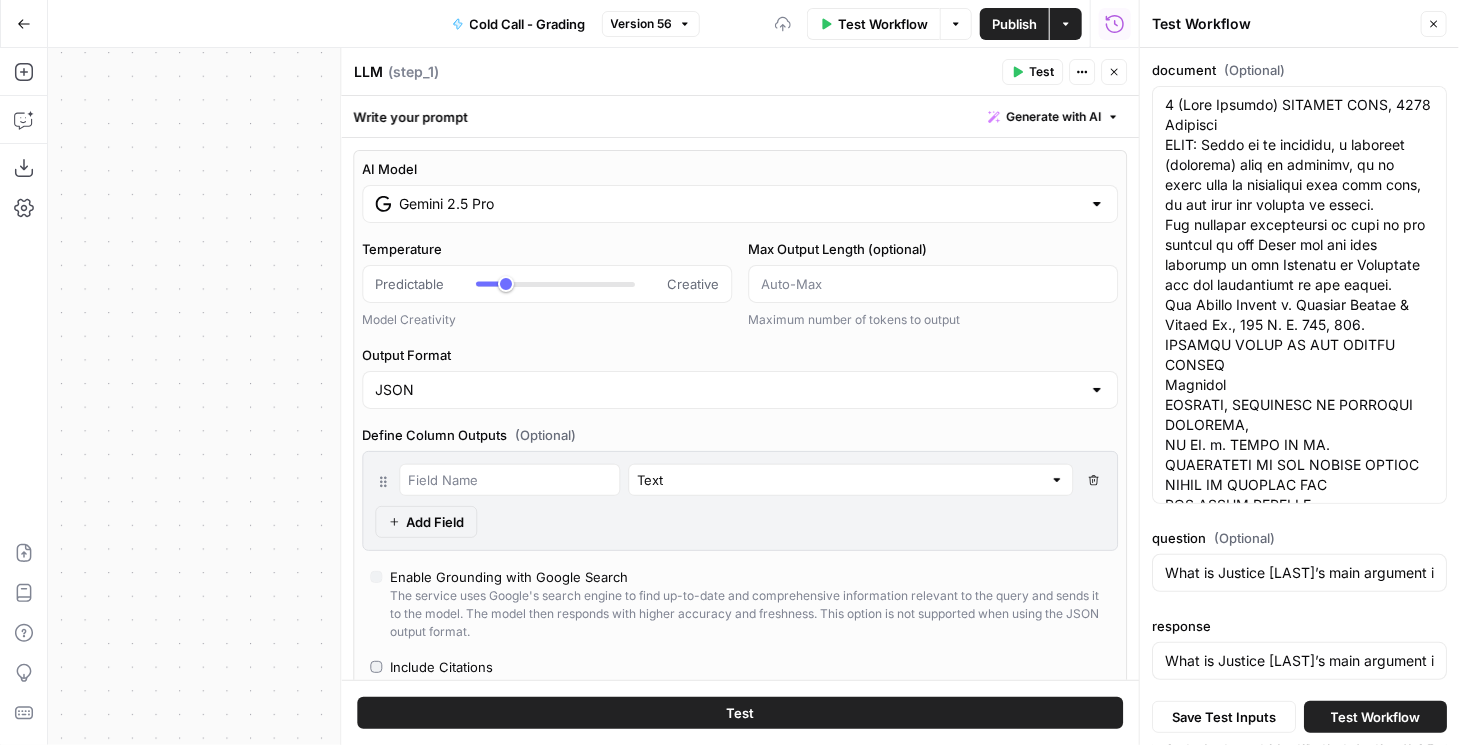 type on "***" 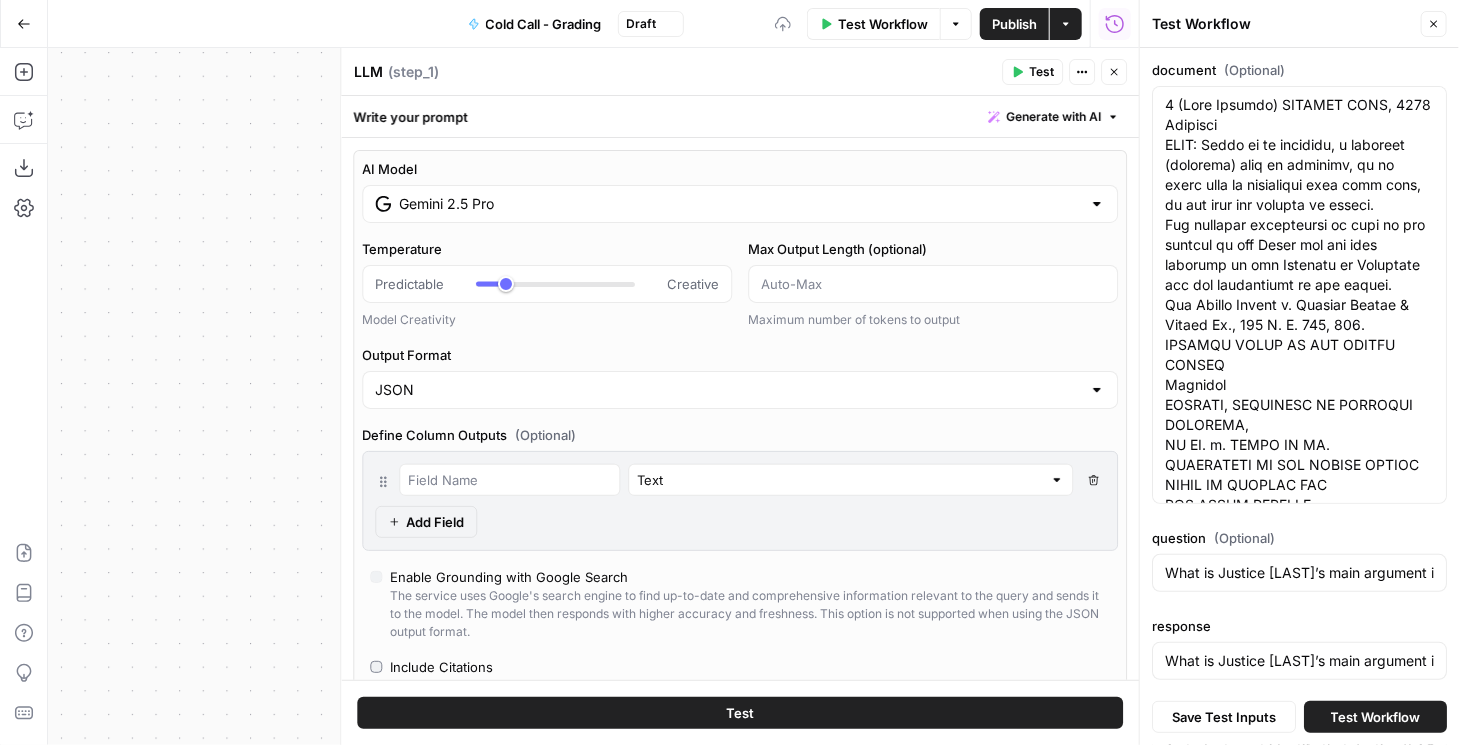 click on "Publish" at bounding box center (1014, 24) 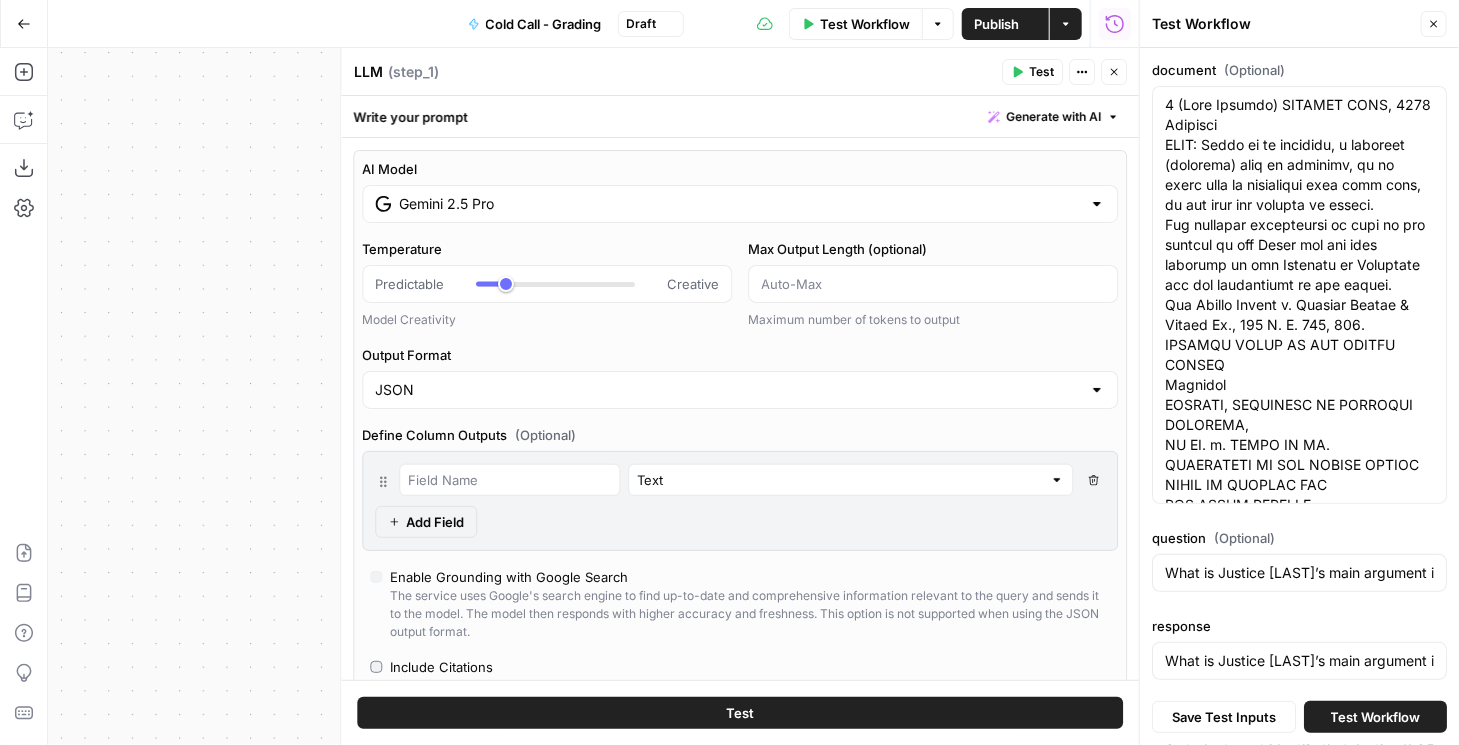 type on "What is Justice [LAST]’s main argument in his dissent regarding the interpretation of §1226(c), and how does he believe the words 'when the alien is released' should be understood?" 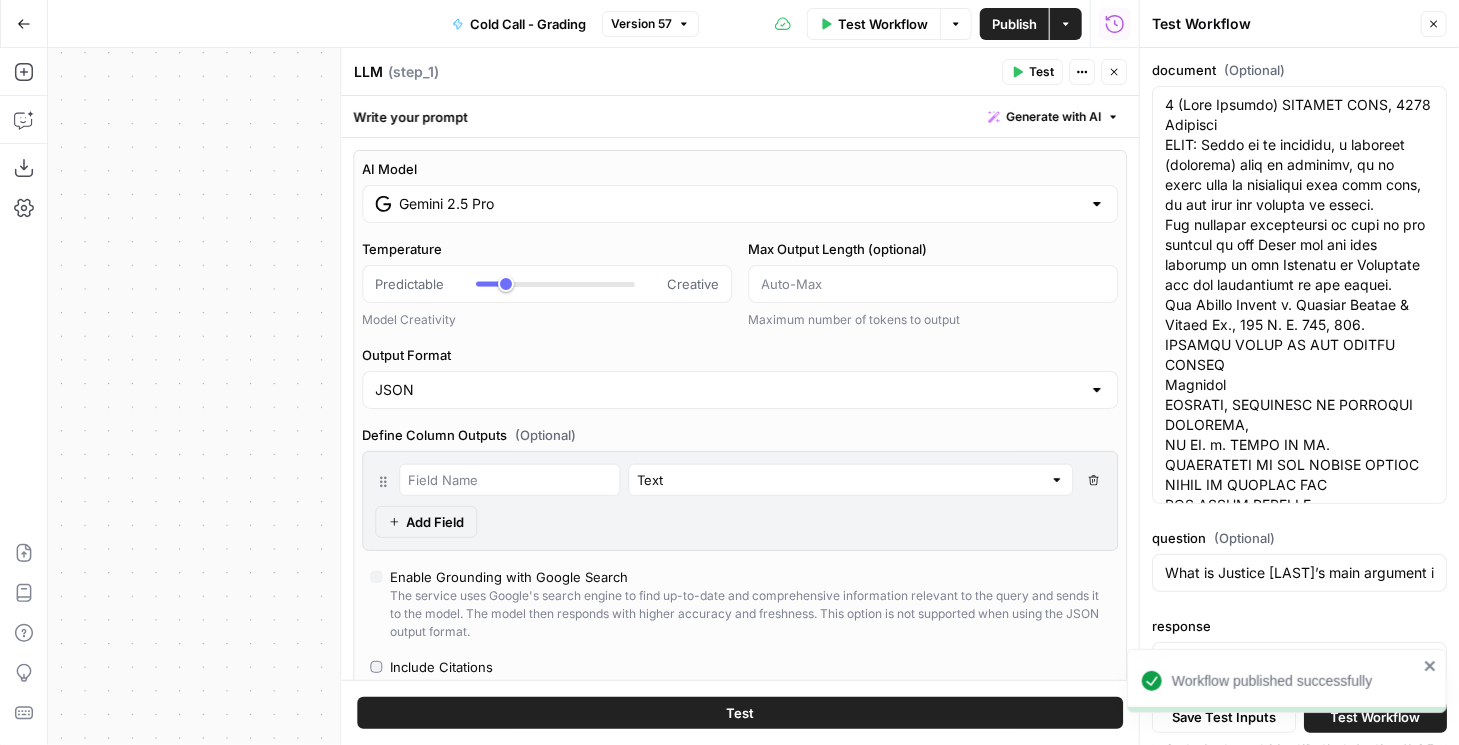 click on "Test Workflow" at bounding box center (883, 24) 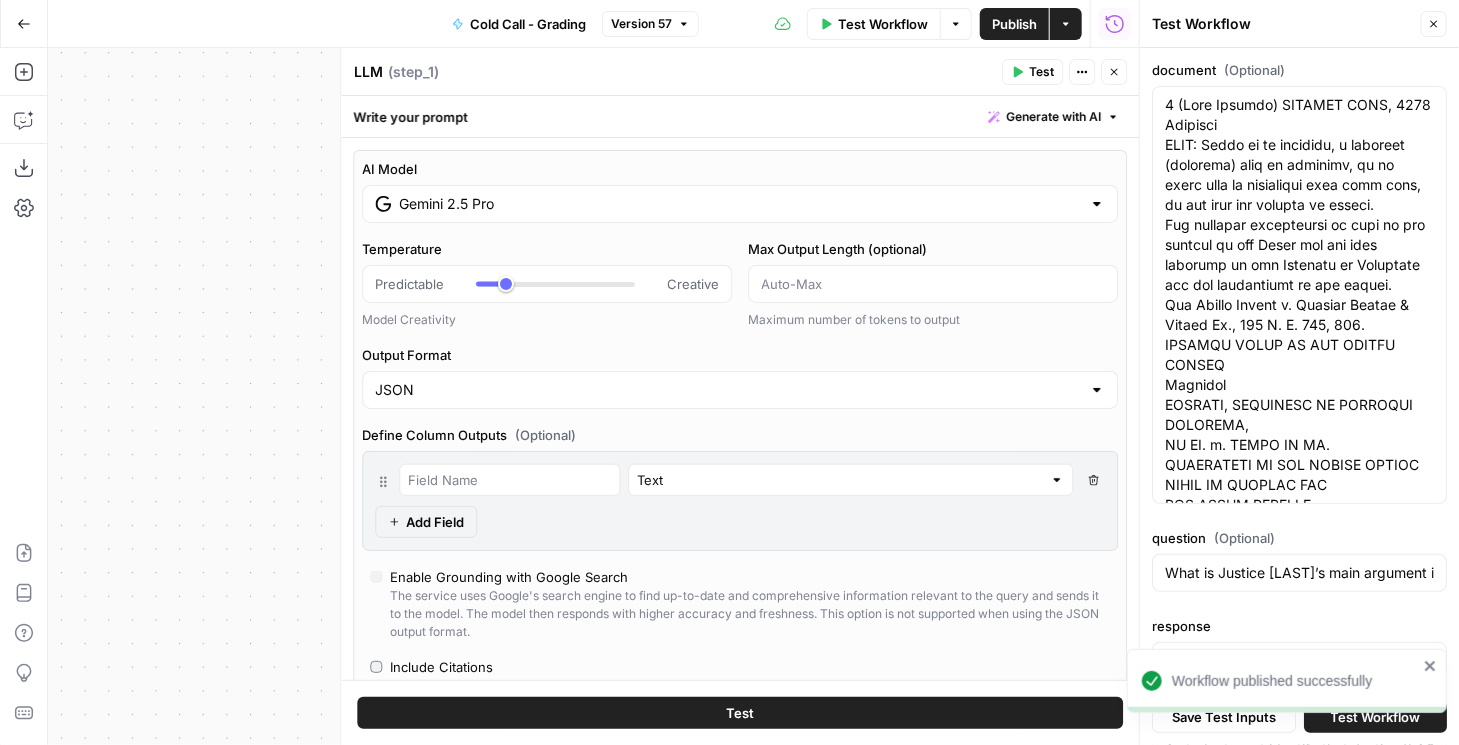 type on "What is Justice [LAST]’s main argument in his dissent regarding the interpretation of §1226(c), and how does he believe the words 'when the alien is released' should be understood?" 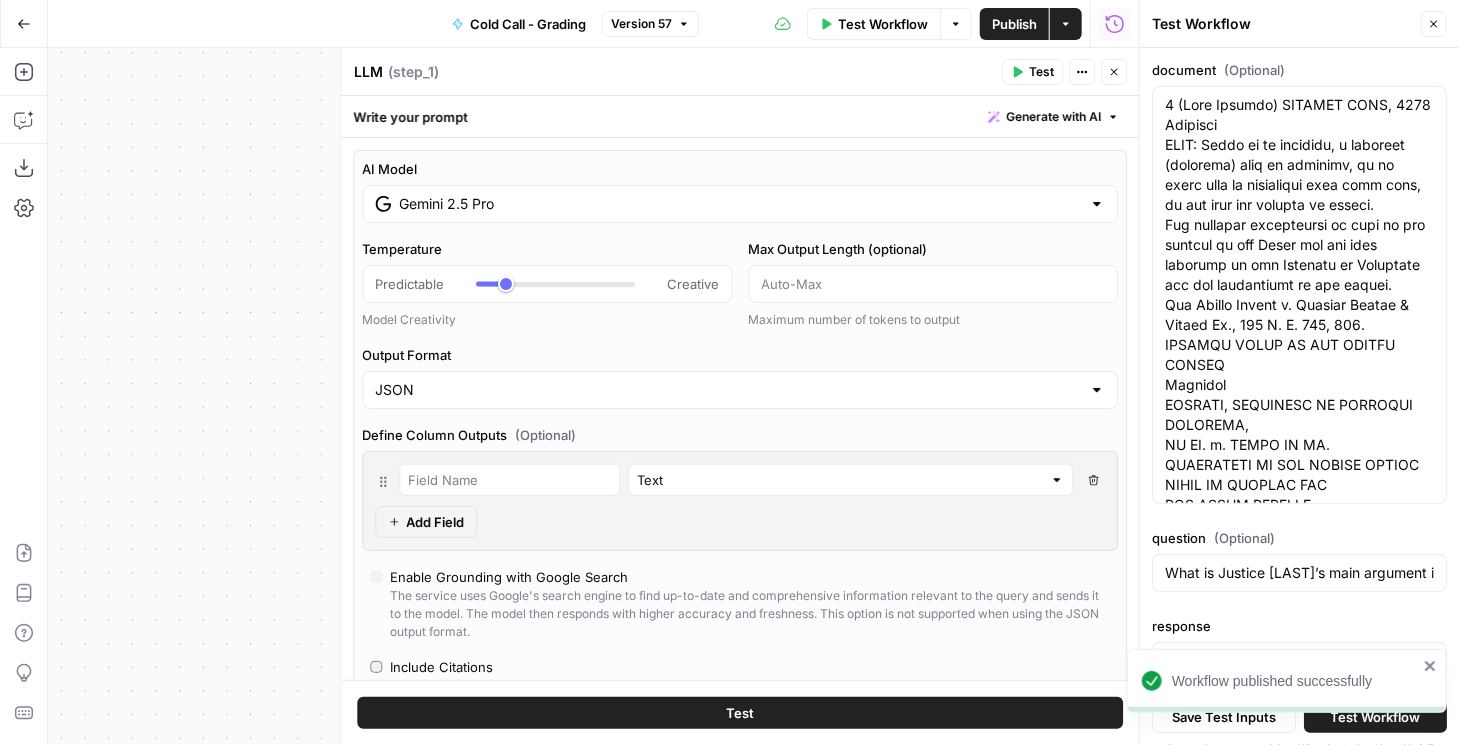 click on "Test Workflow" at bounding box center (1376, 717) 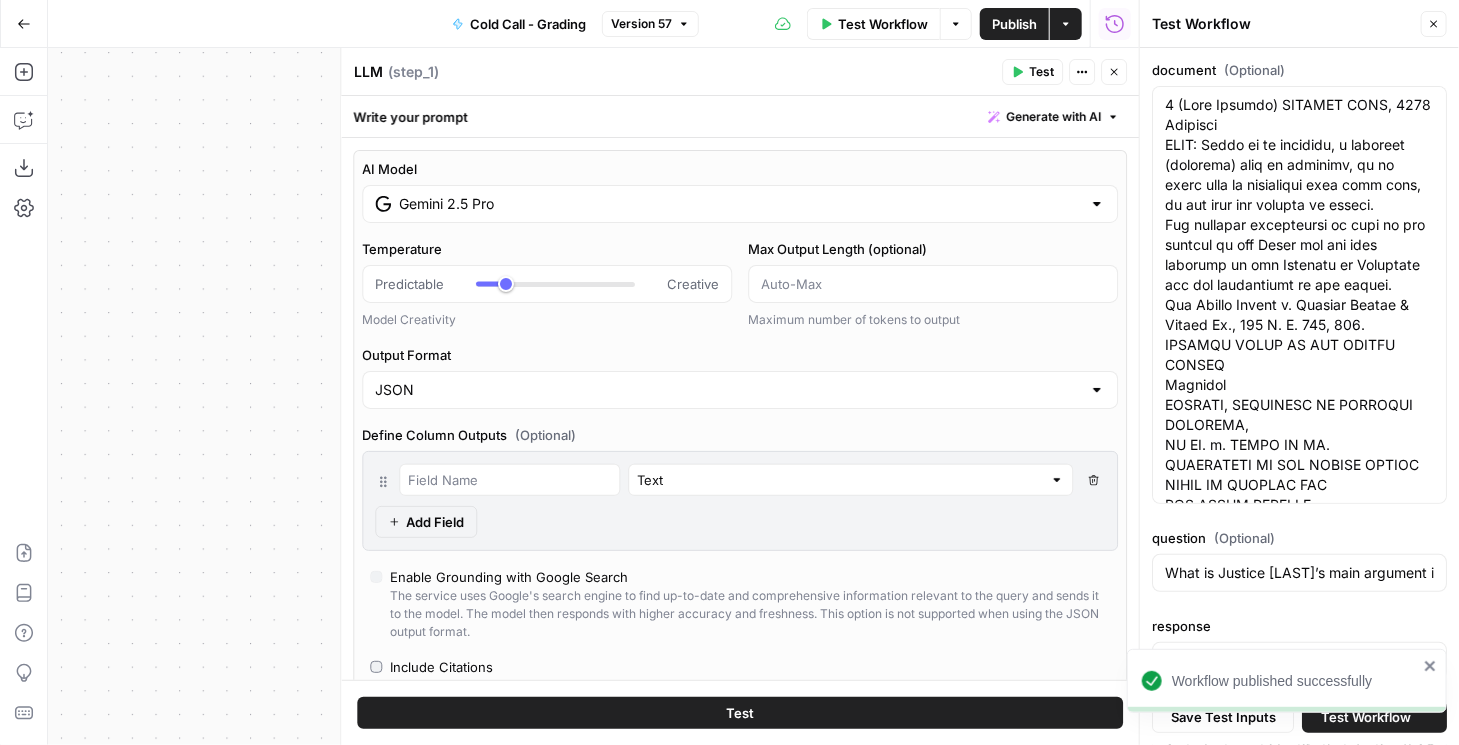 type on "What is Justice [LAST]’s main argument in his dissent regarding the interpretation of §1226(c), and how does he believe the words 'when the alien is released' should be understood?" 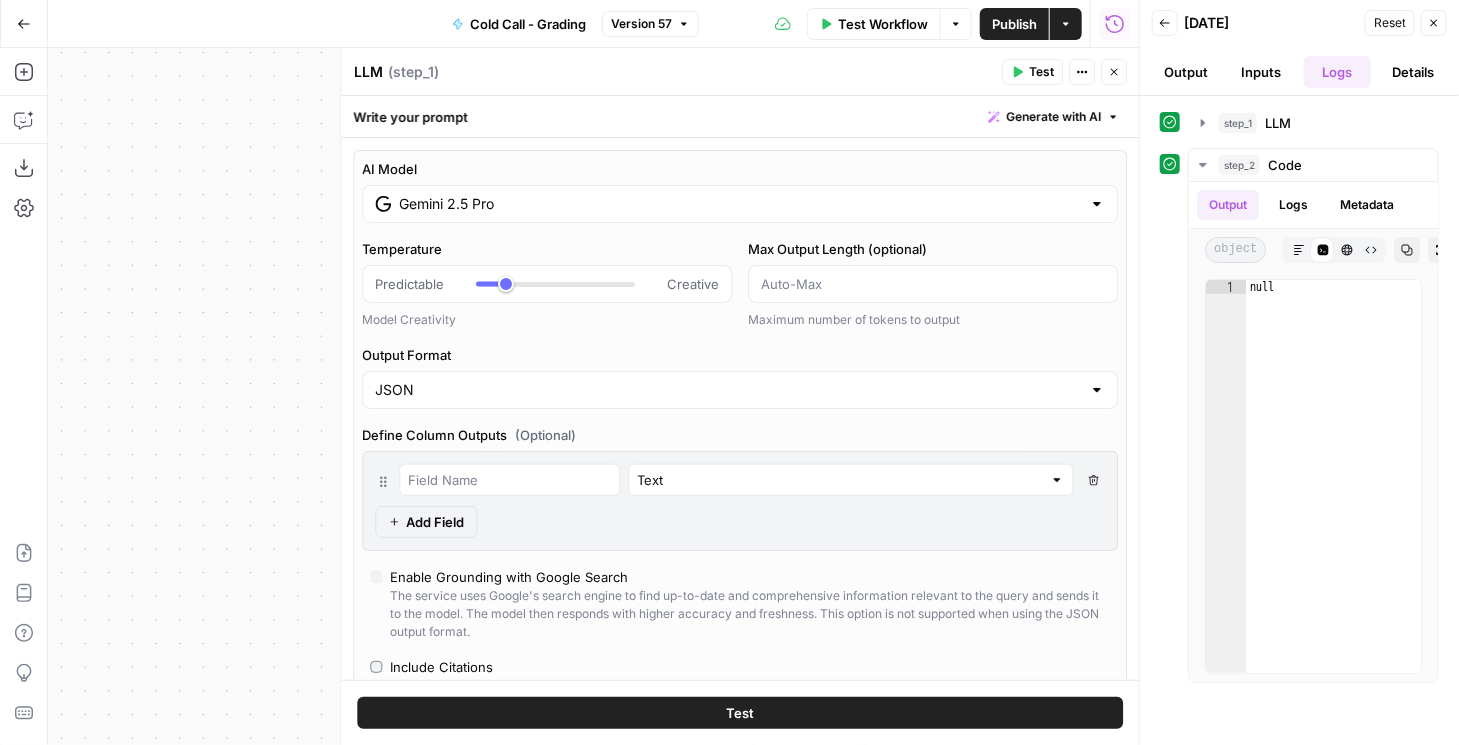 click on "Details" at bounding box center (1413, 72) 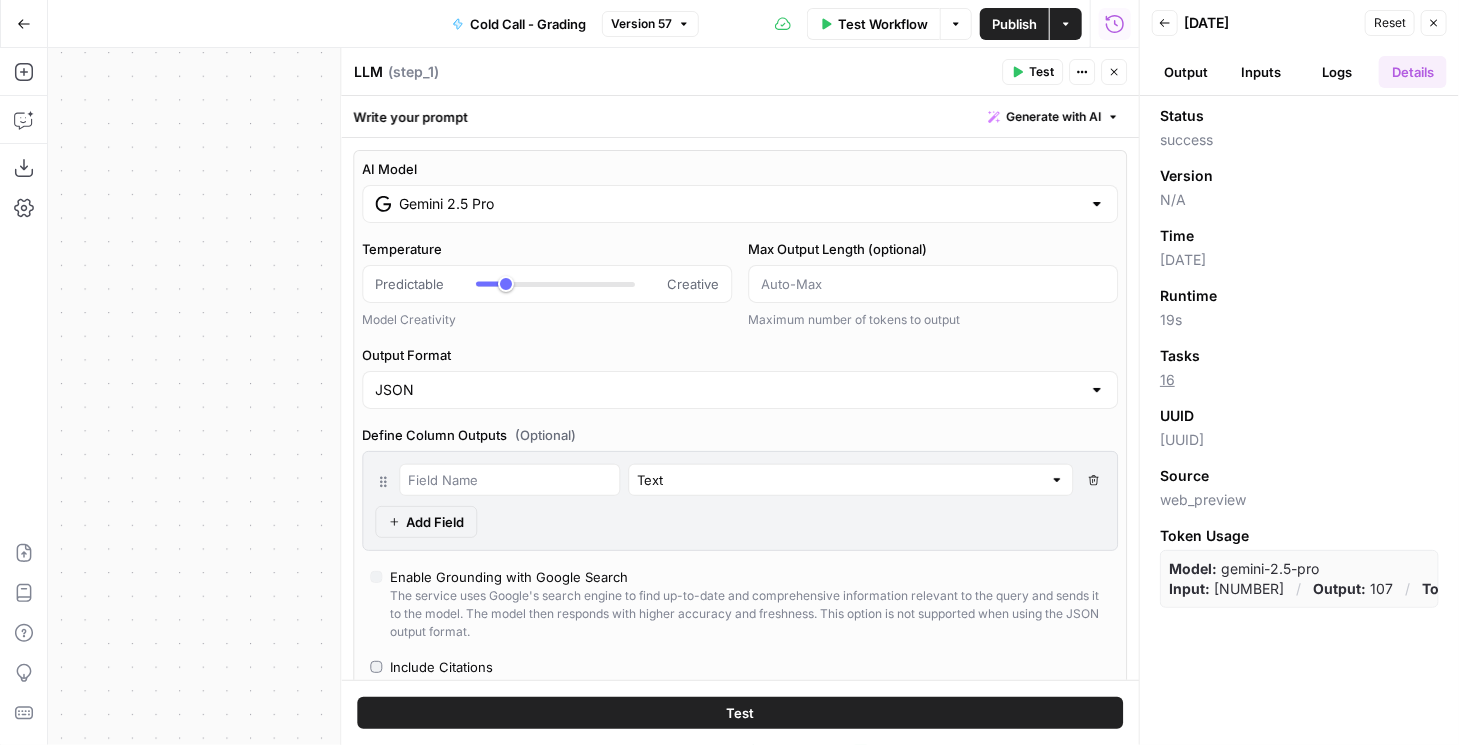 click on "Gemini 2.5 Pro" at bounding box center [740, 204] 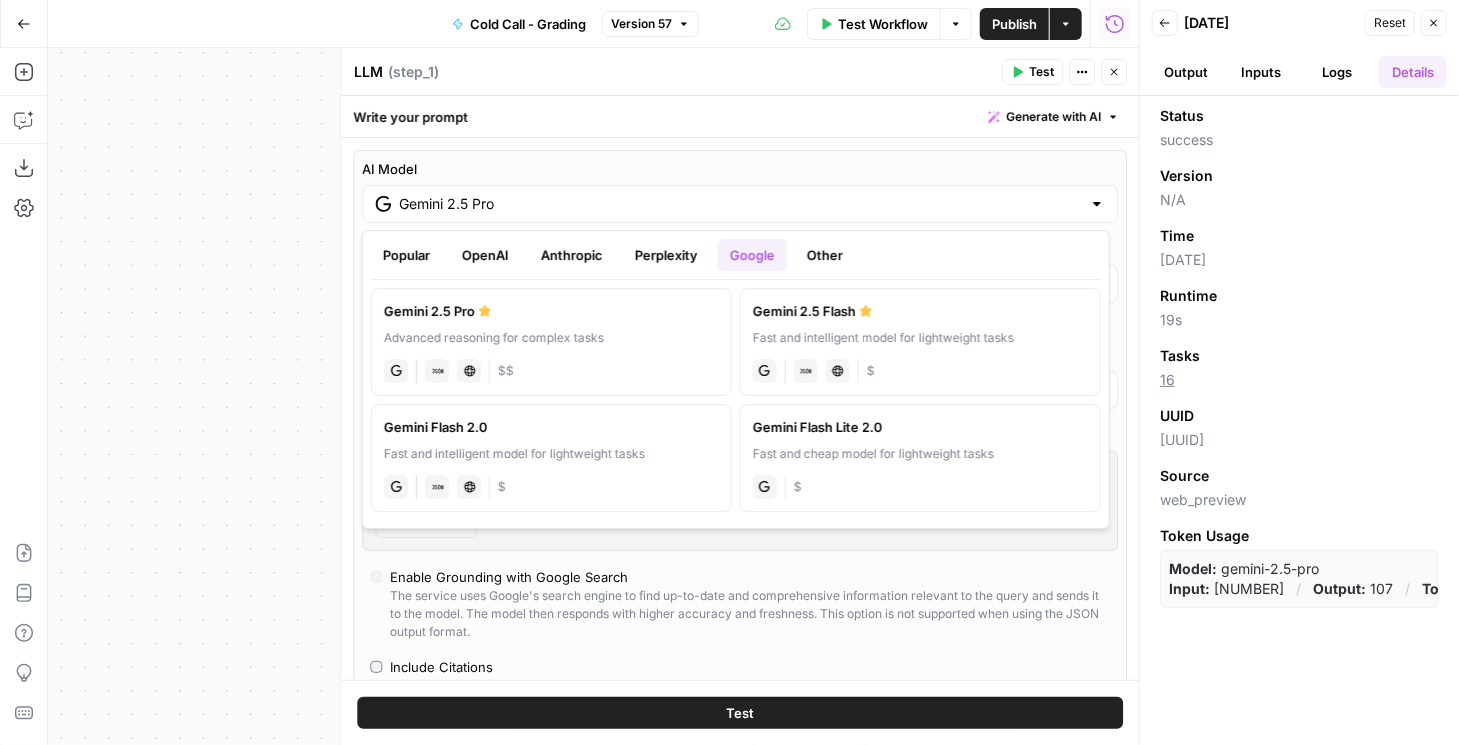 click on "OpenAI" at bounding box center (485, 255) 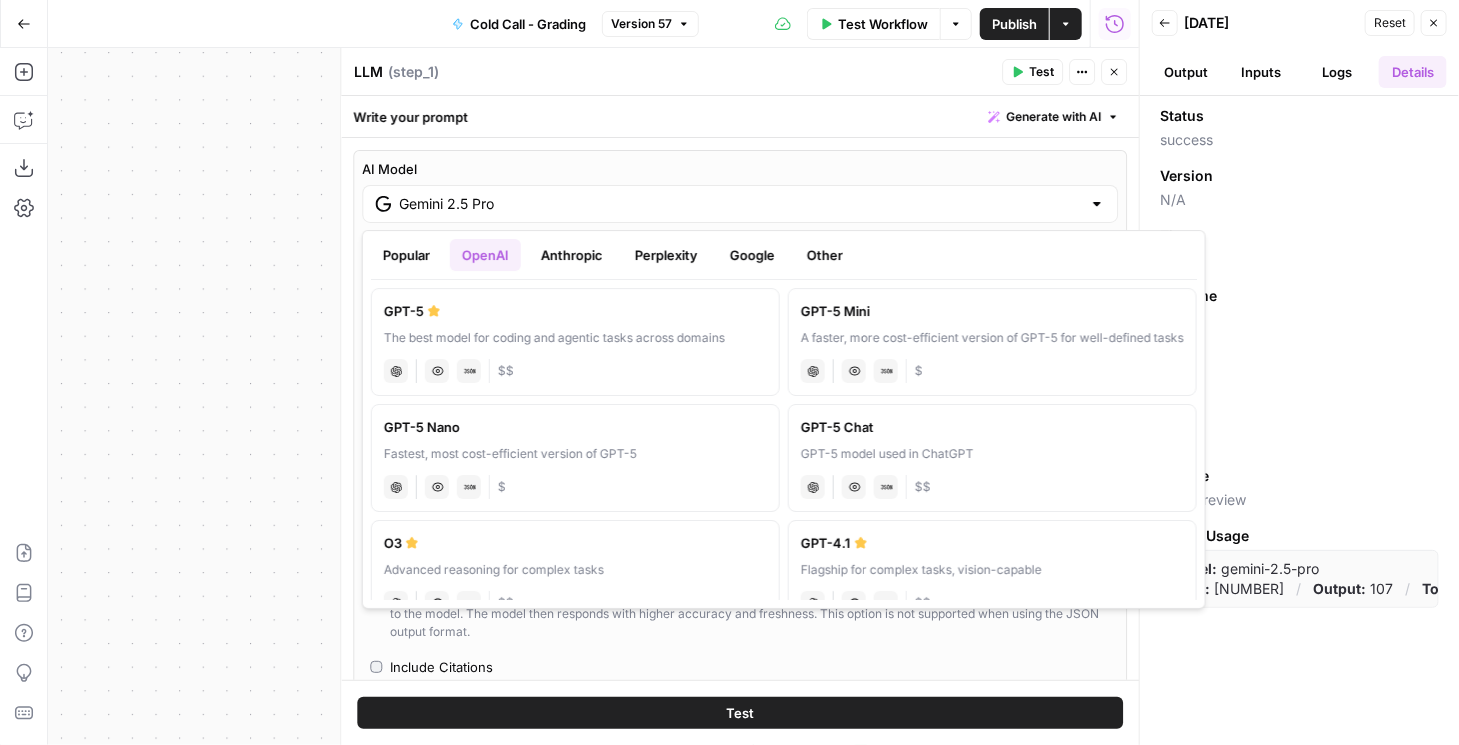 click on "GPT-5 The best model for coding and agentic tasks across domains chat Vision Capabilities JSON Mode $$" at bounding box center [575, 342] 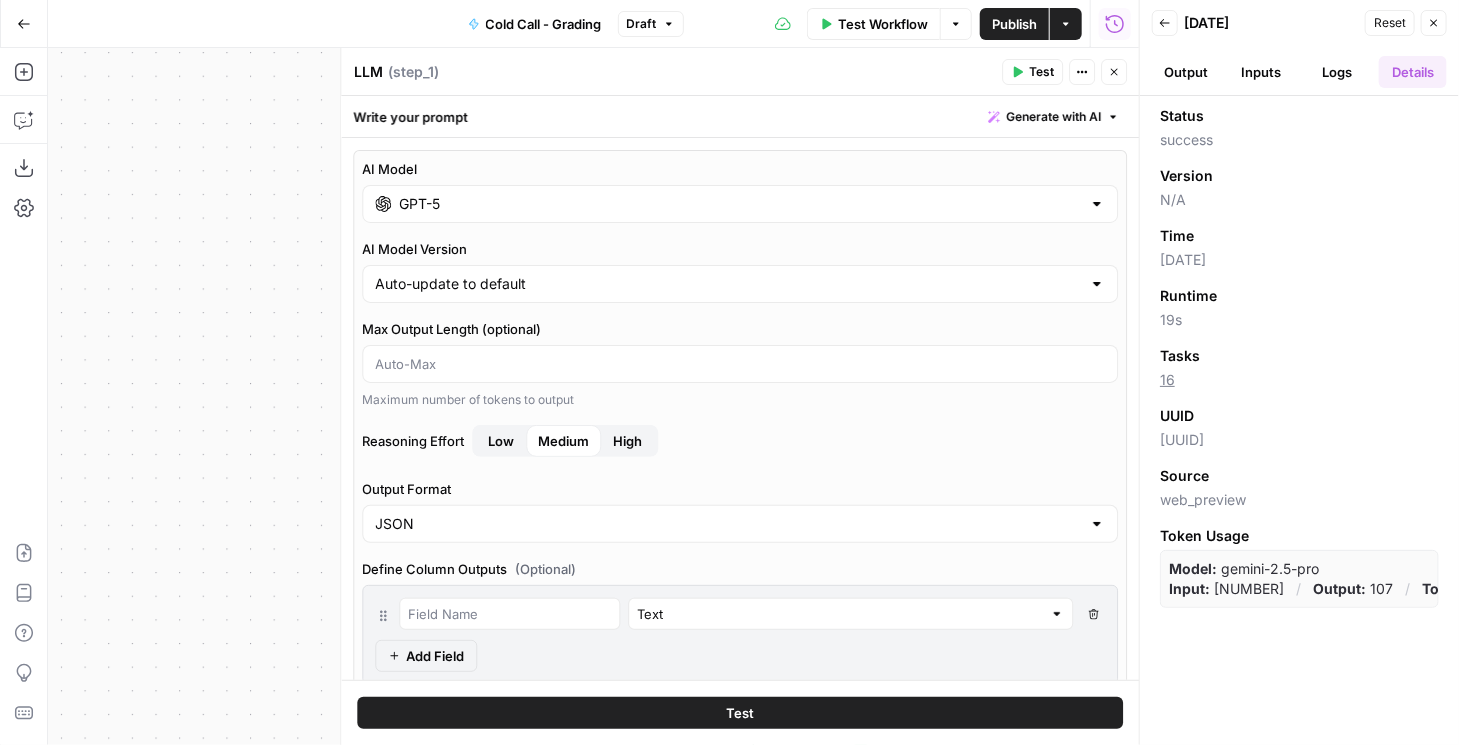 click on "Maximum number of tokens to output" at bounding box center [740, 400] 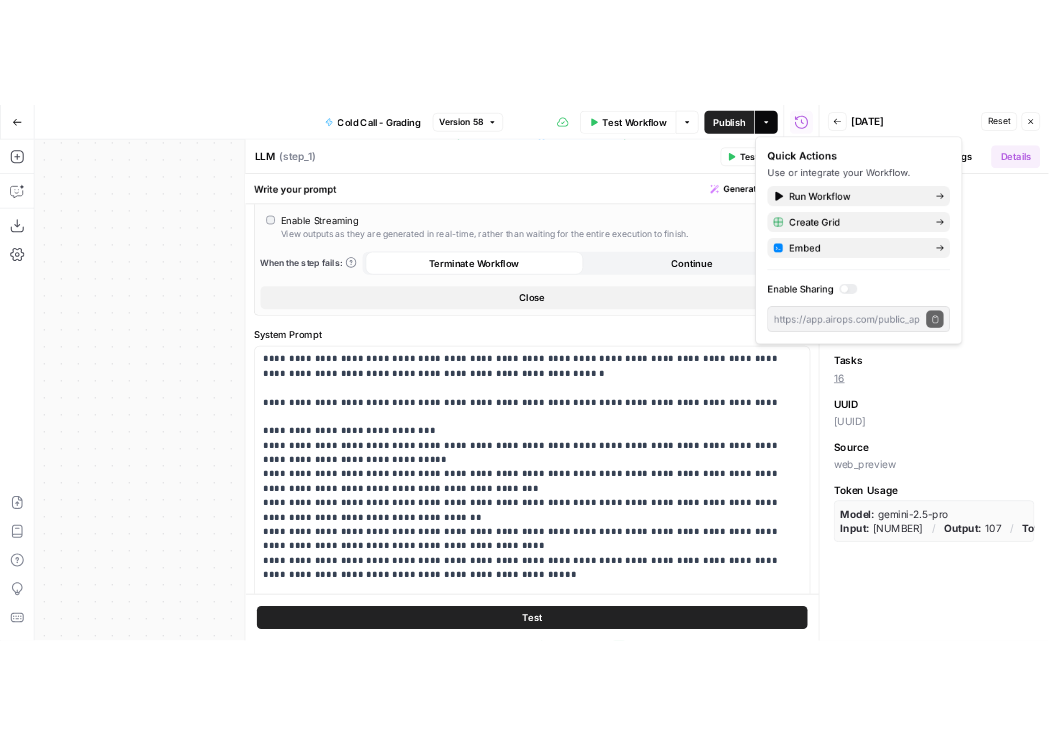 scroll, scrollTop: 628, scrollLeft: 0, axis: vertical 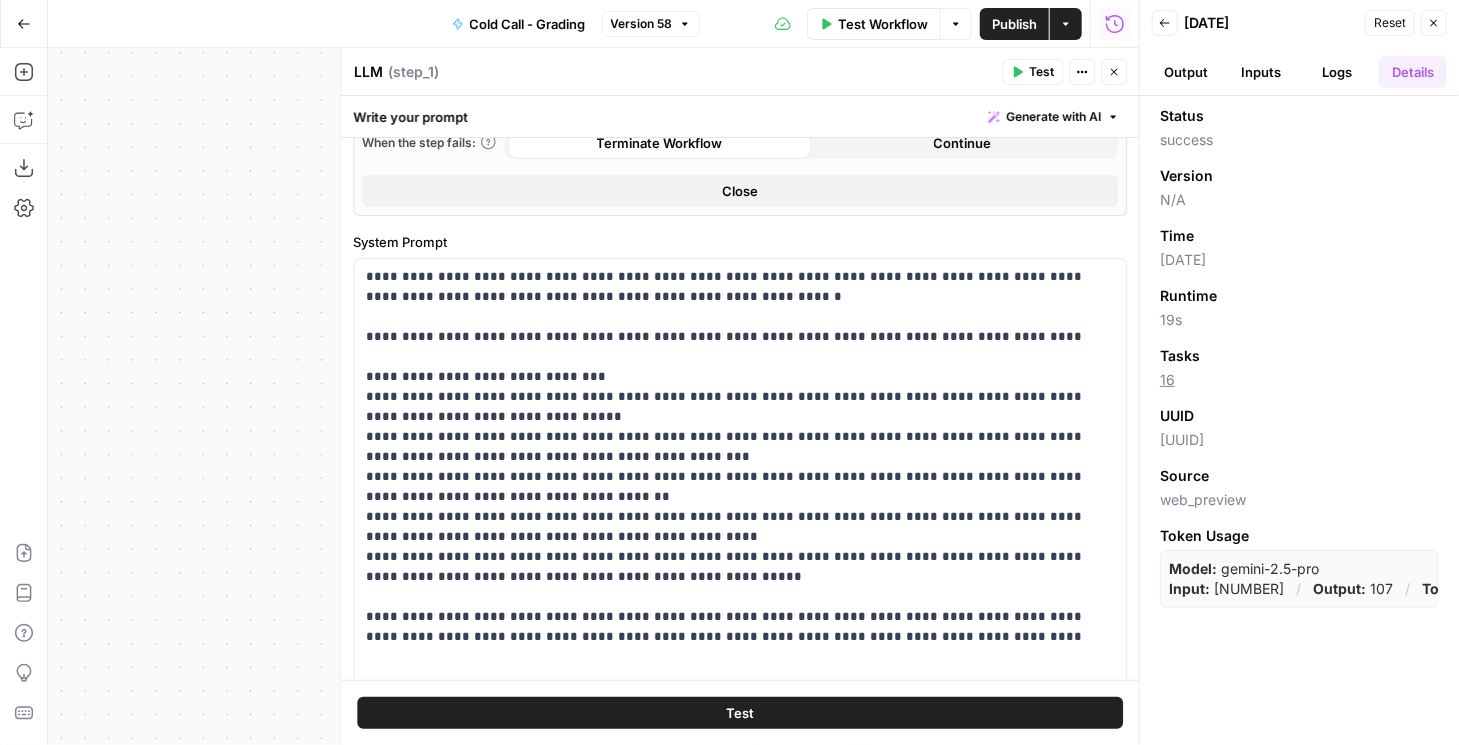click 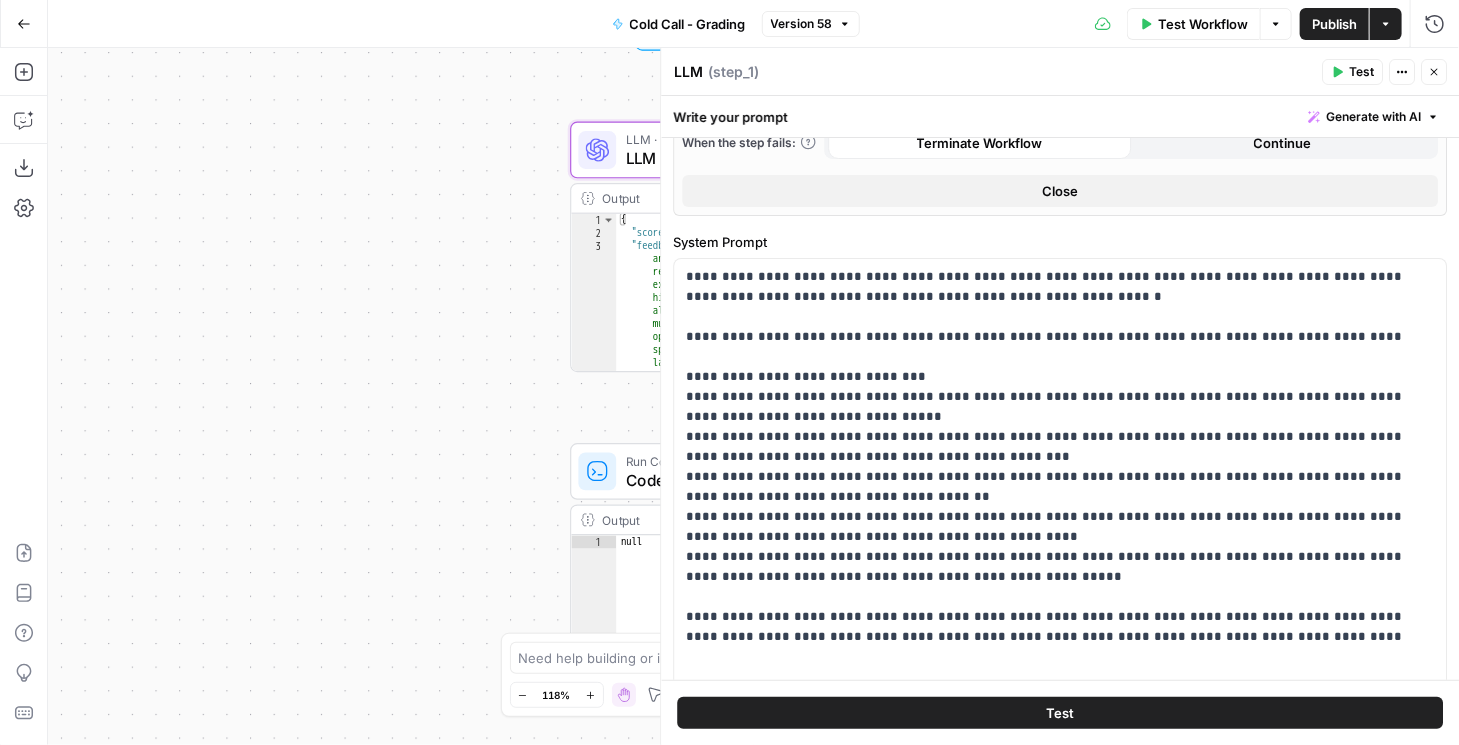 click on "Publish" at bounding box center [1334, 24] 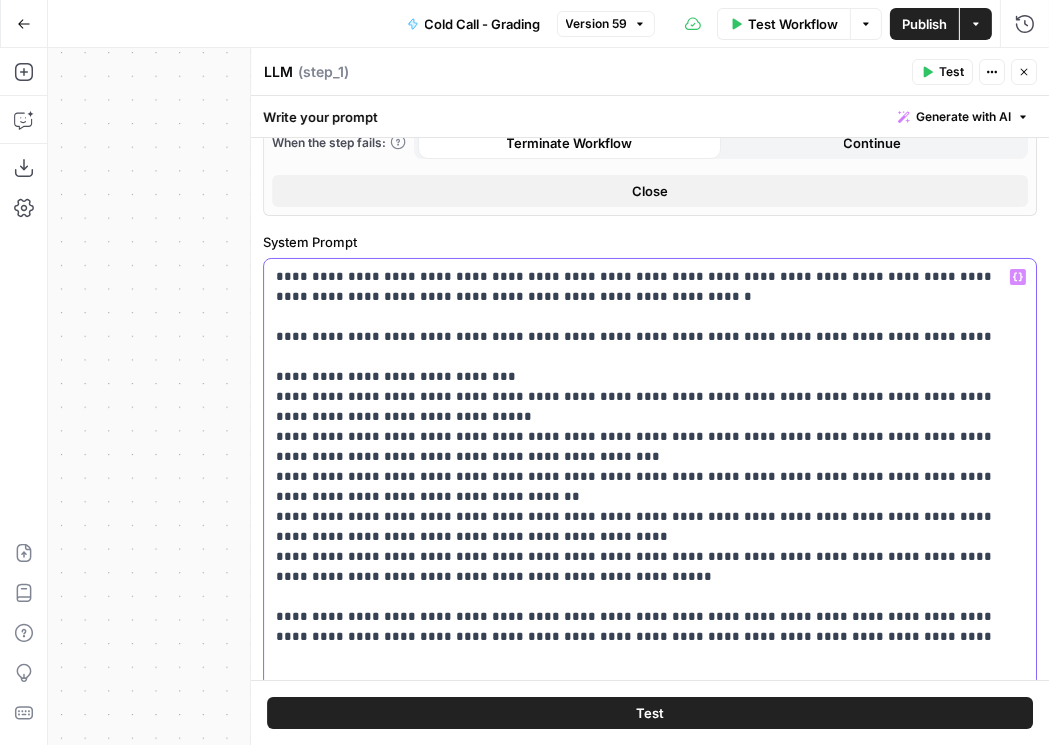 click on "**********" at bounding box center [646, 537] 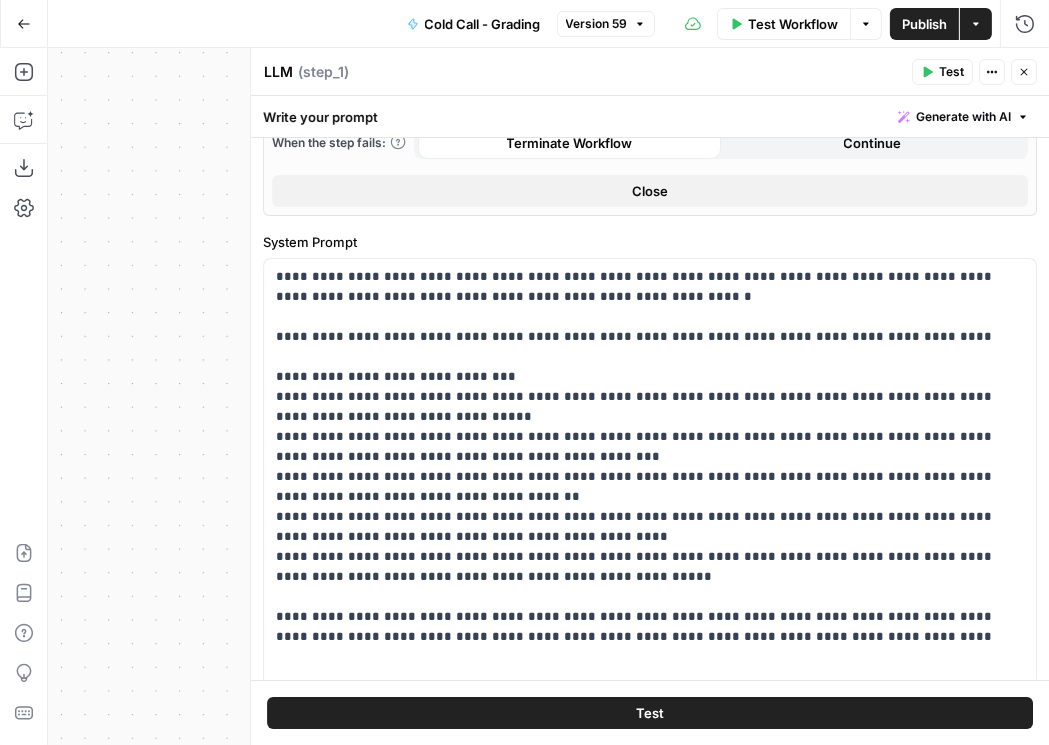 click on "System Prompt" at bounding box center (650, 242) 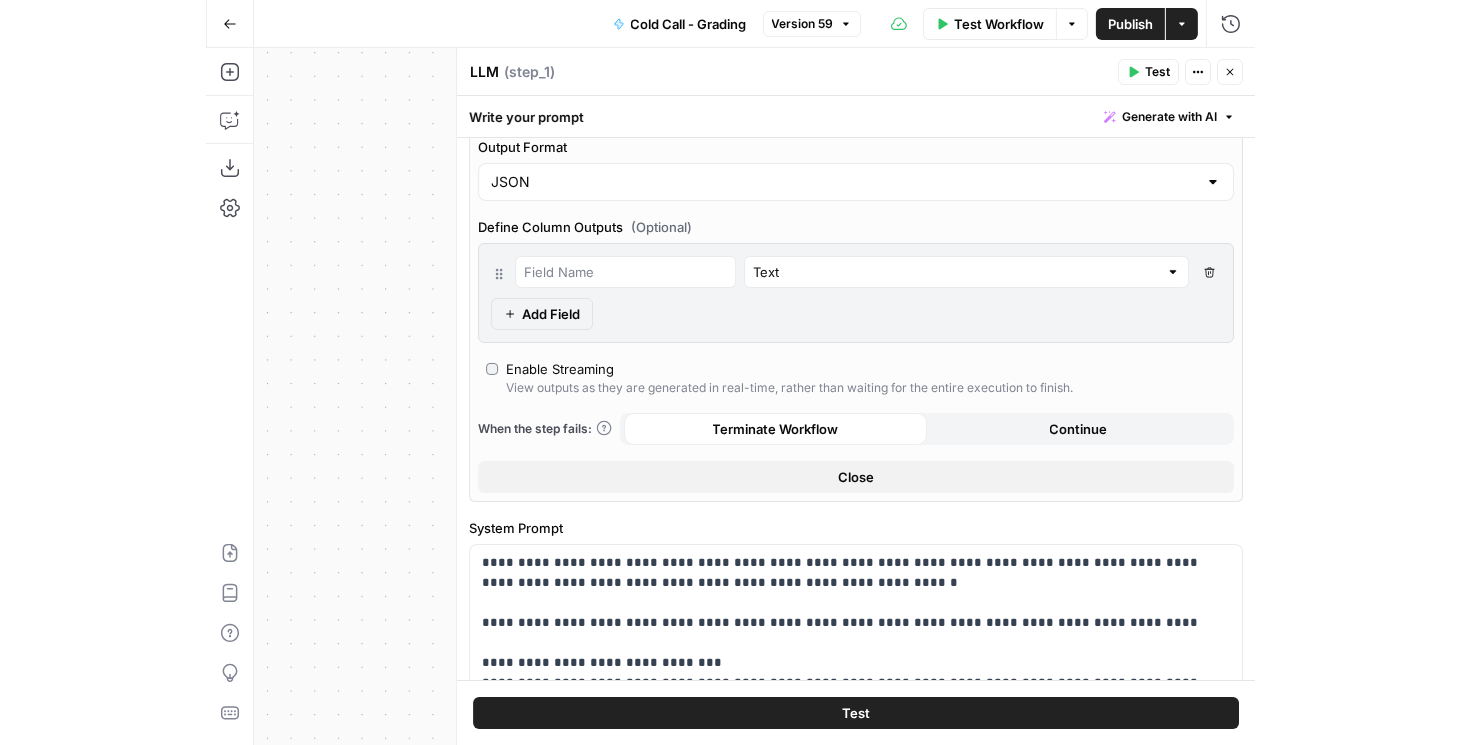 scroll, scrollTop: 114, scrollLeft: 0, axis: vertical 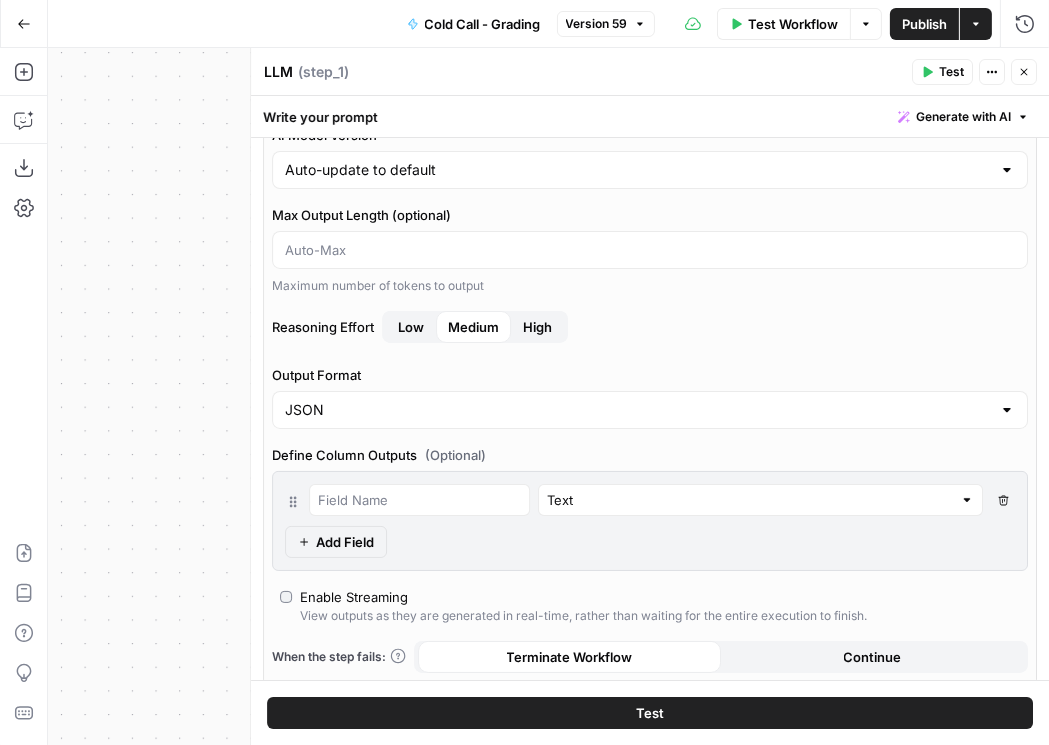 click 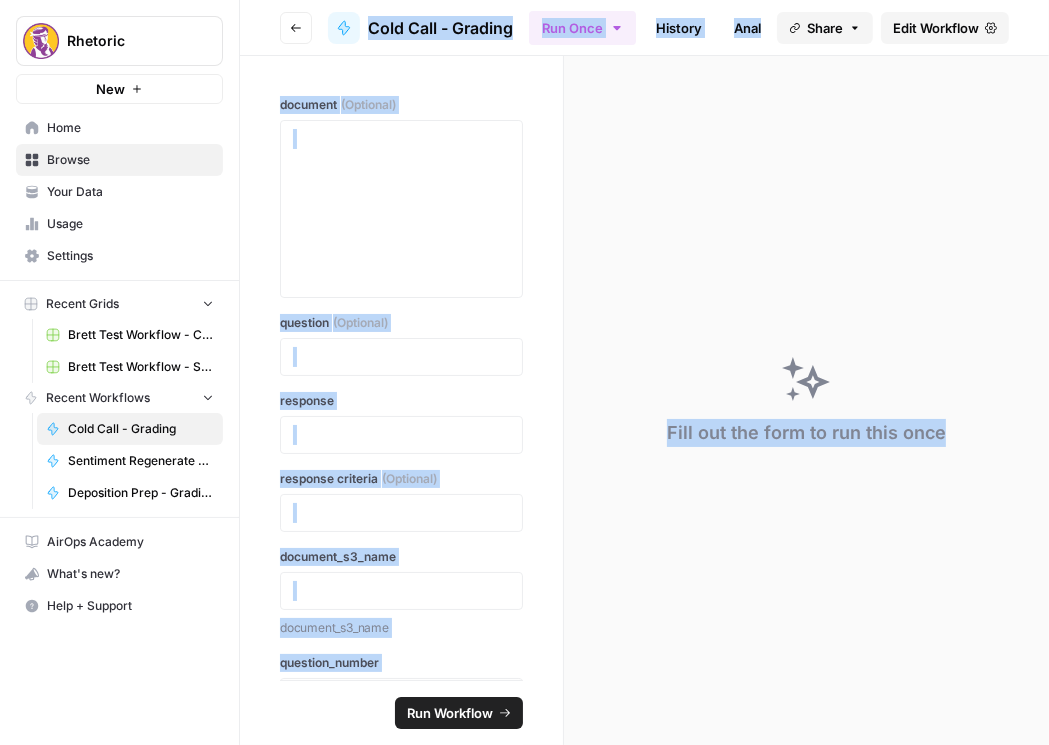 click on "Go back" at bounding box center [296, 28] 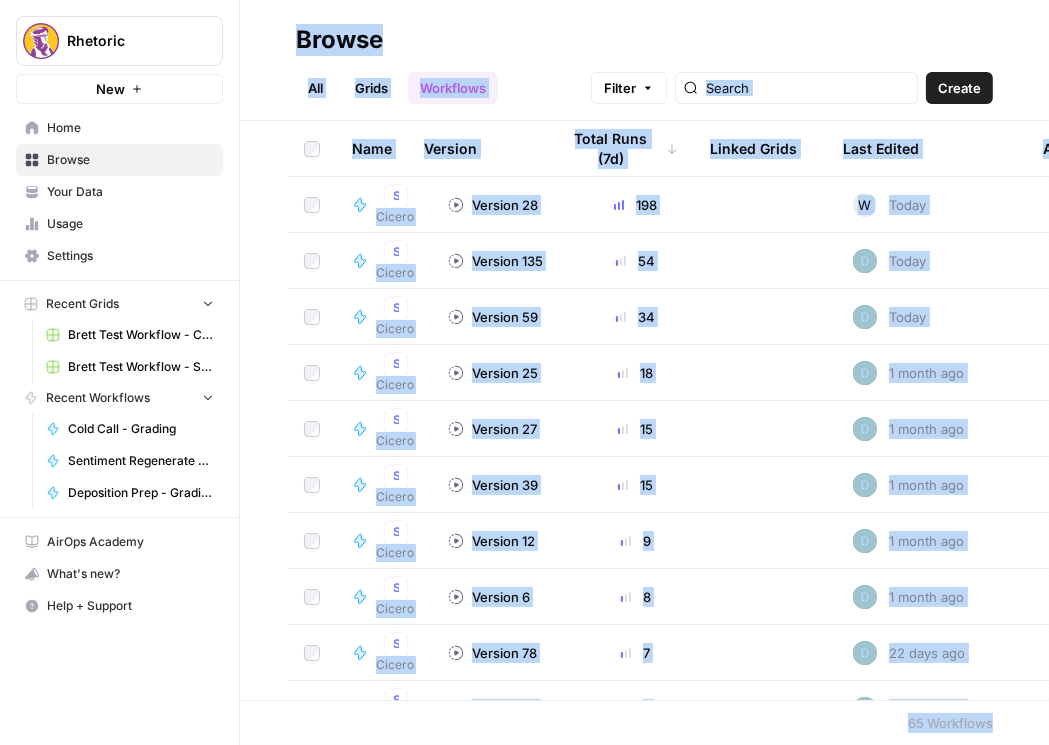 click on "Rhetoric New Home Browse Your Data Usage Settings Recent Grids [PERSON] Test Workflow - Copilot Example Grid [PERSON] Test Workflow - SERP Overview Grid Recent Workflows Cold Call - Grading Sentiment Regenerate with Feedback Deposition Prep - Grading AirOps Academy What's new? Help + Support" at bounding box center [119, 372] 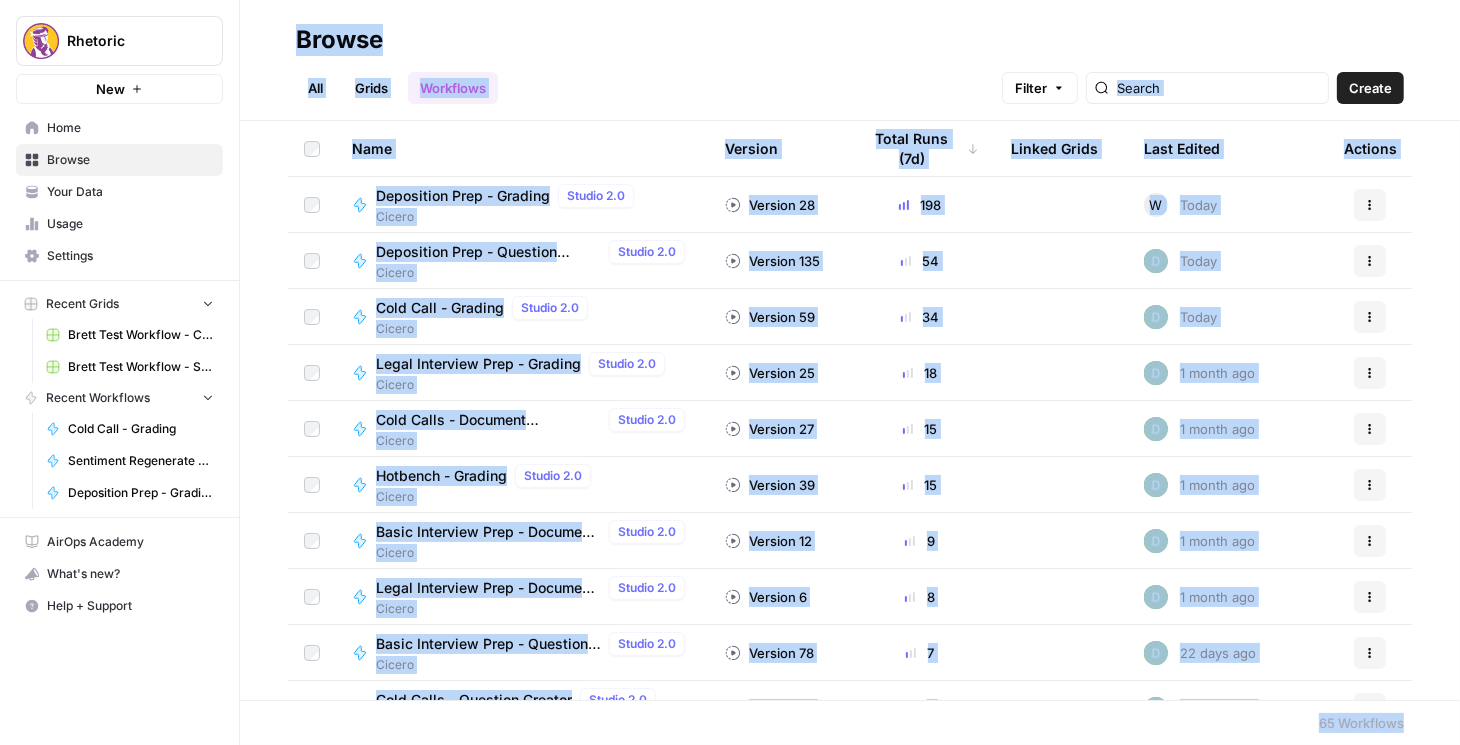 click on "Basic Interview Prep - Document Verification" at bounding box center (488, 532) 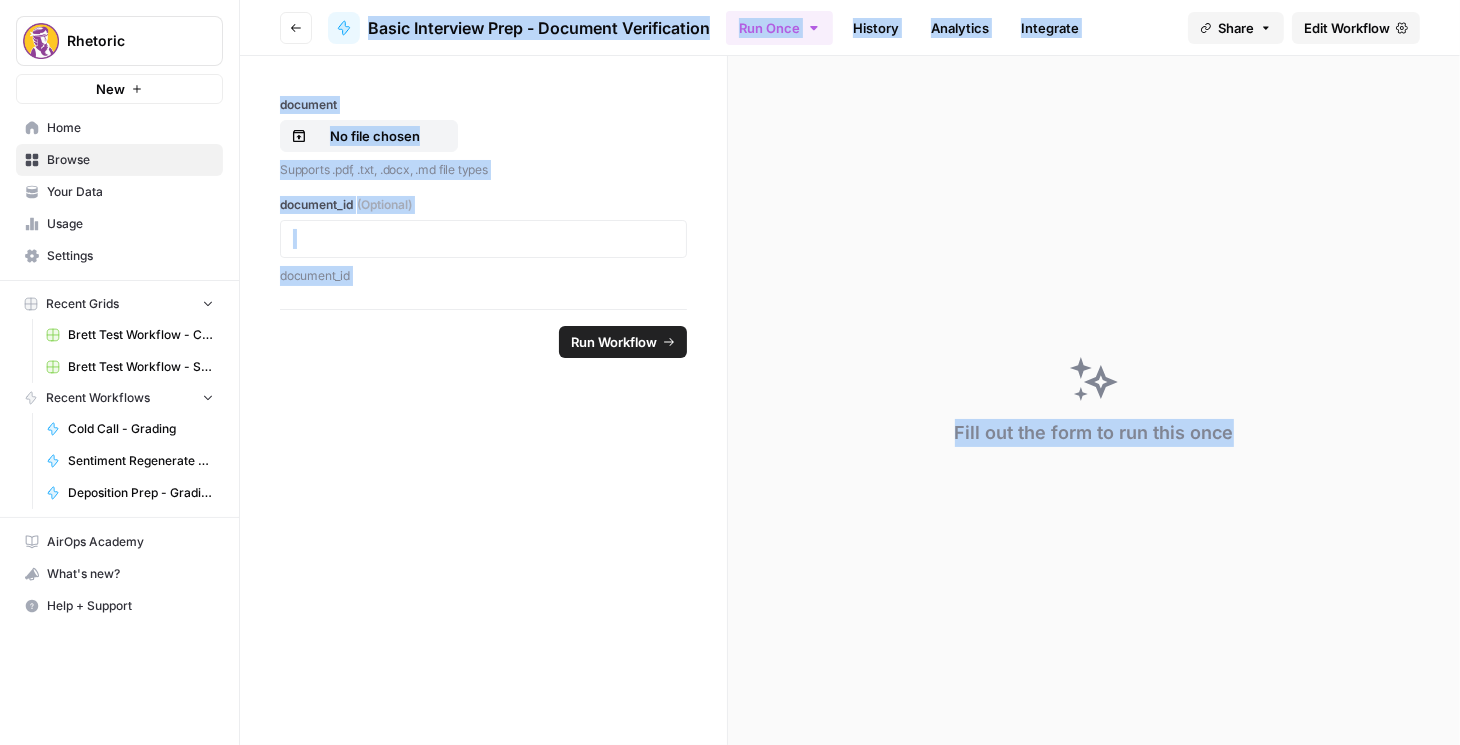click on "Edit Workflow" at bounding box center [1347, 28] 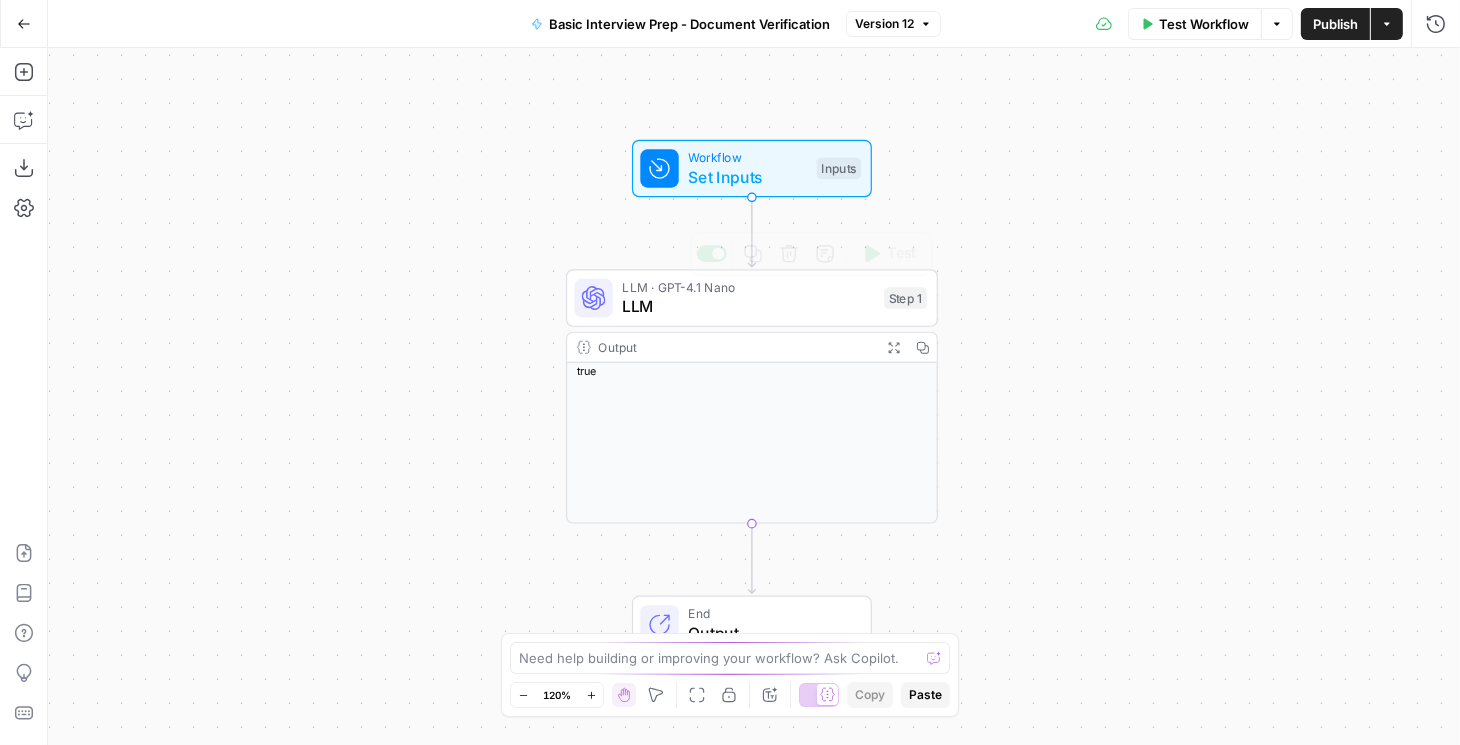 click on "LLM" at bounding box center (748, 307) 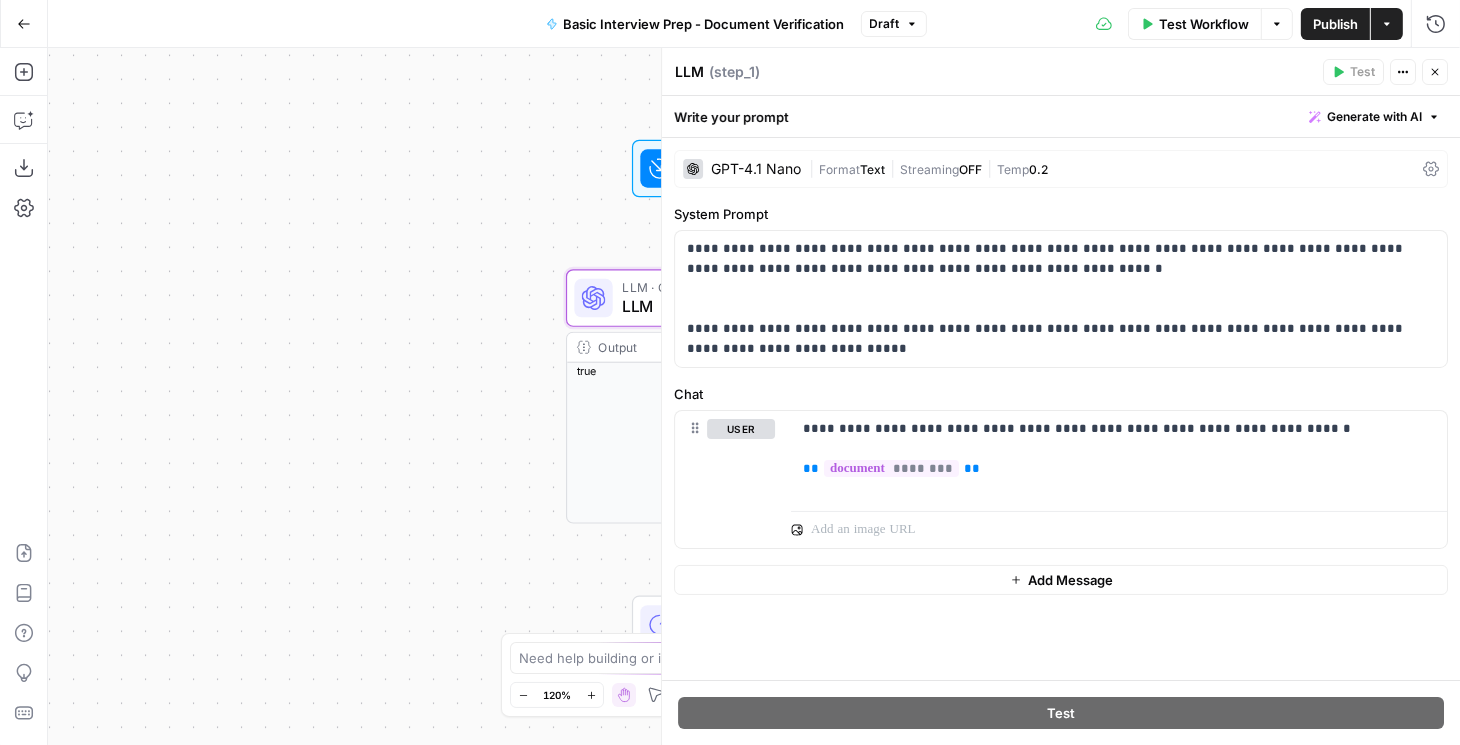 click on "Go Back" at bounding box center [24, 24] 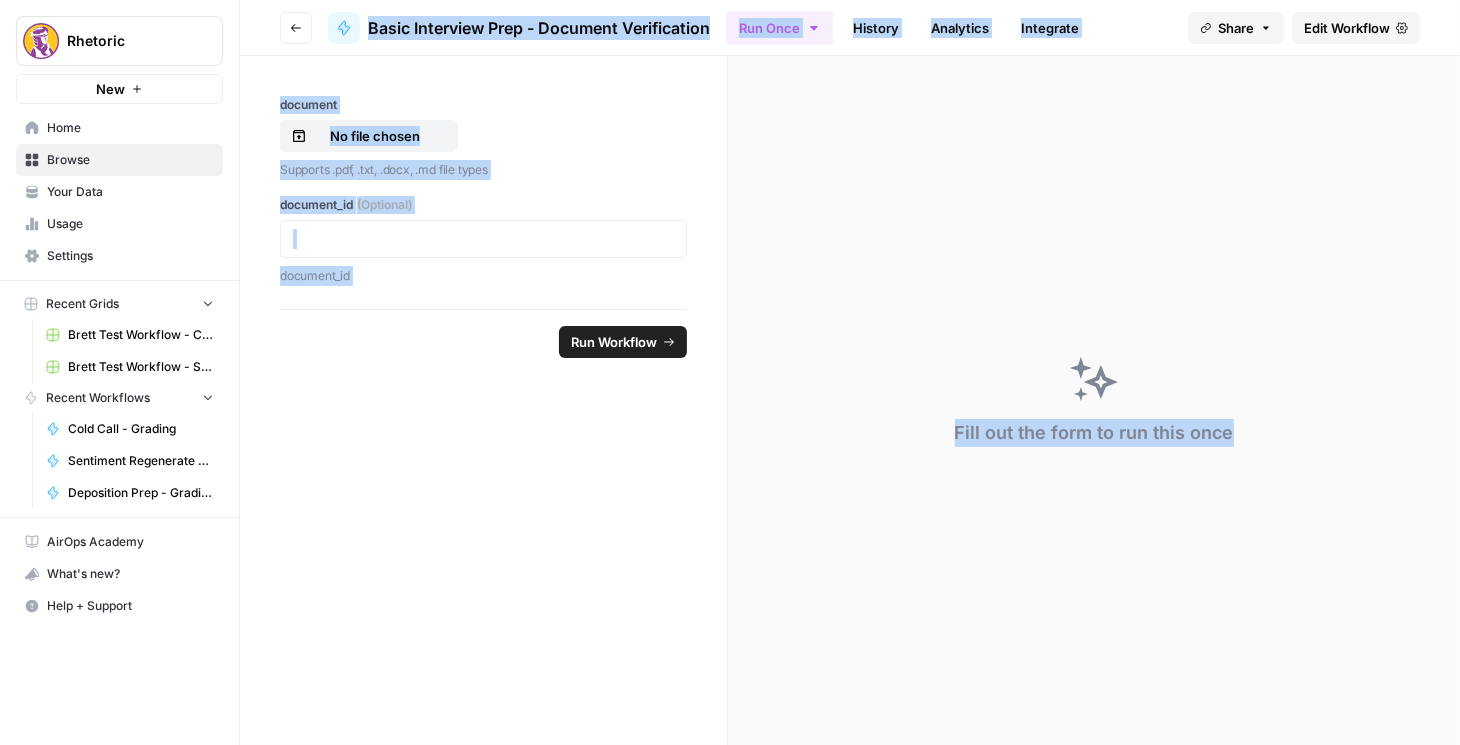 click on "Go back" at bounding box center [296, 28] 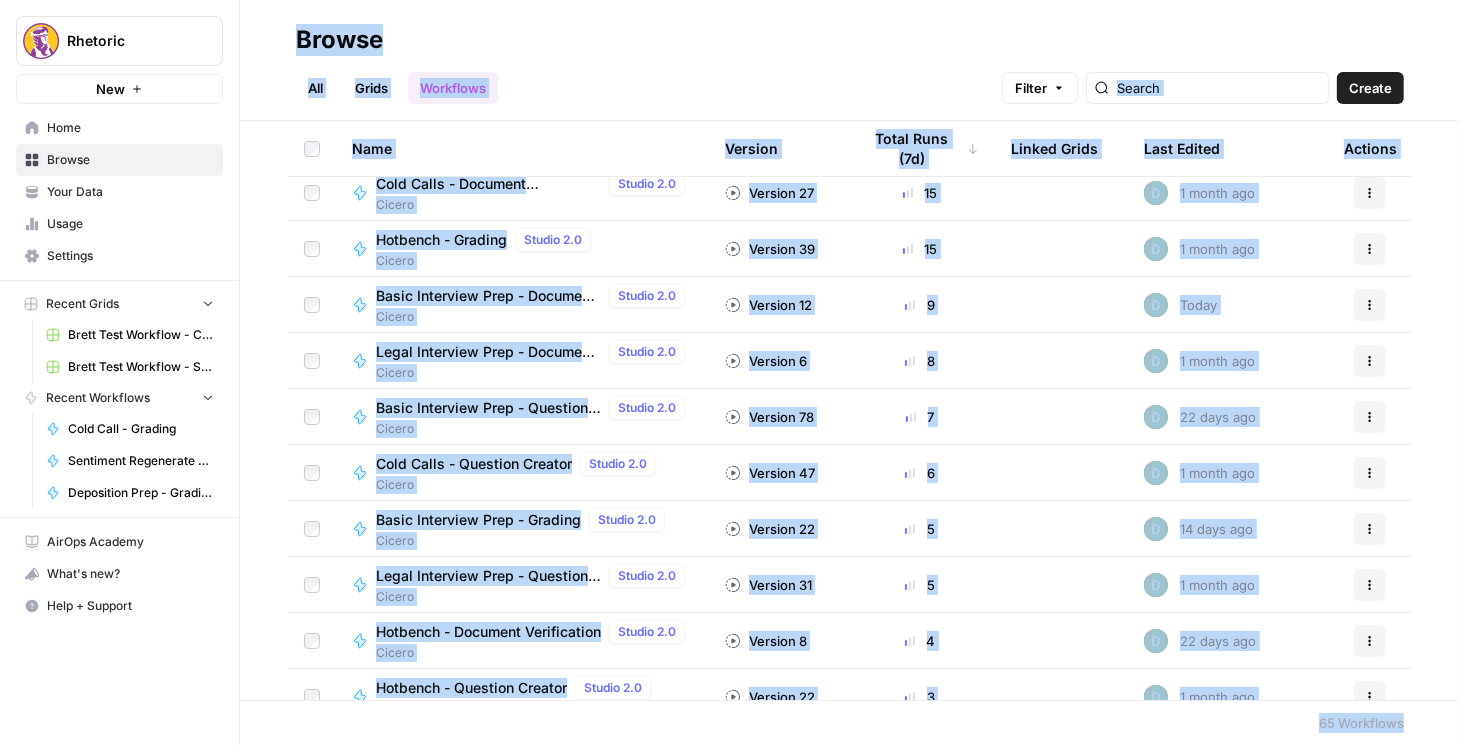 scroll, scrollTop: 228, scrollLeft: 0, axis: vertical 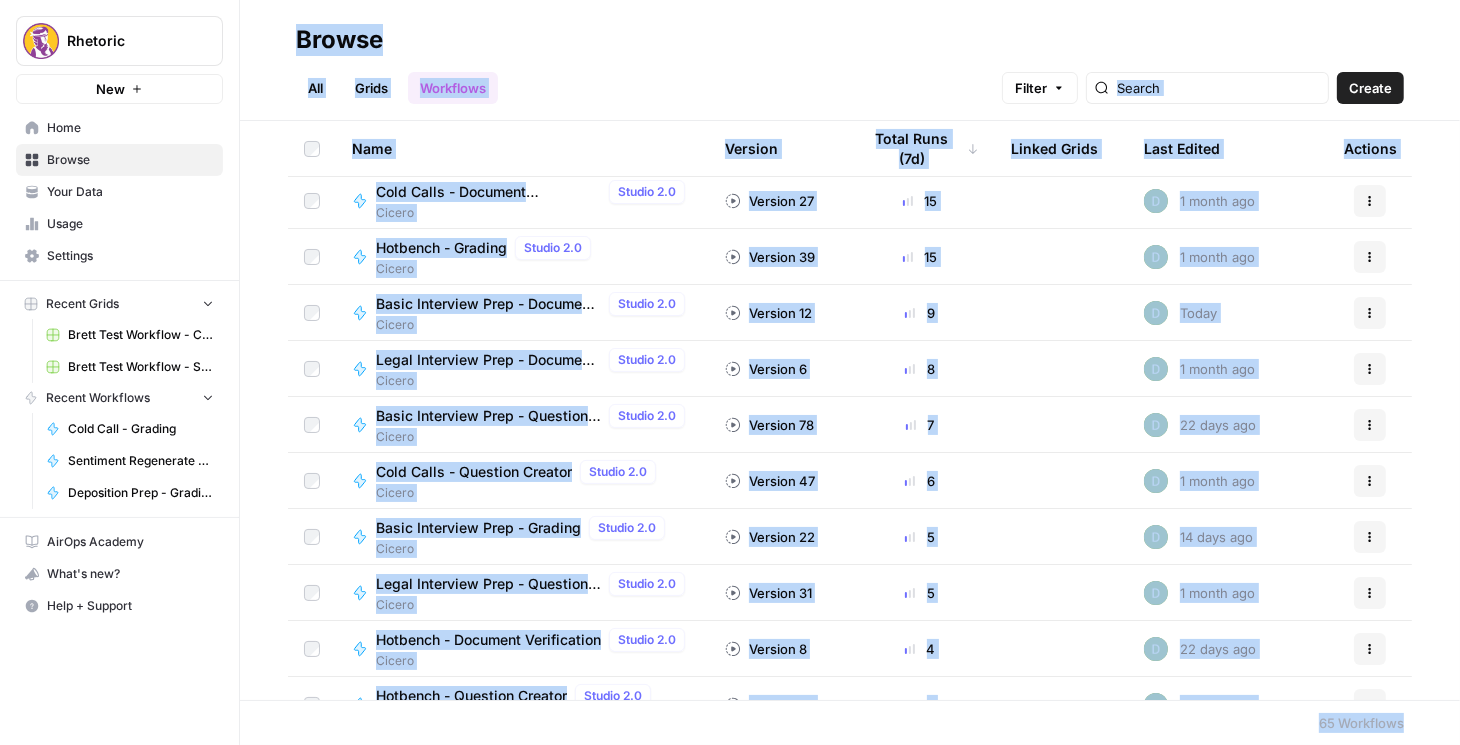 click on "Basic Interview Prep - Question Creator Studio 2.0" at bounding box center (534, 416) 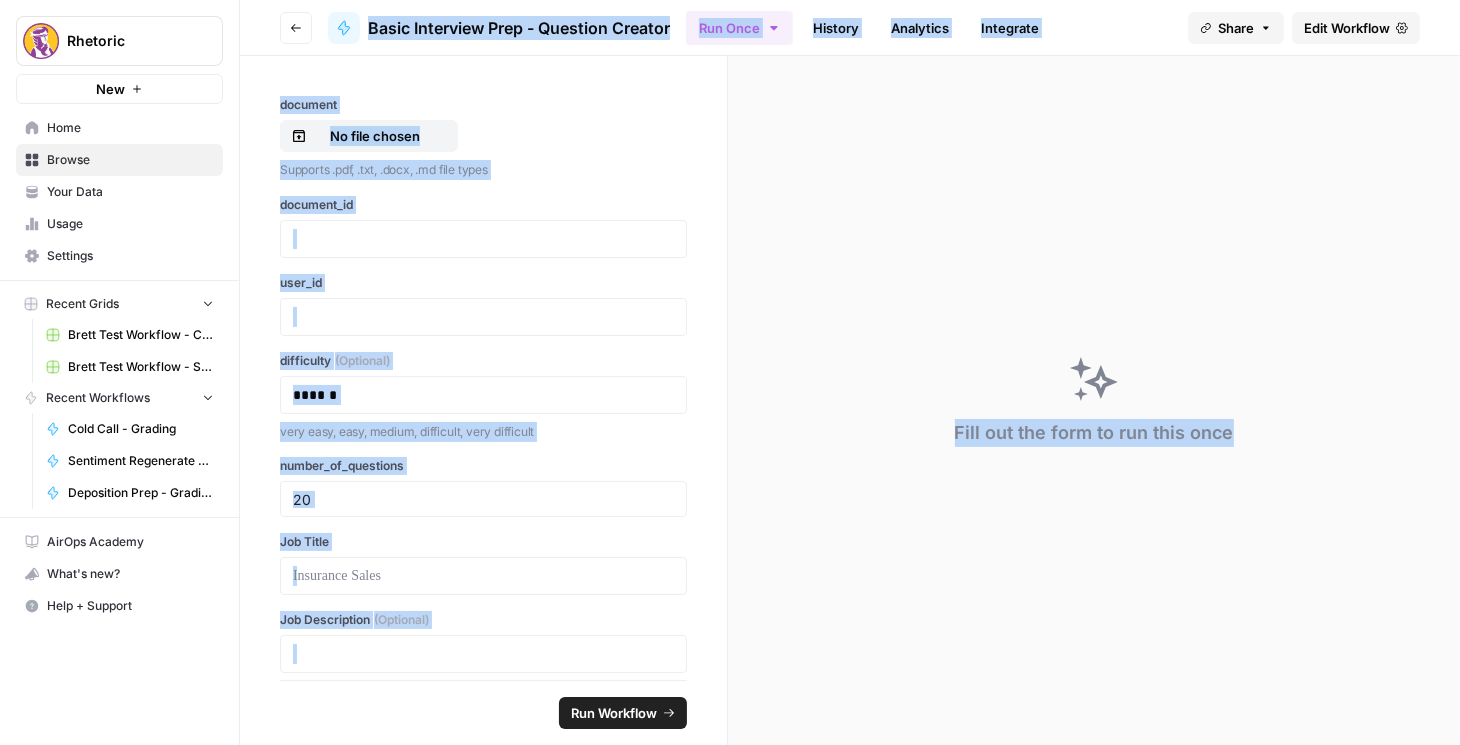 click on "Edit Workflow" at bounding box center [1347, 28] 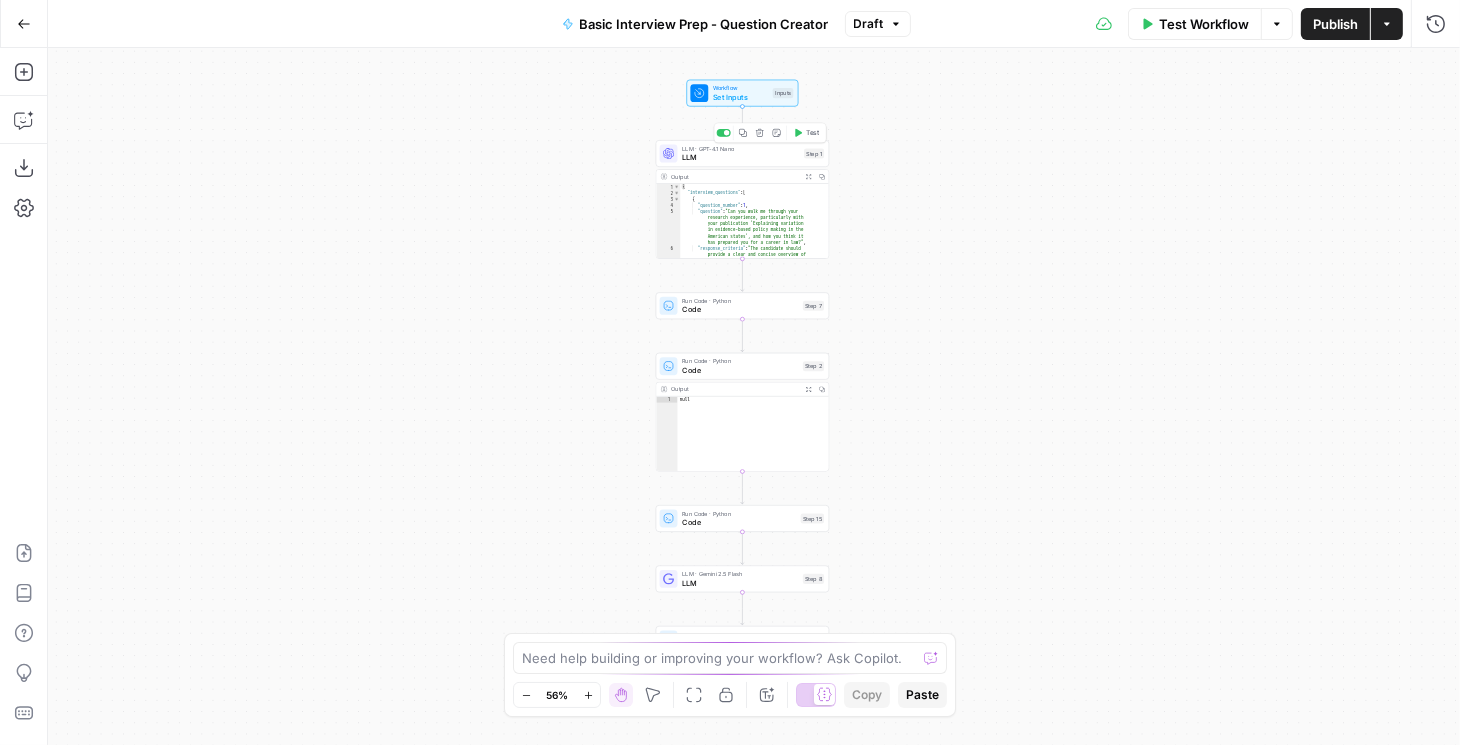 click on "LLM" at bounding box center (741, 157) 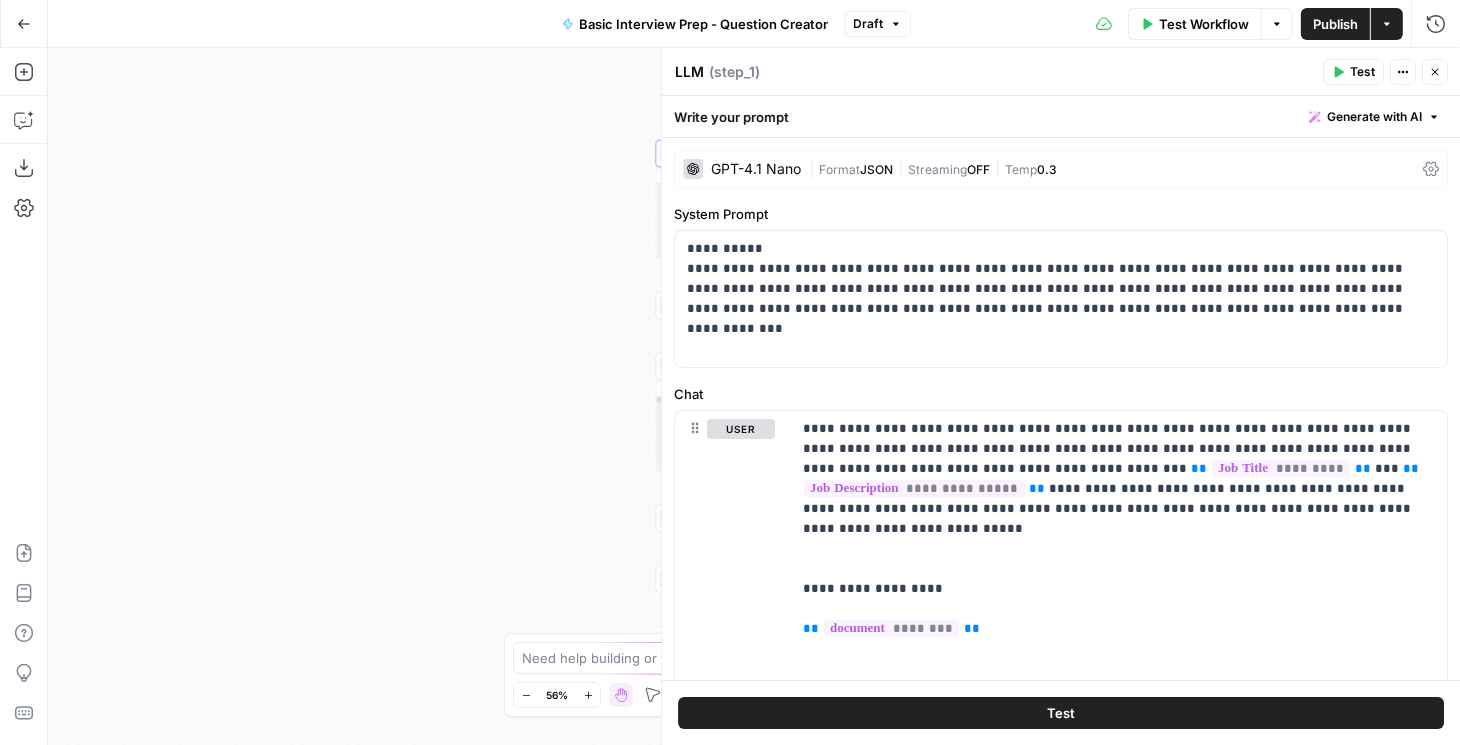 click 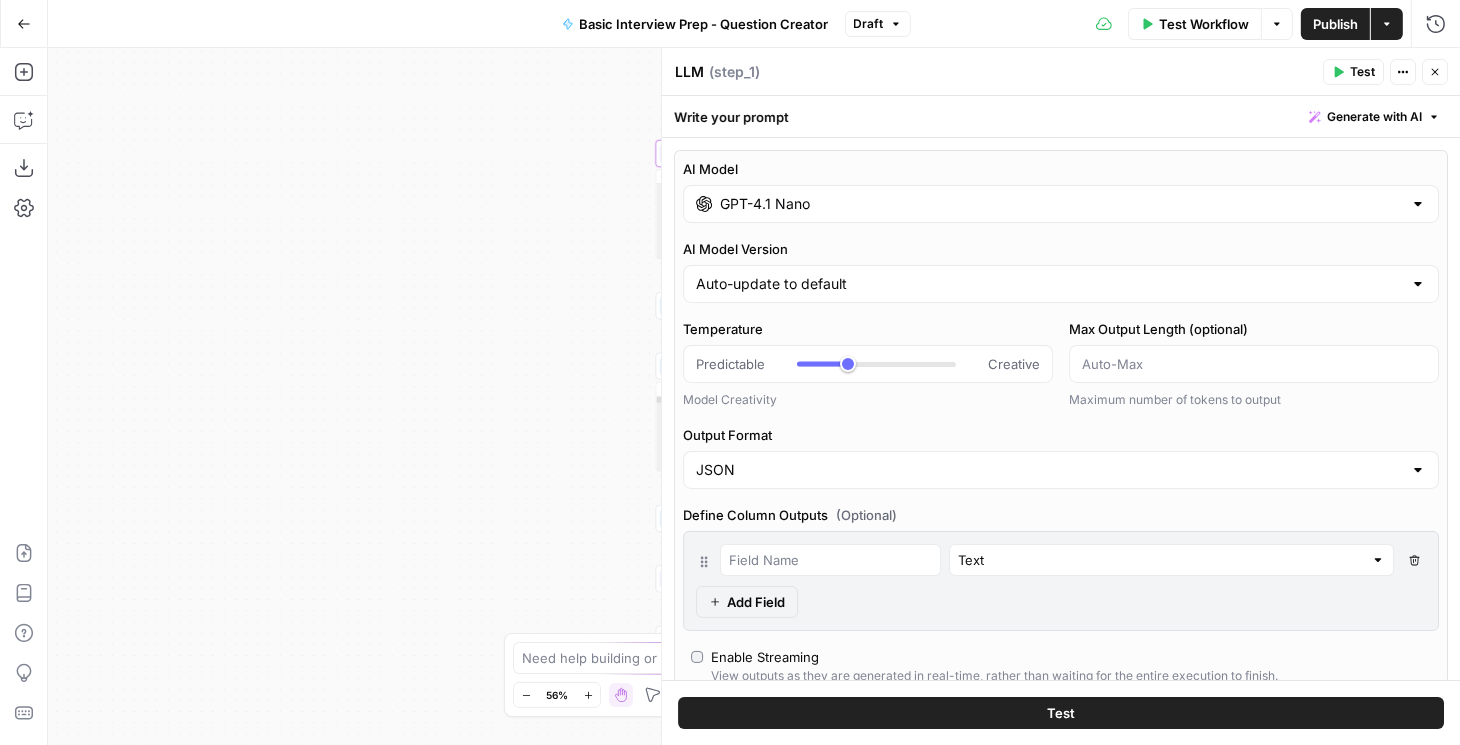 click on "GPT-4.1 Nano" at bounding box center [1061, 204] 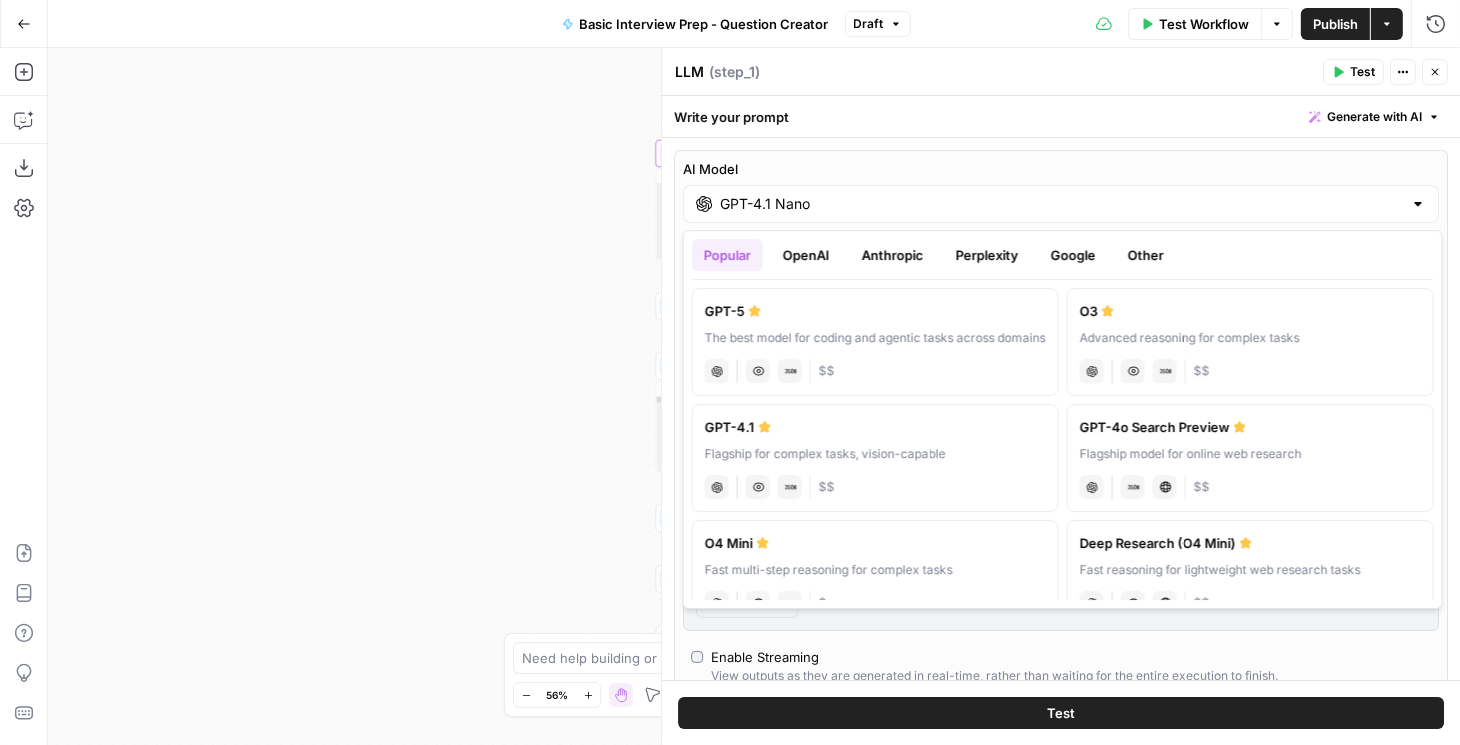 click on "GPT-5" at bounding box center [875, 311] 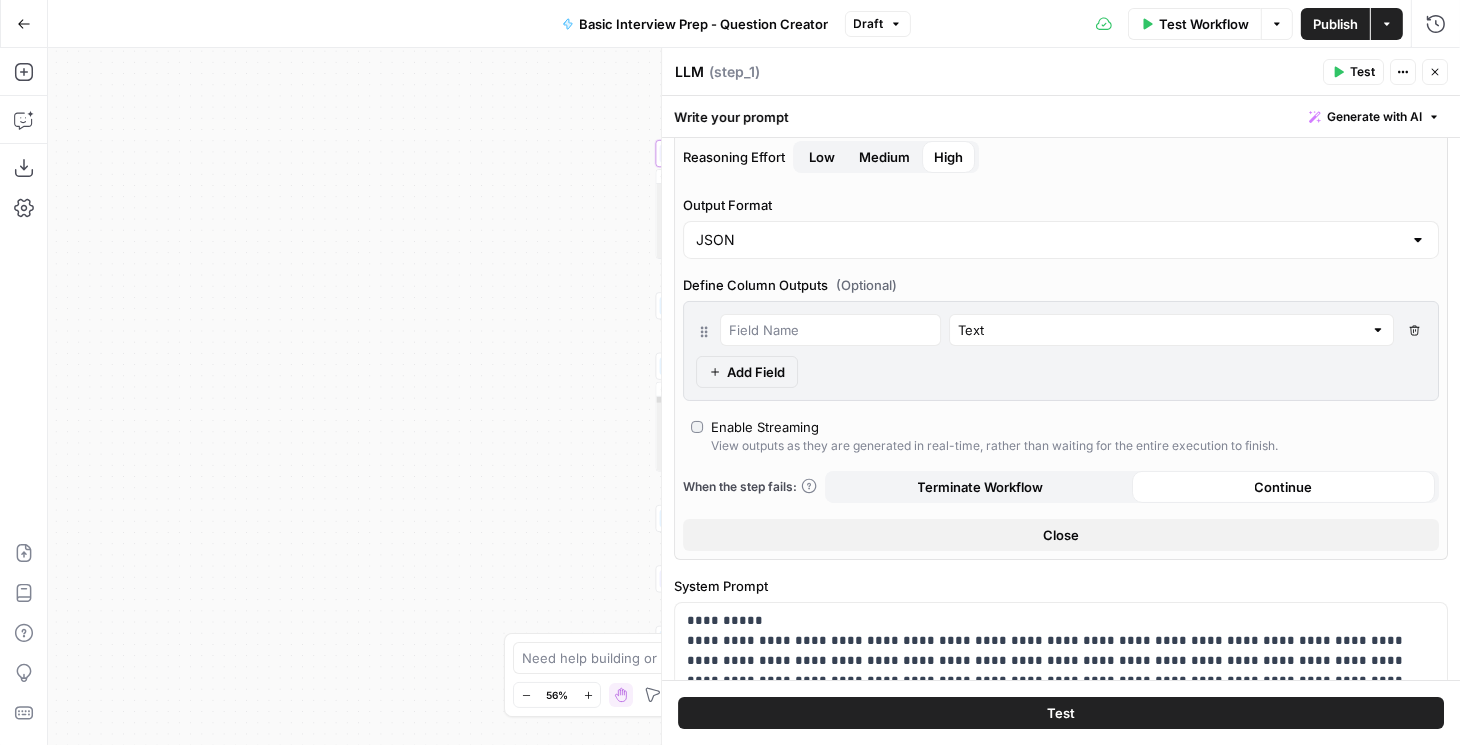 scroll, scrollTop: 285, scrollLeft: 0, axis: vertical 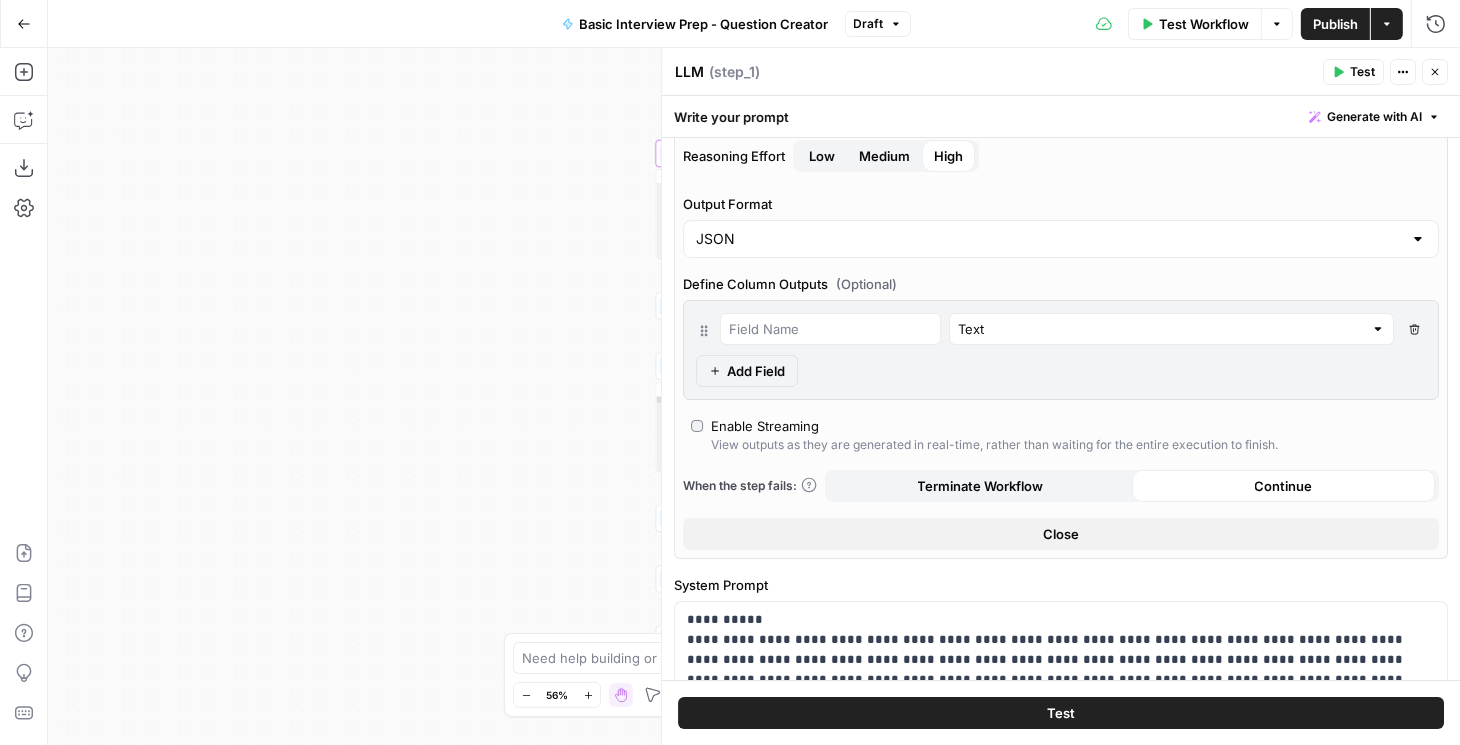 click on "Close" at bounding box center [1435, 72] 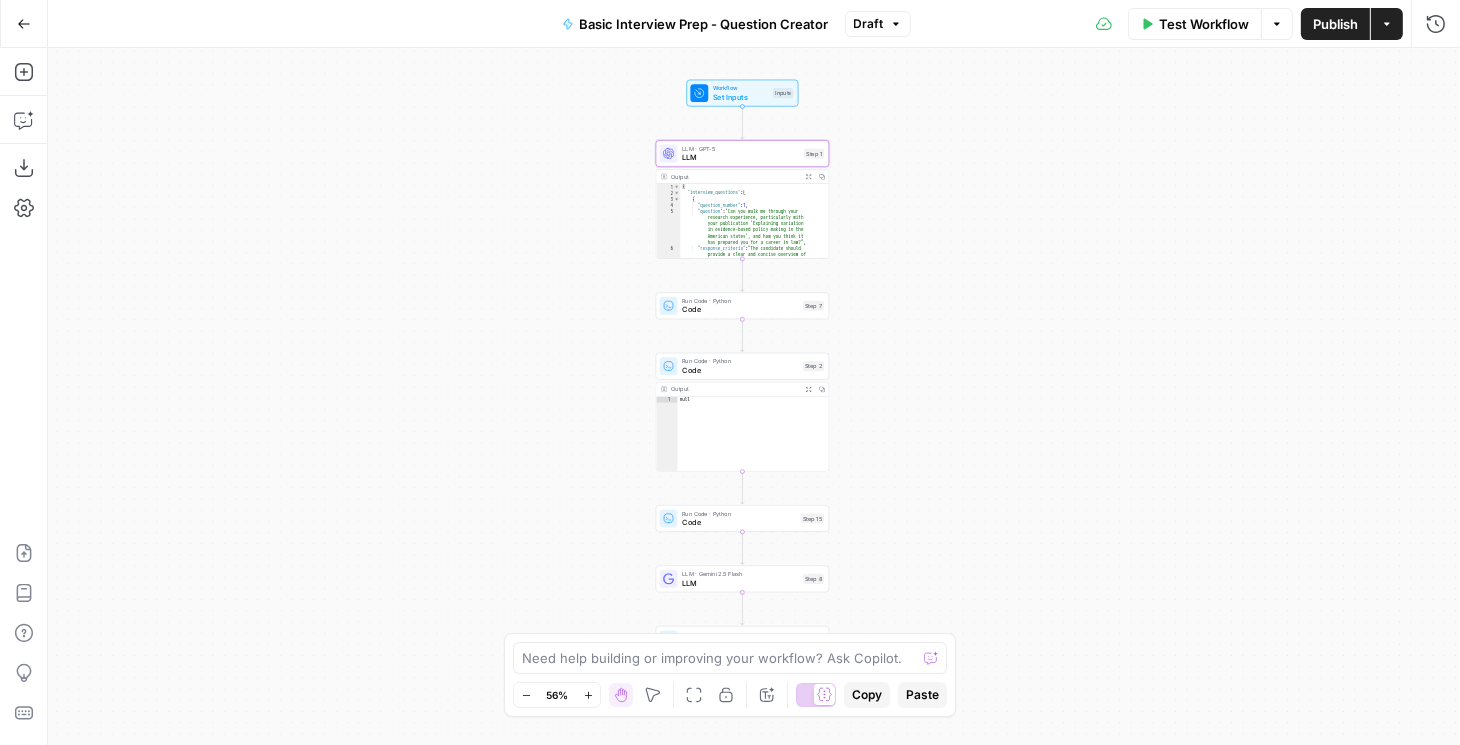 click on "LLM" at bounding box center [741, 157] 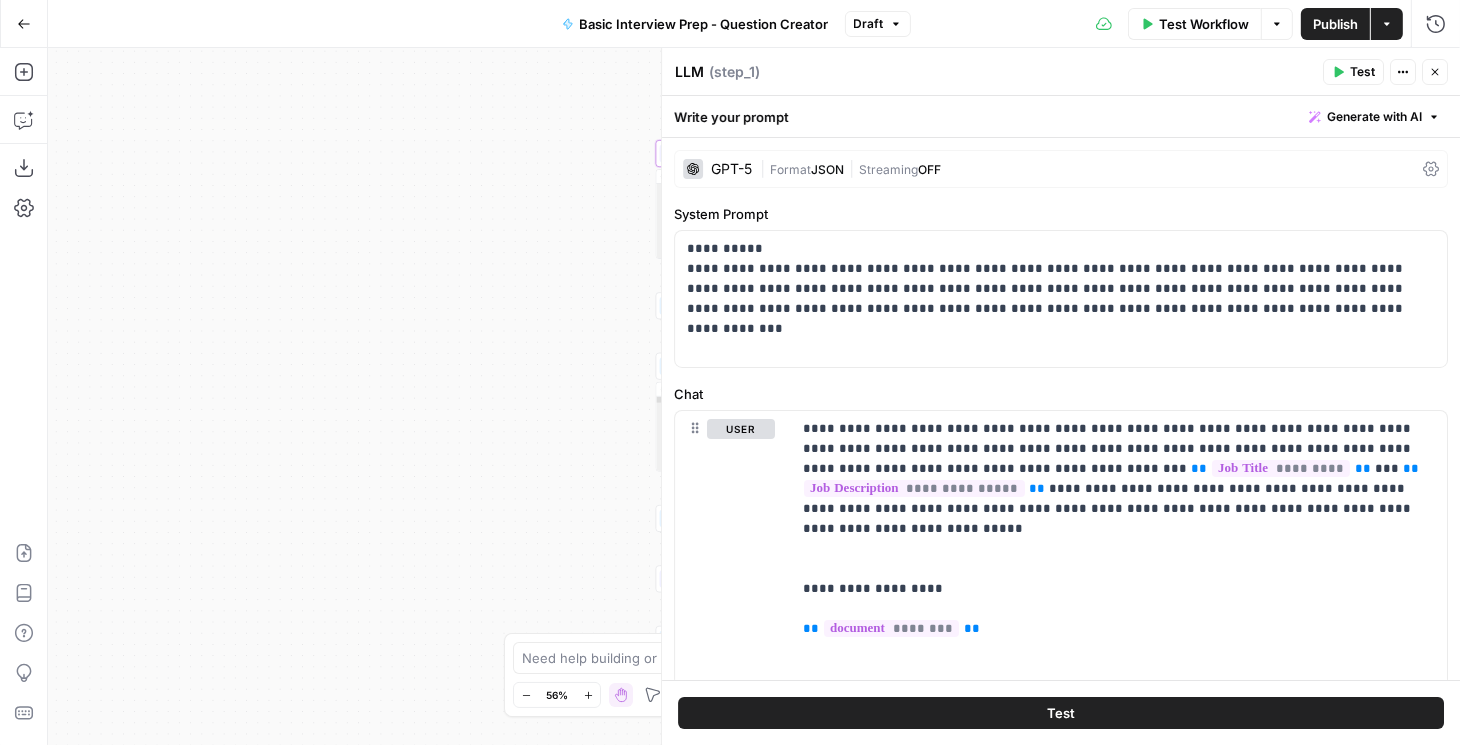 click on "|   Format  JSON   |   Streaming  OFF" at bounding box center (1087, 169) 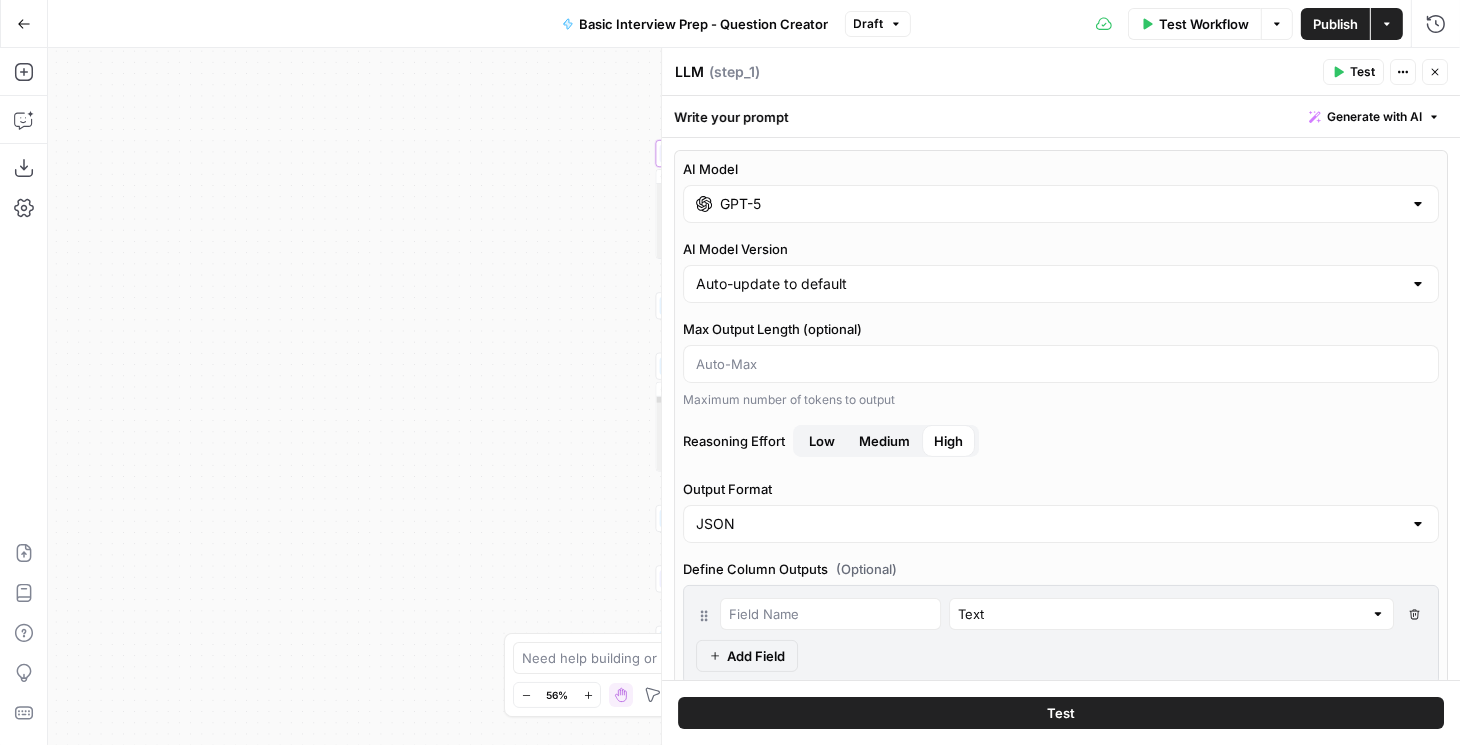 click on "GPT-5" at bounding box center [1061, 204] 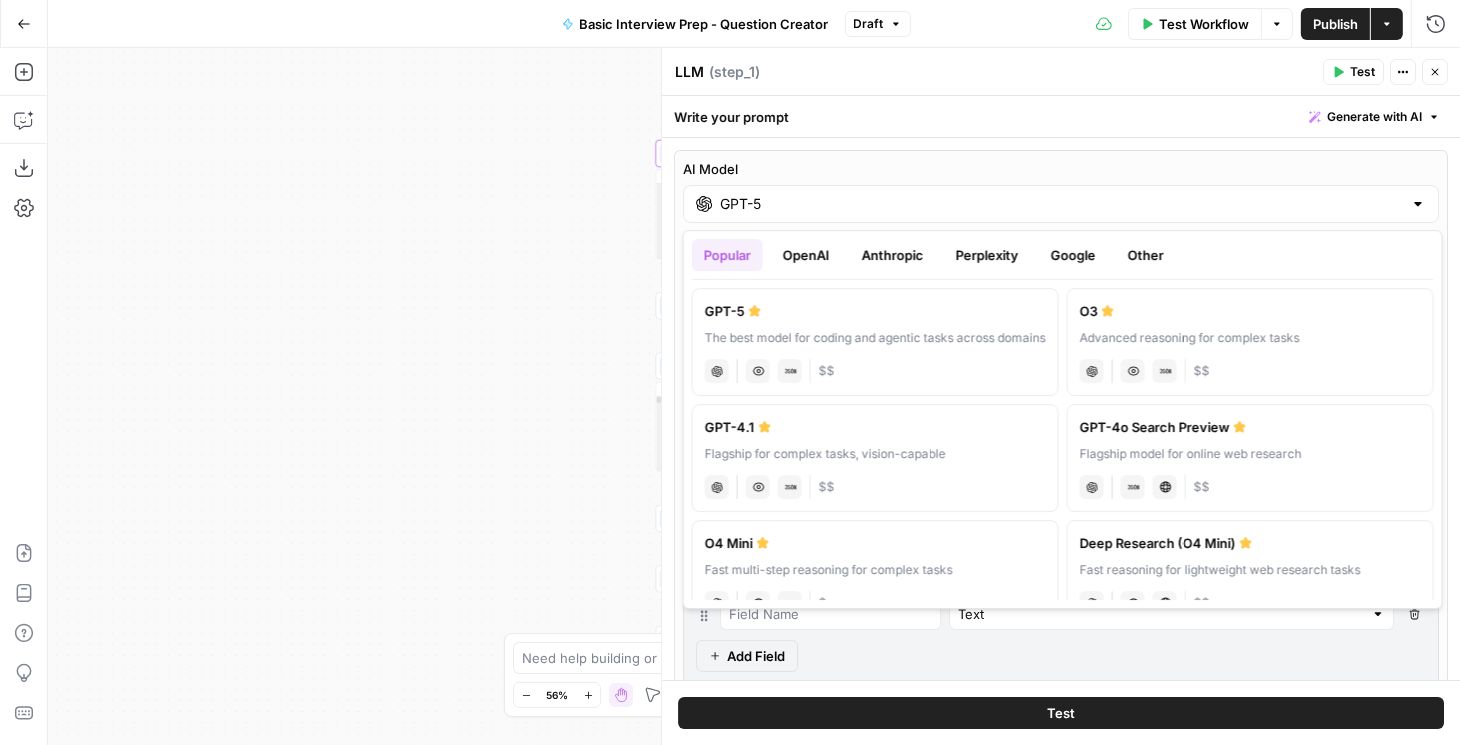 click on "Google" at bounding box center [1073, 255] 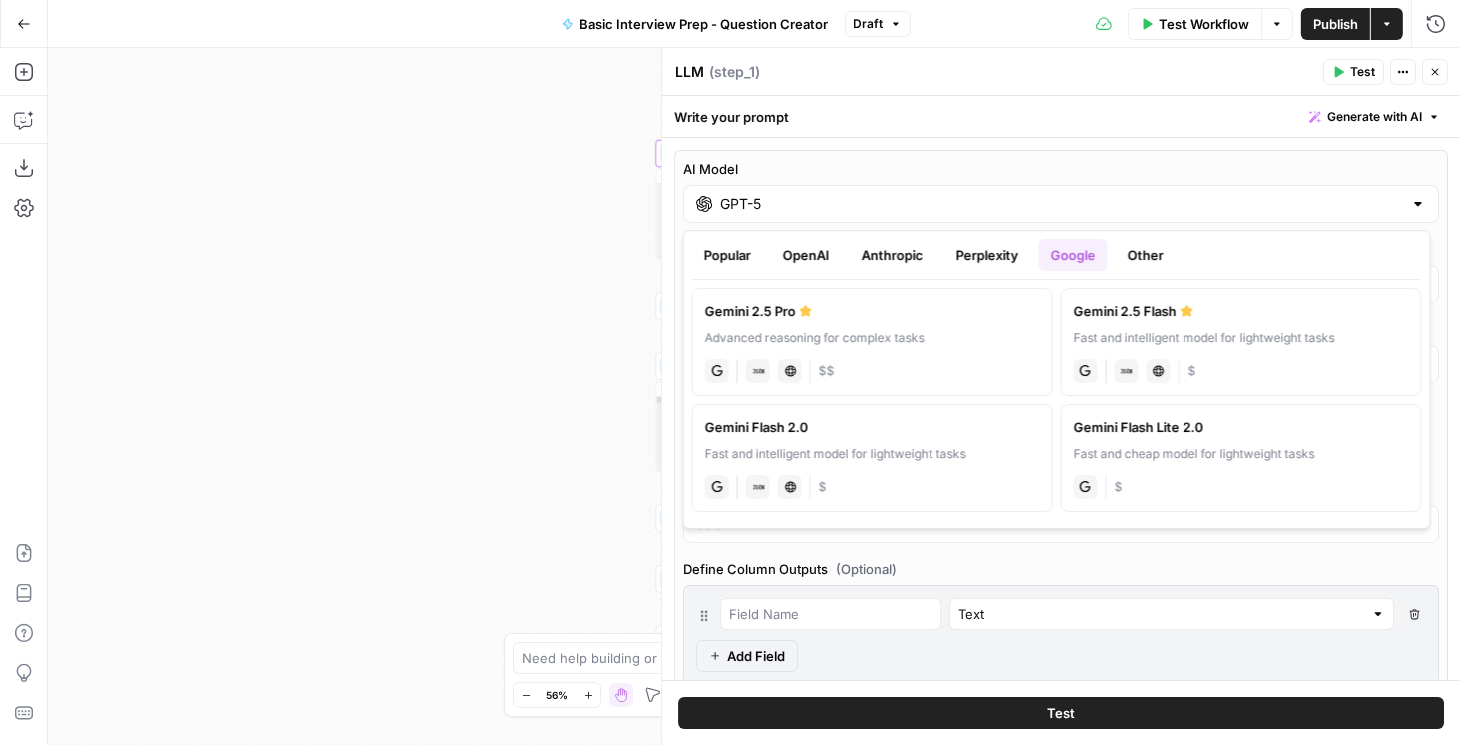 click on "Fast and intelligent model for lightweight tasks" at bounding box center [1241, 338] 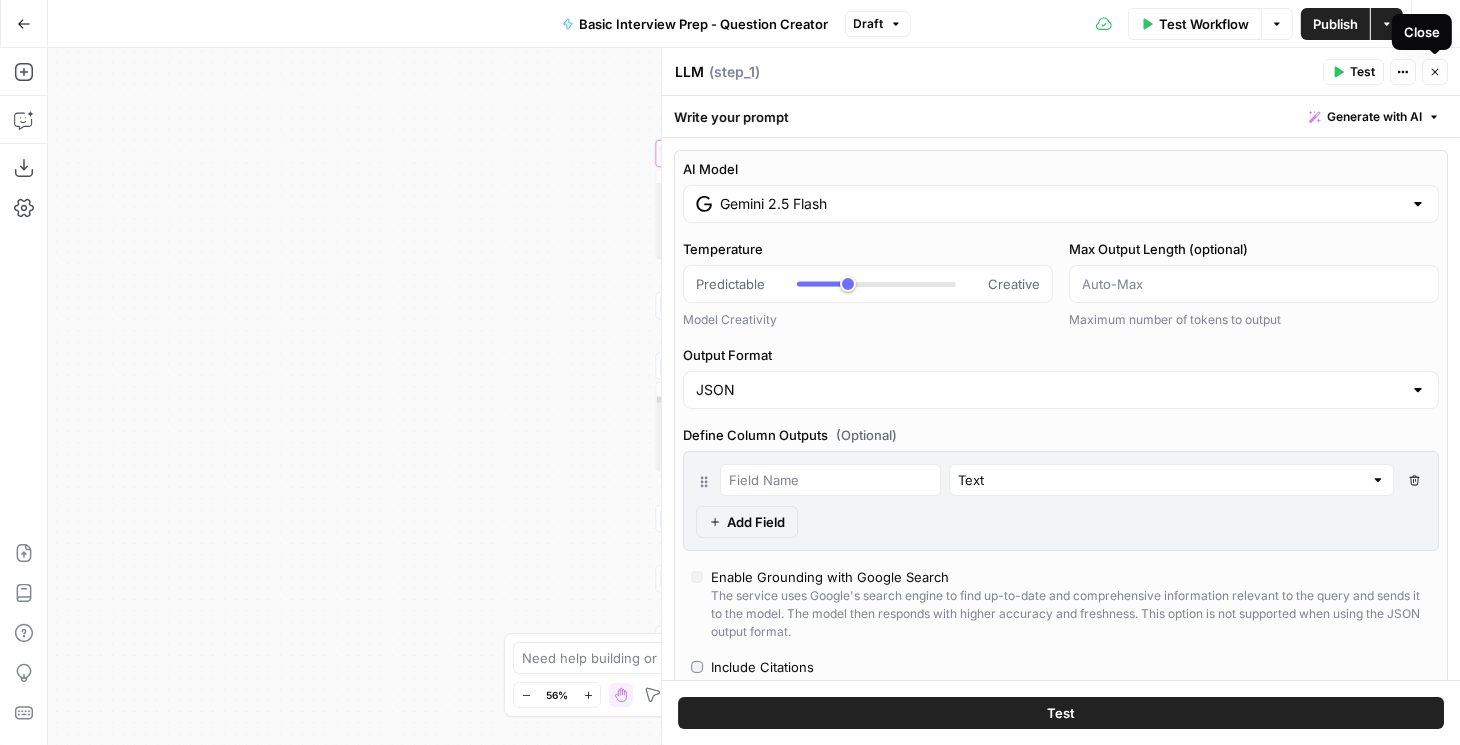 click 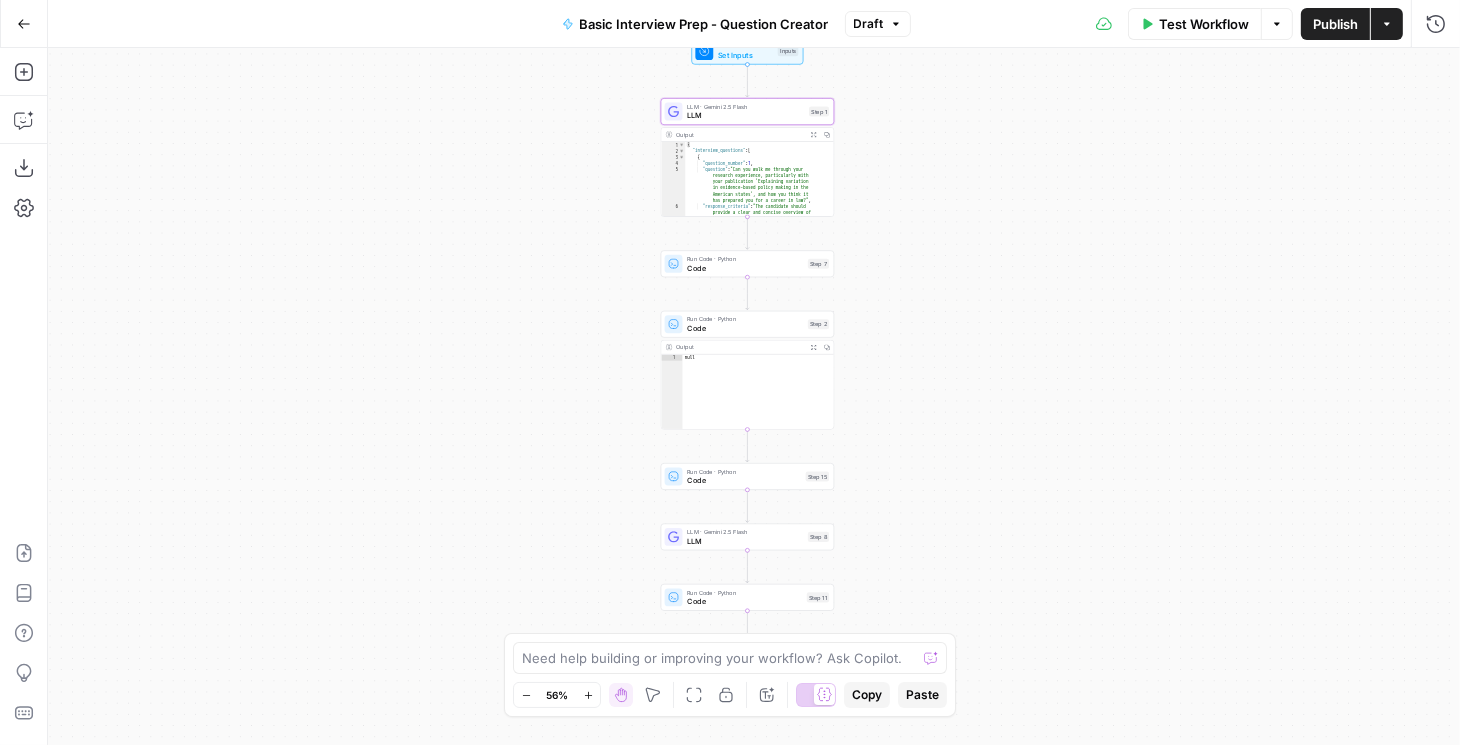 drag, startPoint x: 1078, startPoint y: 343, endPoint x: 1083, endPoint y: 290, distance: 53.235325 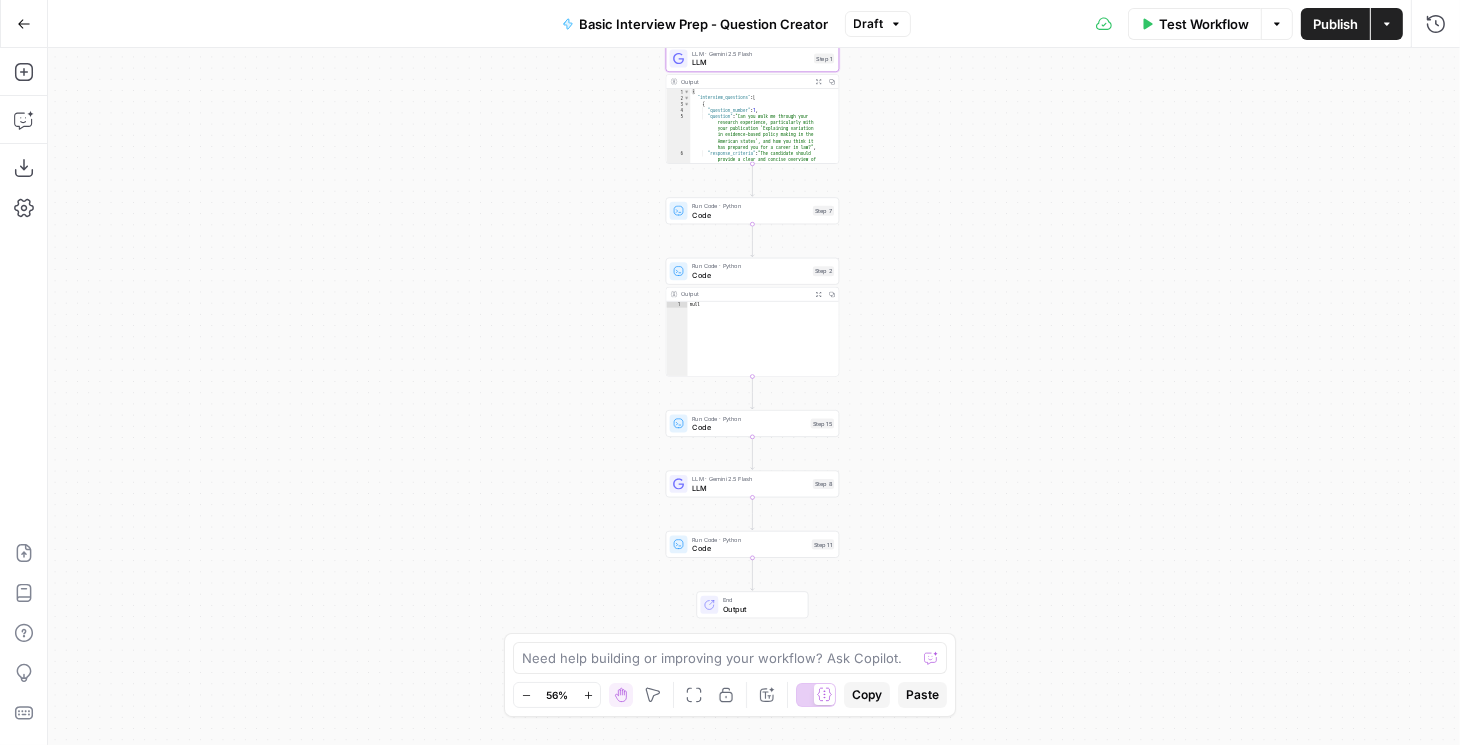 click on "LLM" at bounding box center [750, 487] 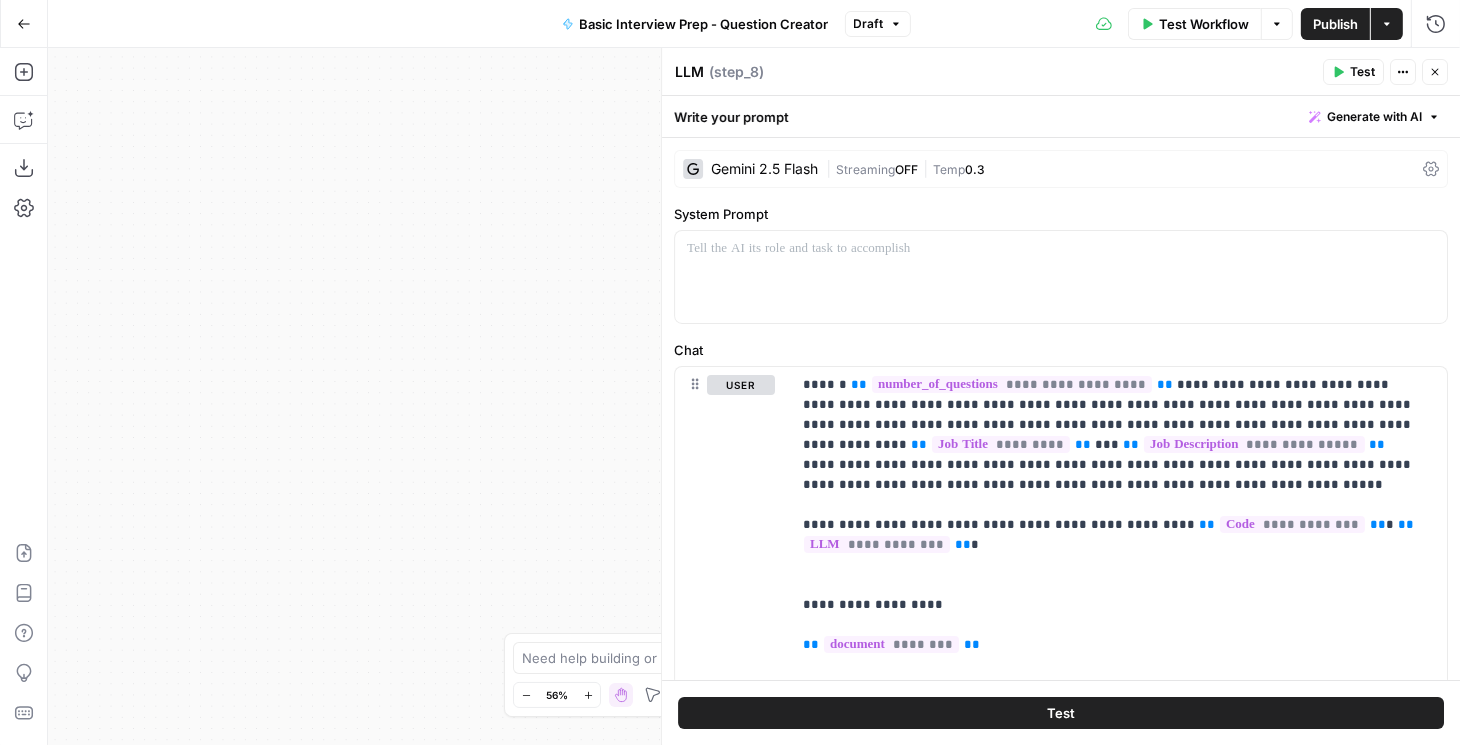 click 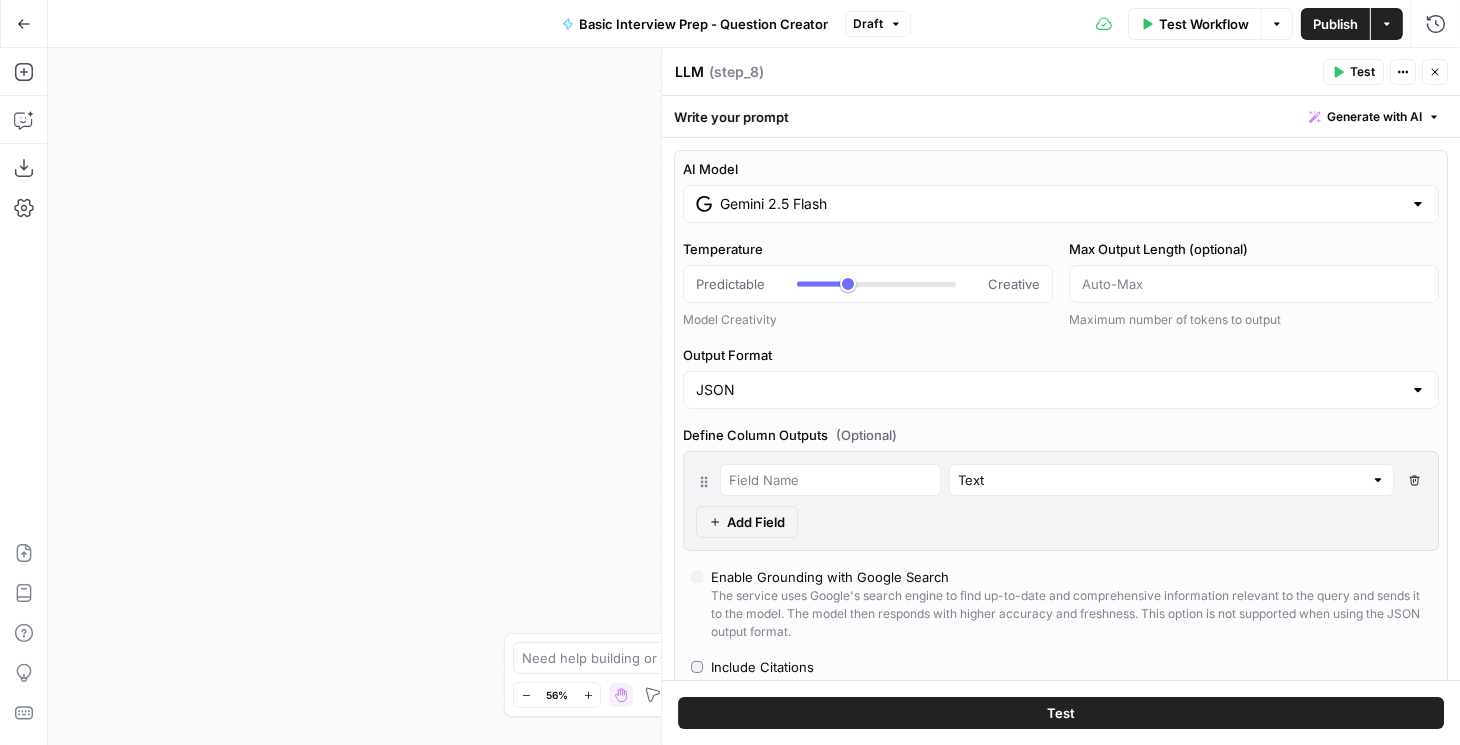 click 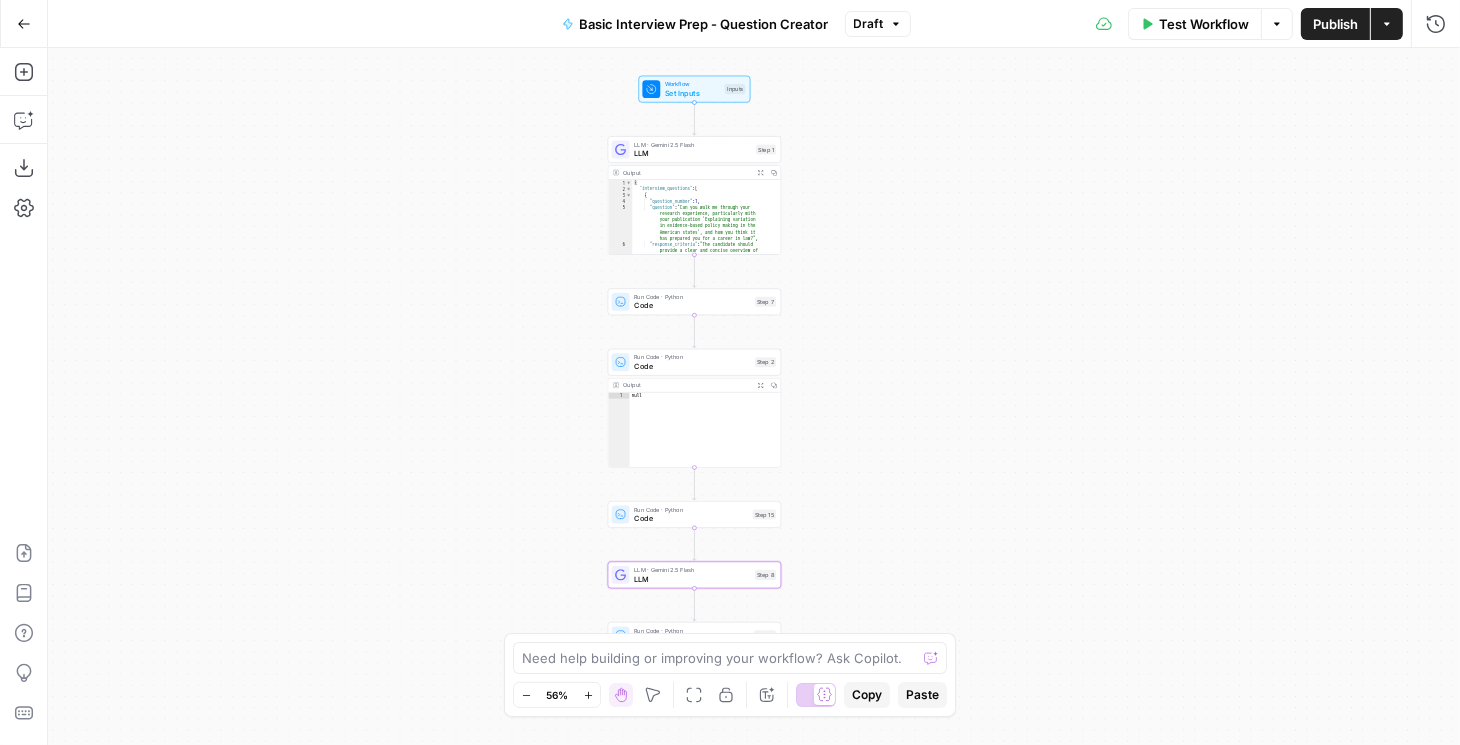 drag, startPoint x: 1134, startPoint y: 359, endPoint x: 1078, endPoint y: 485, distance: 137.884 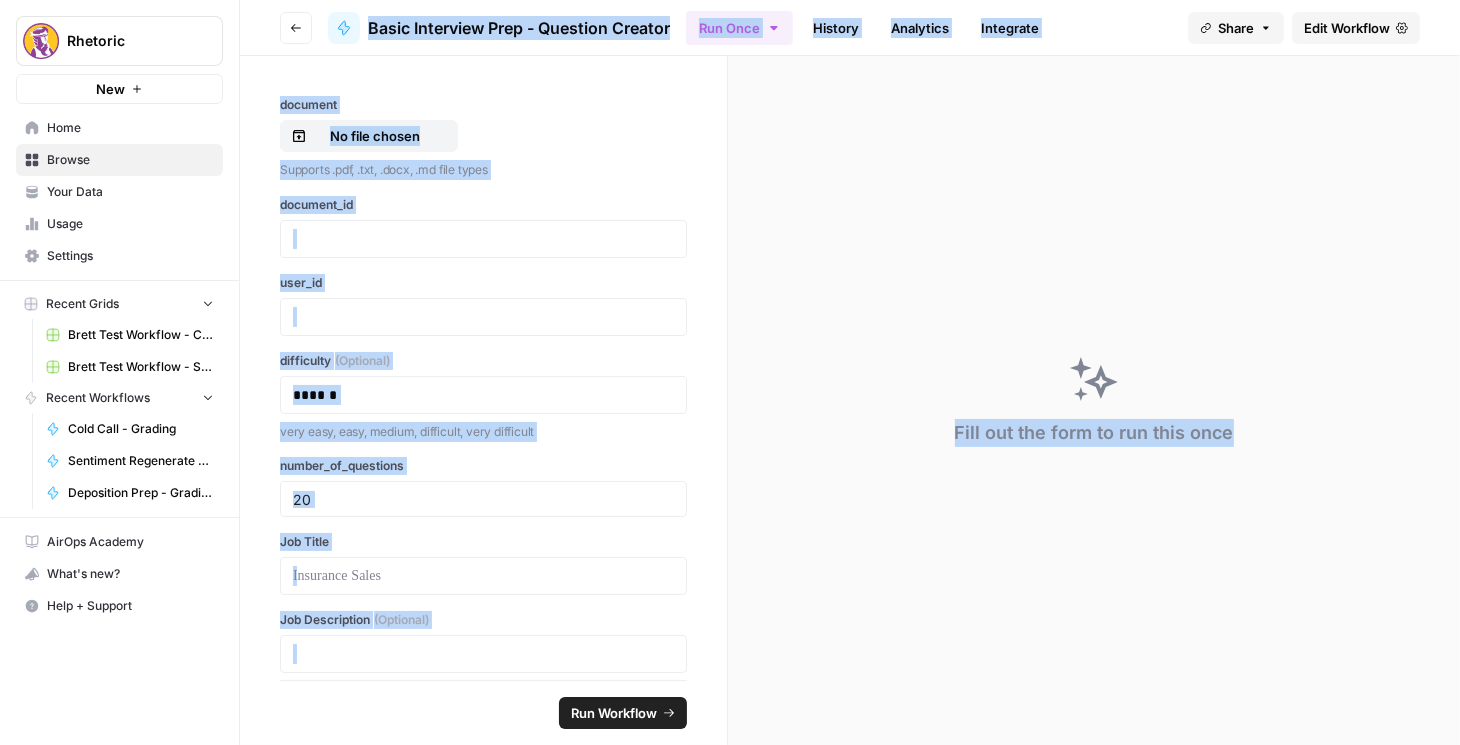 drag, startPoint x: 313, startPoint y: 28, endPoint x: 298, endPoint y: 30, distance: 15.132746 